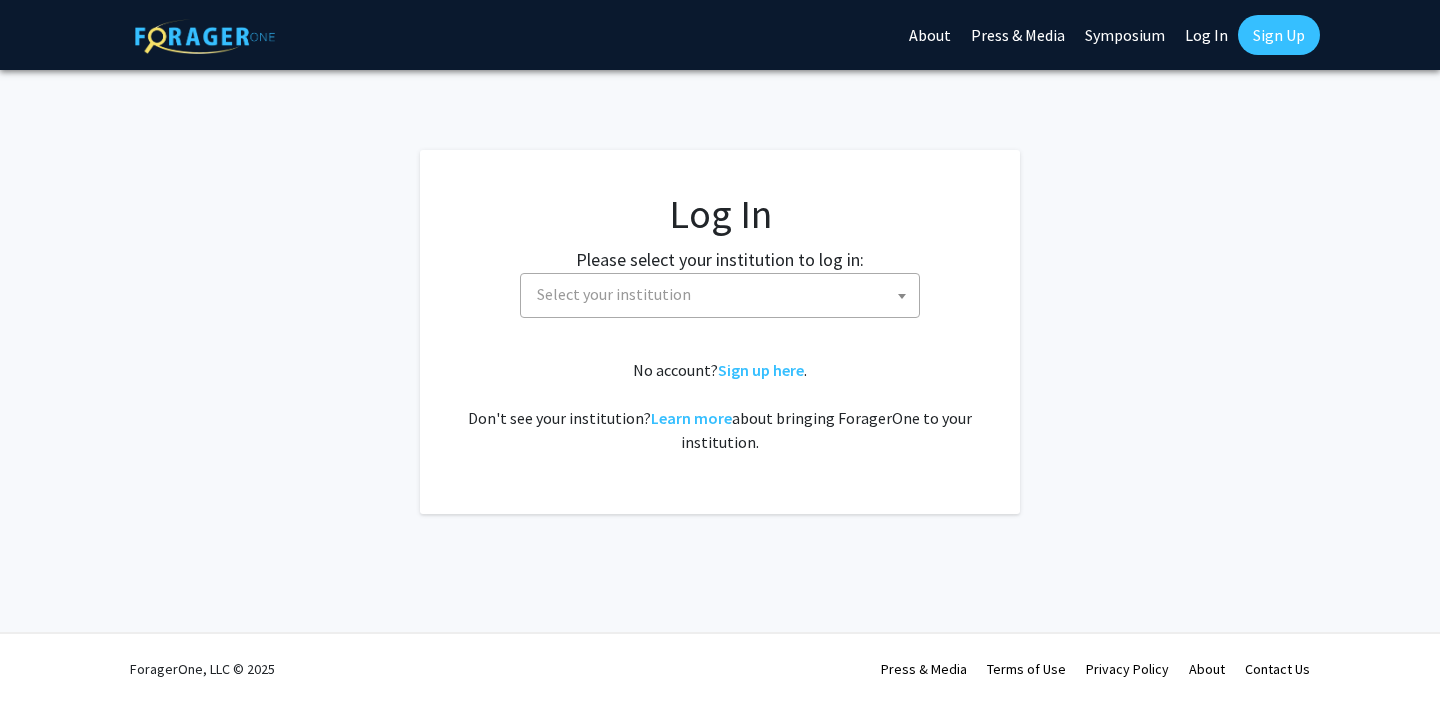 select 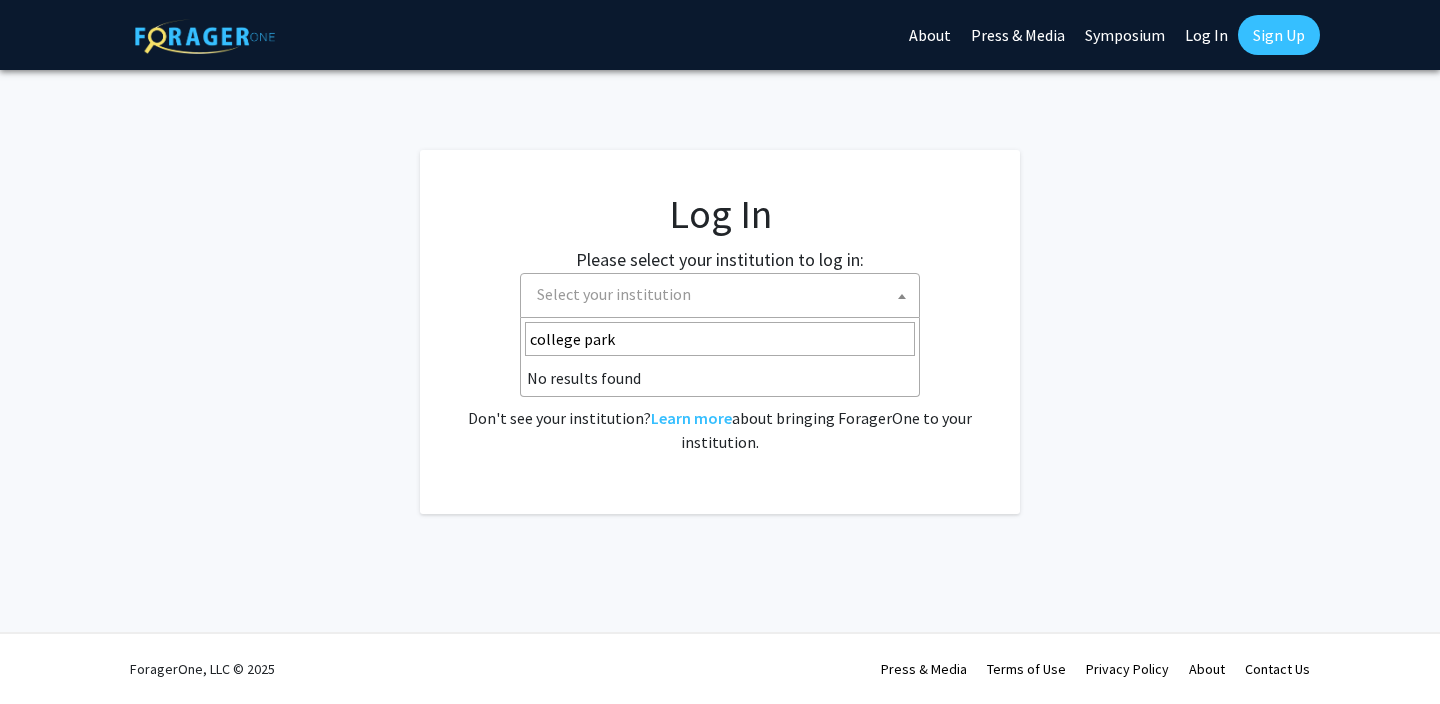 drag, startPoint x: 621, startPoint y: 342, endPoint x: 247, endPoint y: 344, distance: 374.00534 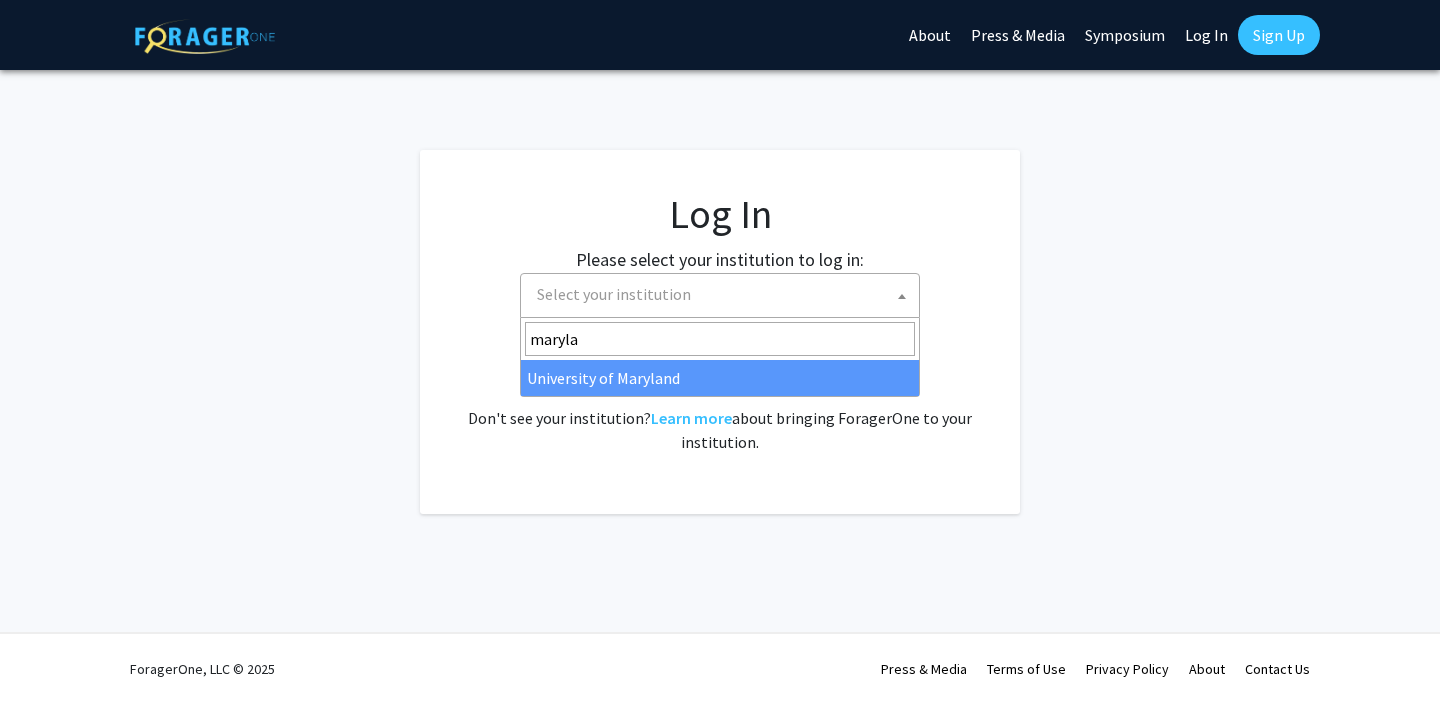 type on "maryla" 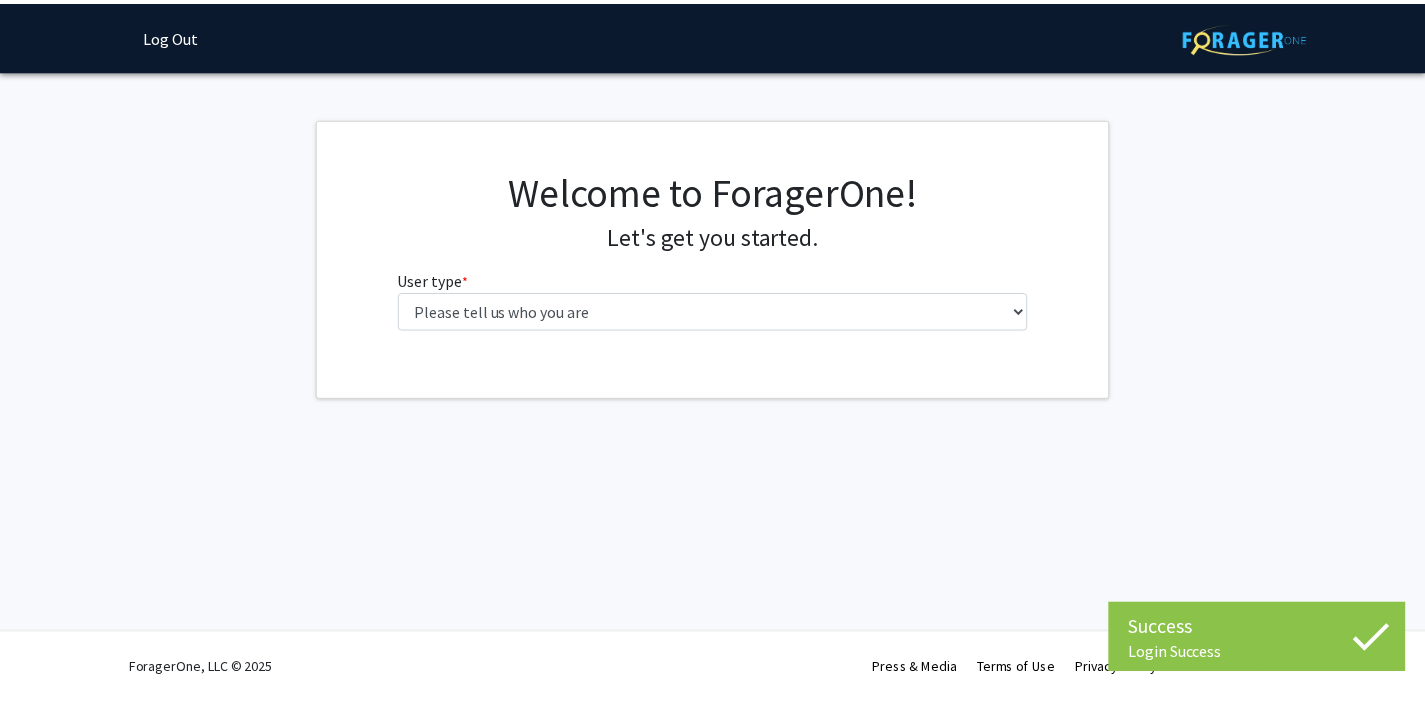 scroll, scrollTop: 0, scrollLeft: 0, axis: both 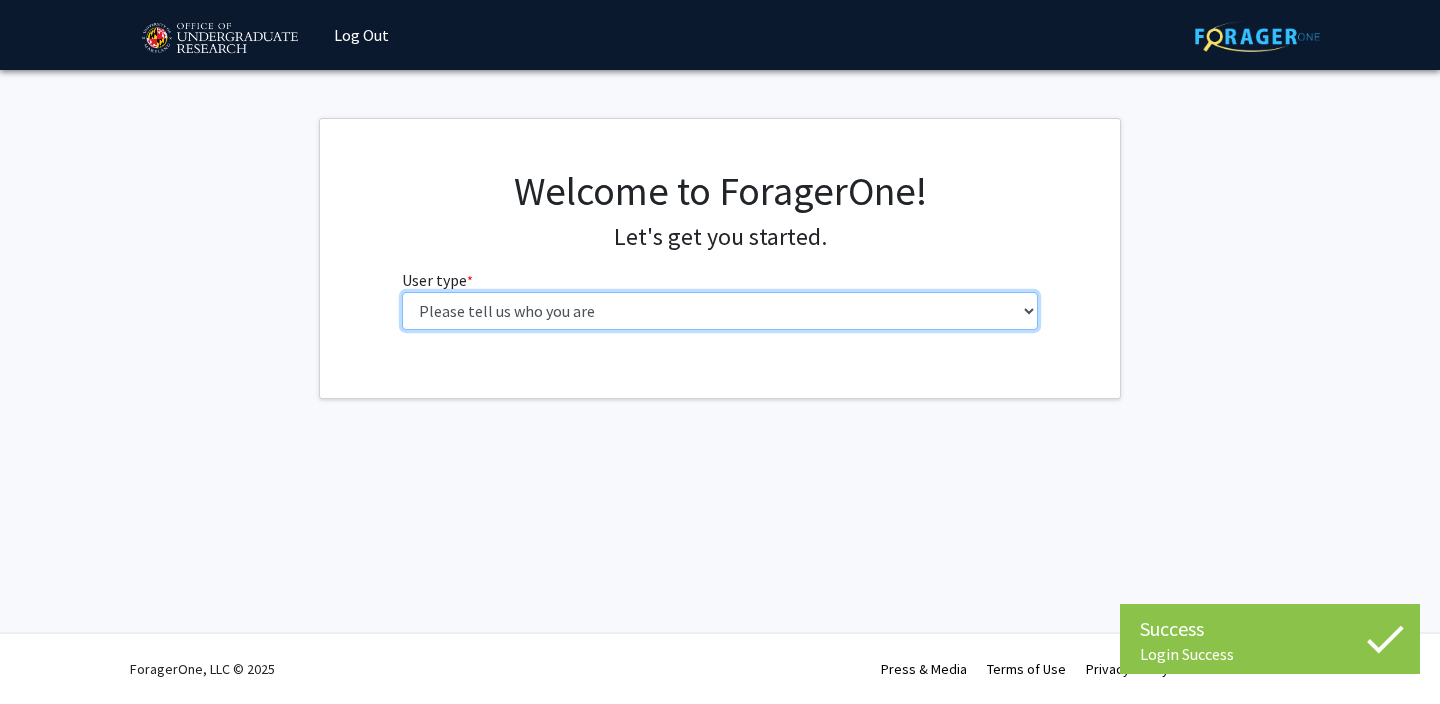 click on "Please tell us who you are  Undergraduate Student   Master's Student   Doctoral Candidate (PhD, MD, DMD, PharmD, etc.)   Postdoctoral Researcher / Research Staff / Medical Resident / Medical Fellow   Faculty   Administrative Staff" at bounding box center [720, 311] 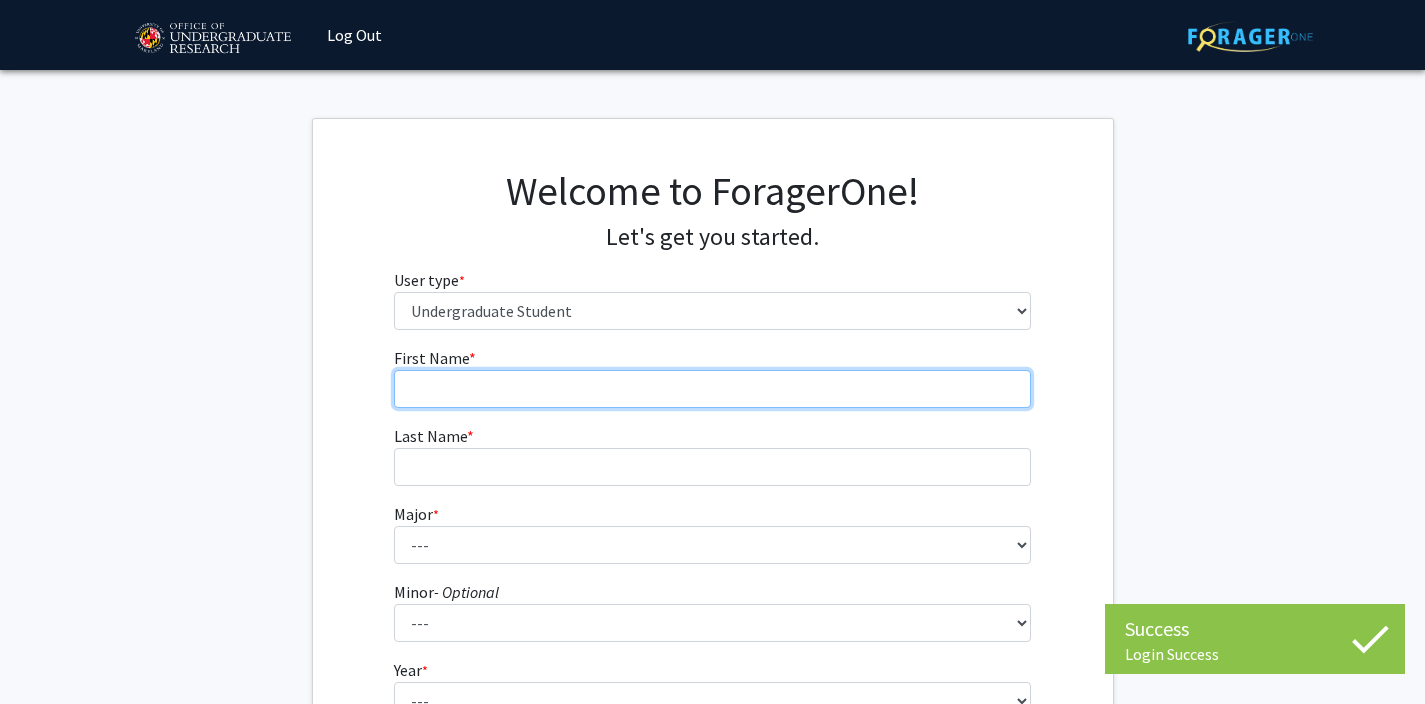 click on "First Name * required" at bounding box center [712, 389] 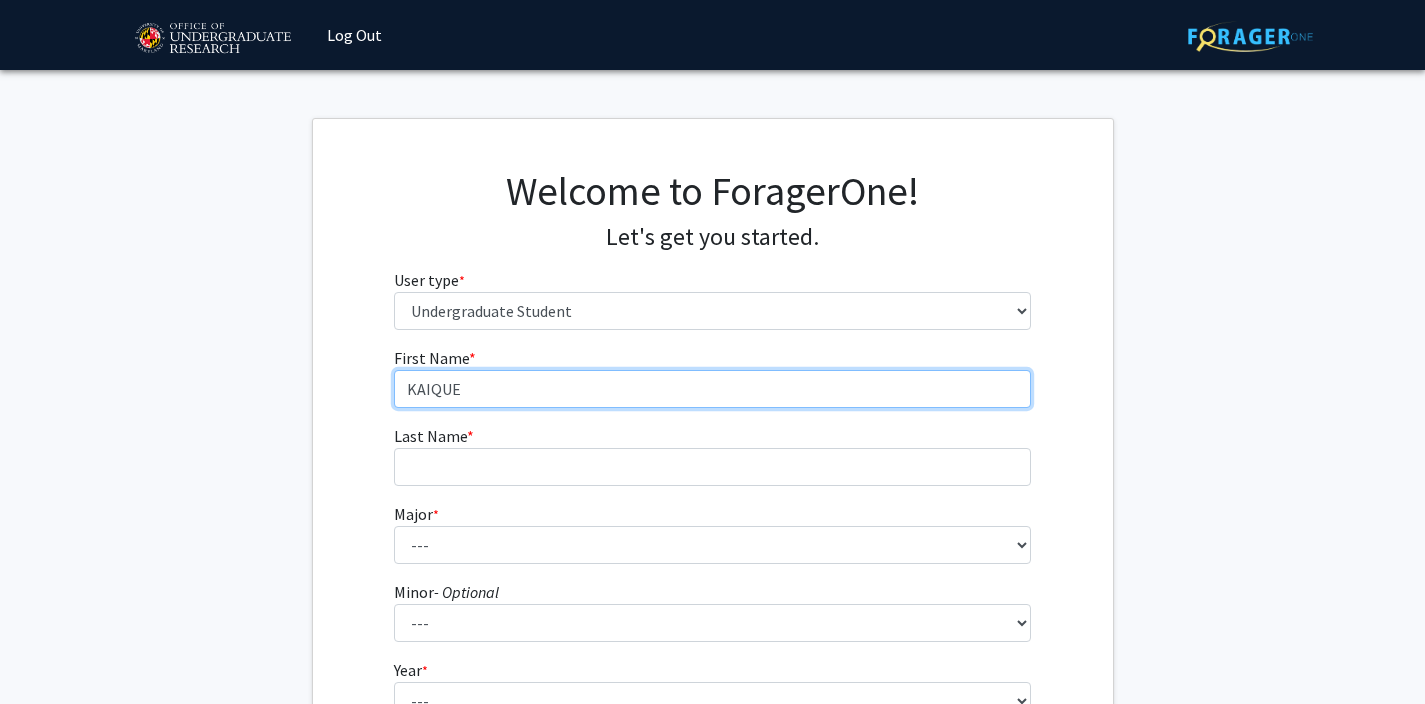 type on "KAIQUE" 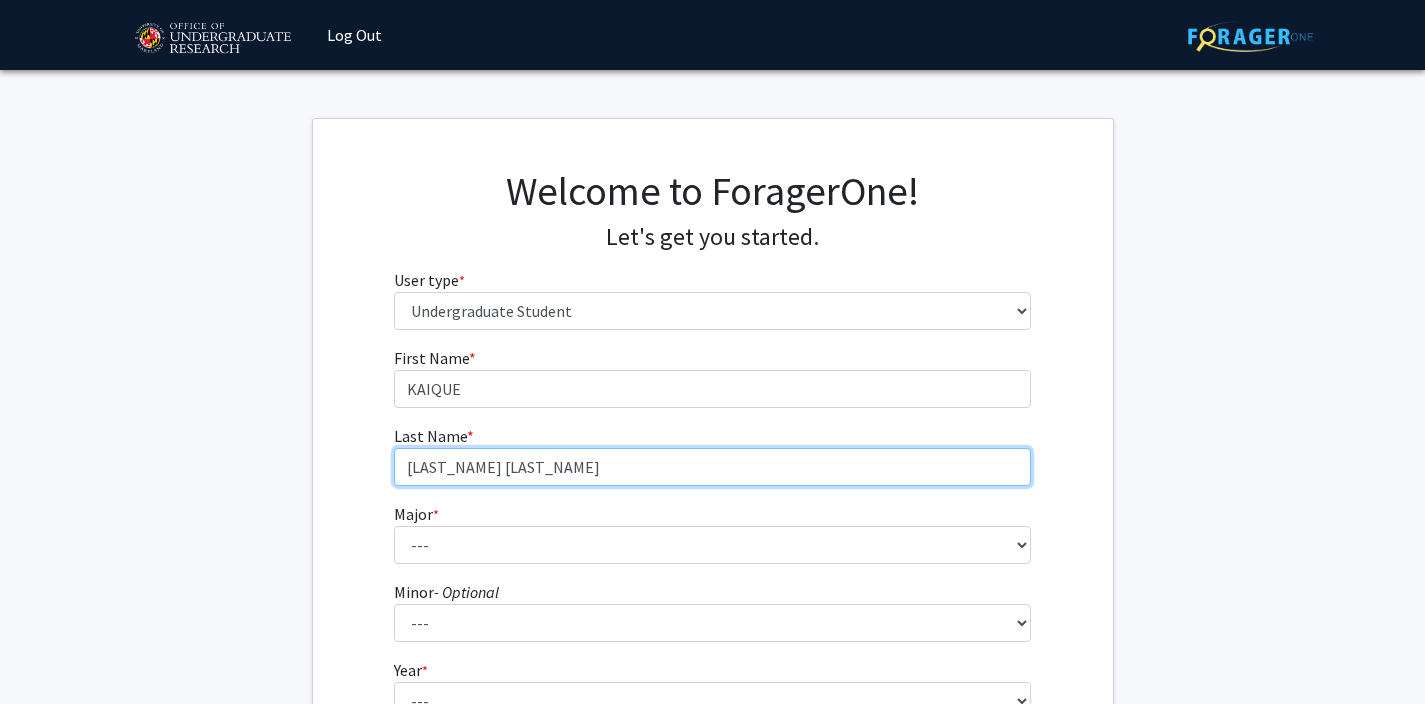 type on "[LAST_NAME] [LAST_NAME]" 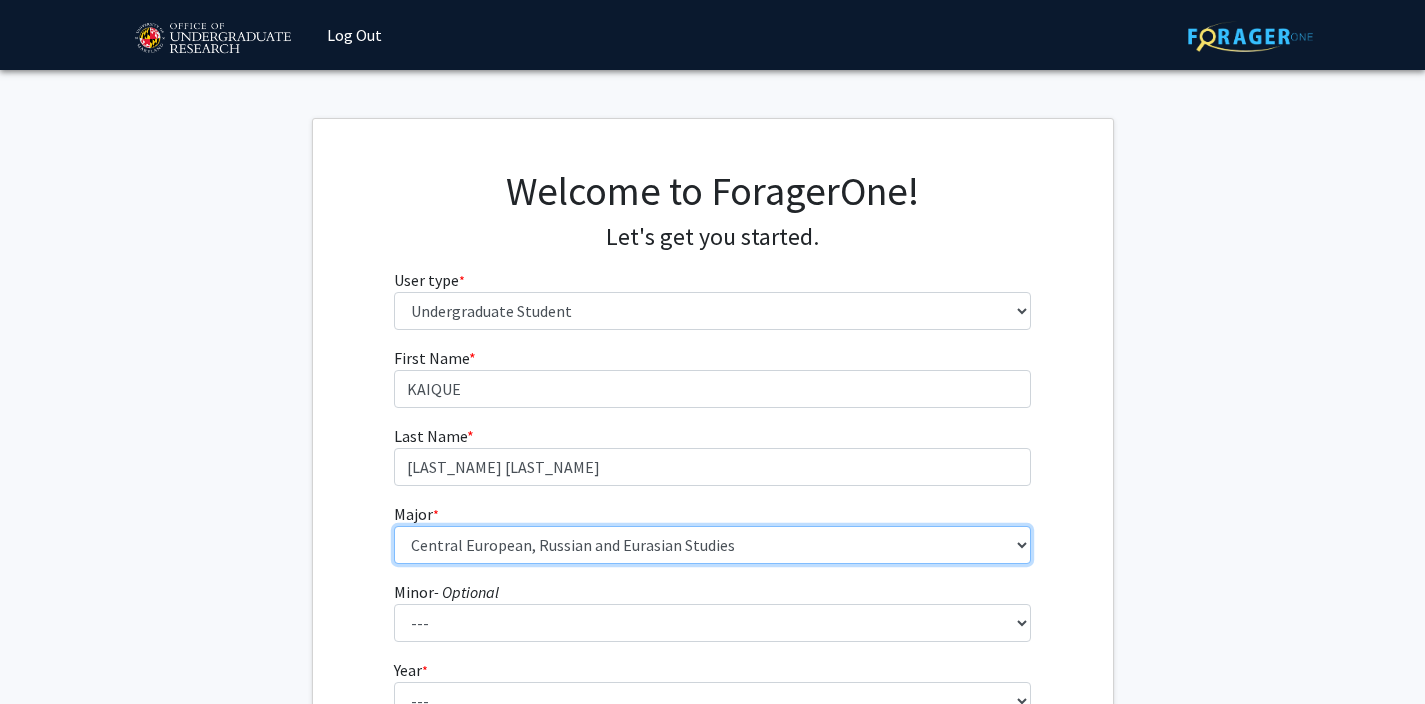 click on "---  Accounting   Aerospace Engineering   African American and Africana Studies   Agricultural and Resource Economics   Agricultural Science and Technology   American Studies   Animal Sciences   Anthropology   Arabic Studies   Architecture   Art History   Astronomy   Atmospheric and Oceanic Science   Biochemistry   Biocomputational Engineering   Bioengineering   Biological Sciences   Central European, Russian and Eurasian Studies   Chemical Engineering   Chemistry   Chinese   Cinema and Media Studies   Cinema and Media Studies   Civil Engineering   Classical Languages and Literatures   Communication   Computer Engineering   Computer Science   Criminology and Criminal Justice   Cyber-Physical Systems Engineering   Dance   Early Childhood/Early Childhood Special Education   Economics   Electrical Engineering   Elementary Education   Elementary/Middle Special Education   English Language and Literature   Environmental Science and Policy   Environmental Science and Technology   Family Science   Finance   Geology" at bounding box center (712, 545) 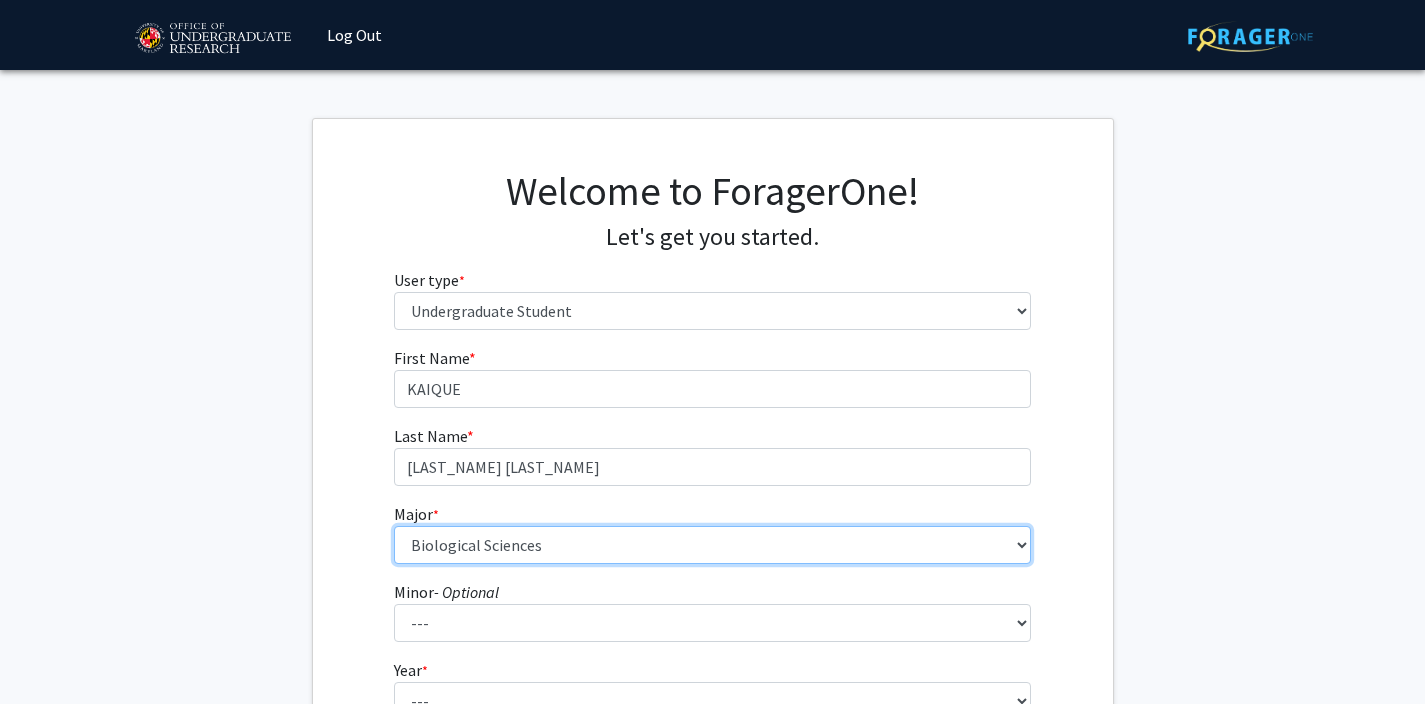 scroll, scrollTop: 211, scrollLeft: 0, axis: vertical 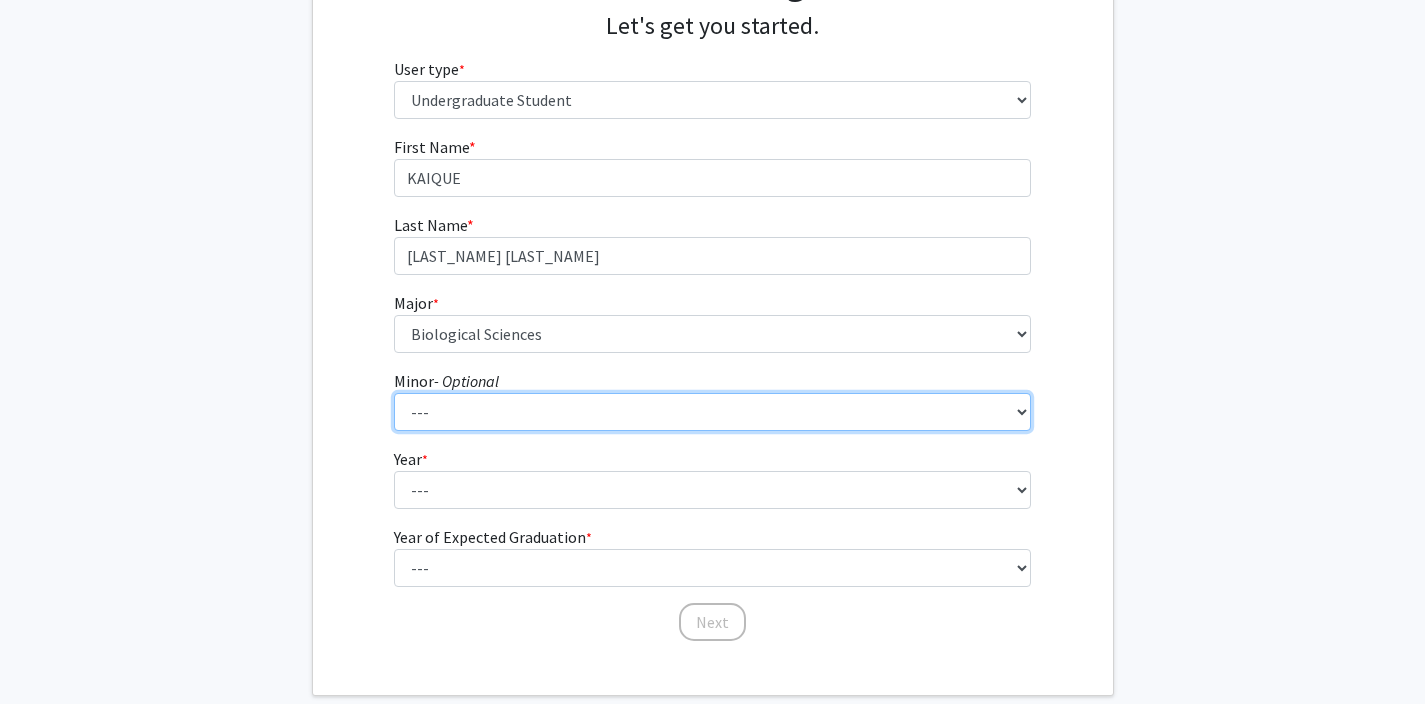 click on "---  Actuarial Mathematics   Advanced Cybersecurity Experience for Students   African Studies   Agricultural Science and Technology   Anti-Black Racism   Arabic   Archaeology   Army Leadership Studies   Art History   Arts Leadership   Asian American Studies   Astronomy   Atmospheric Chemistry   Atmospheric Sciences   Black Women's Studies   Business Analytics   Chinese Language   Classical Mythology   Computational Finance   Computer Engineering   Computer Science   Construction Project Management   Creative Placemaking   Creative Writing   Data Science   Demography   Digital Storytelling and Poetics   Disability Studies   Earth History   Earth Material Properties   Economics   Entomology   French Studies   General Business   Geochemistry   Geographic Information Science   Geophysics   German Studies   Global Engineering Leadership   Global Poverty   Global Studies   Global Terrorism Studies   Greek Language and Culture   Hearing and Speech Sciences   Hebrew Studies   History   Human Development   Hydrology" at bounding box center (712, 412) 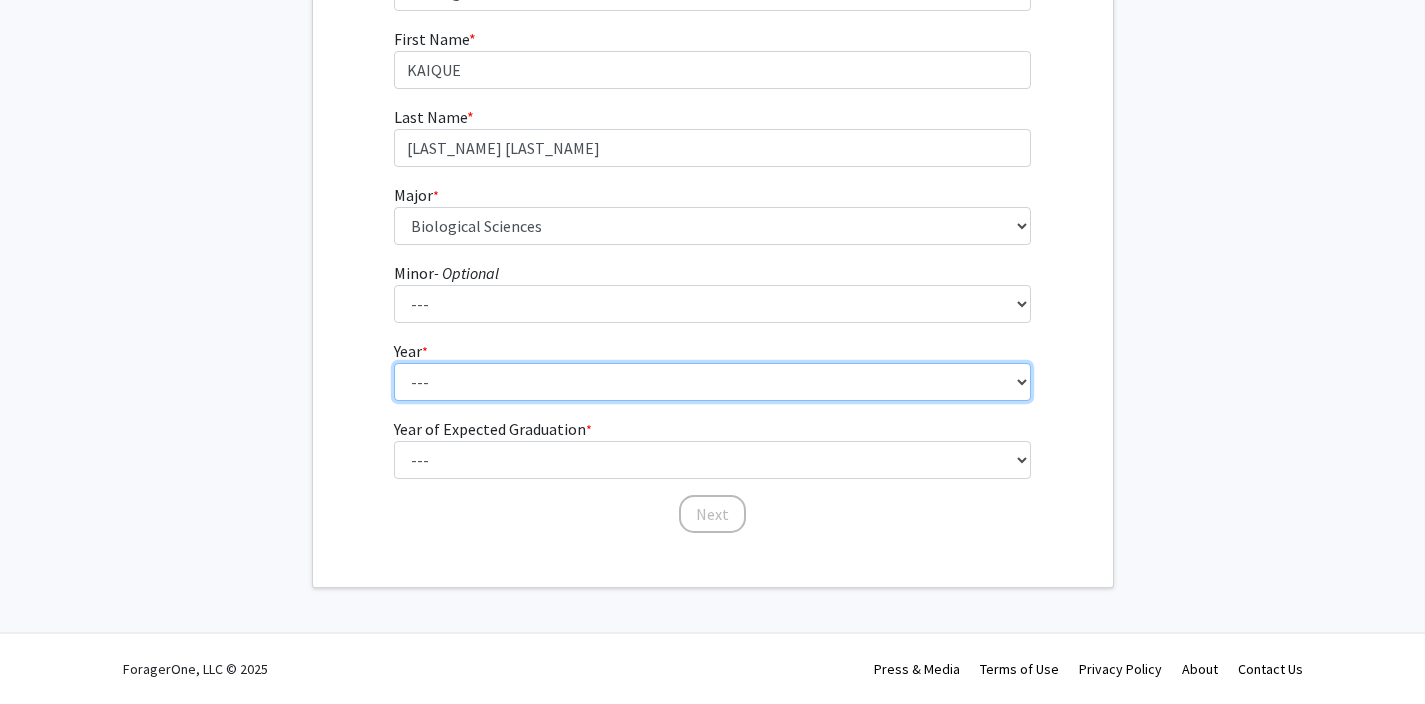 click on "---  First-year   Sophomore   Junior   Senior   Postbaccalaureate Certificate" at bounding box center (712, 382) 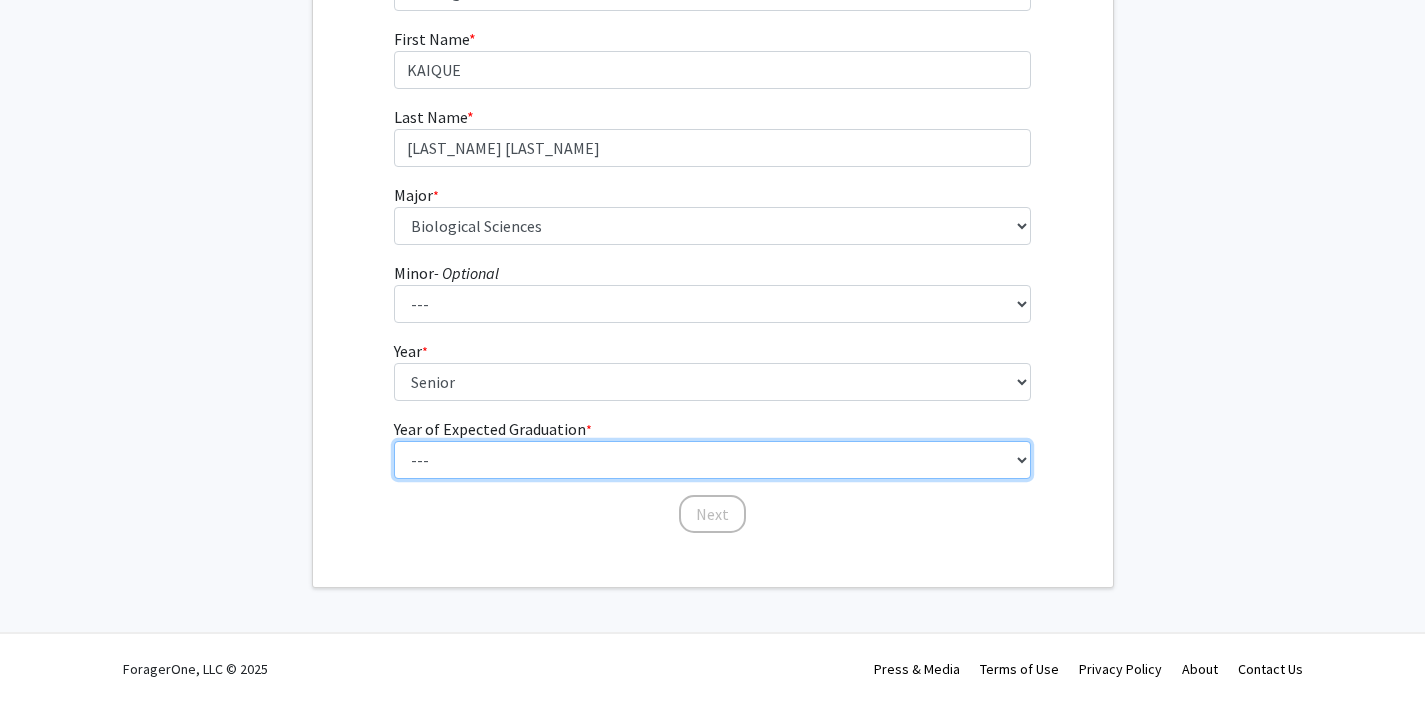 click on "---  2025   2026   2027   2028   2029   2030   2031   2032   2033   2034" at bounding box center (712, 460) 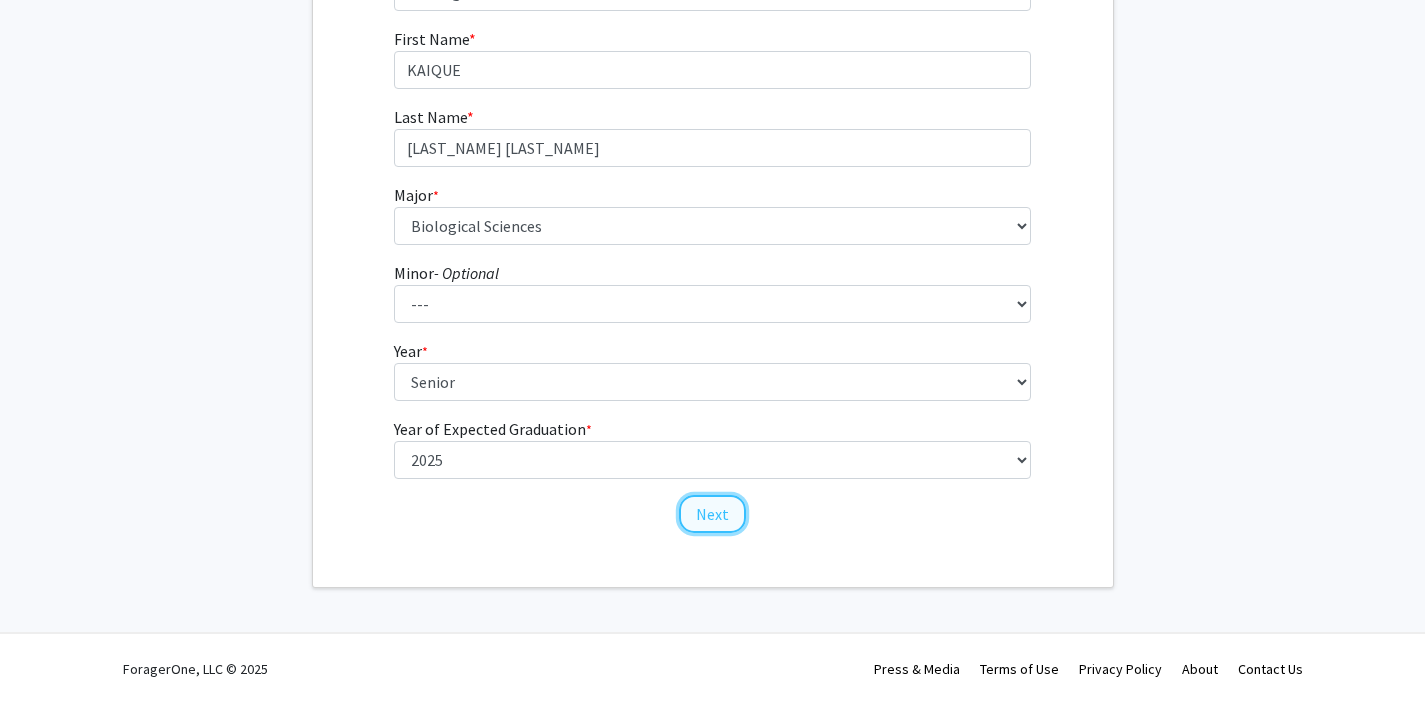 click on "Next" 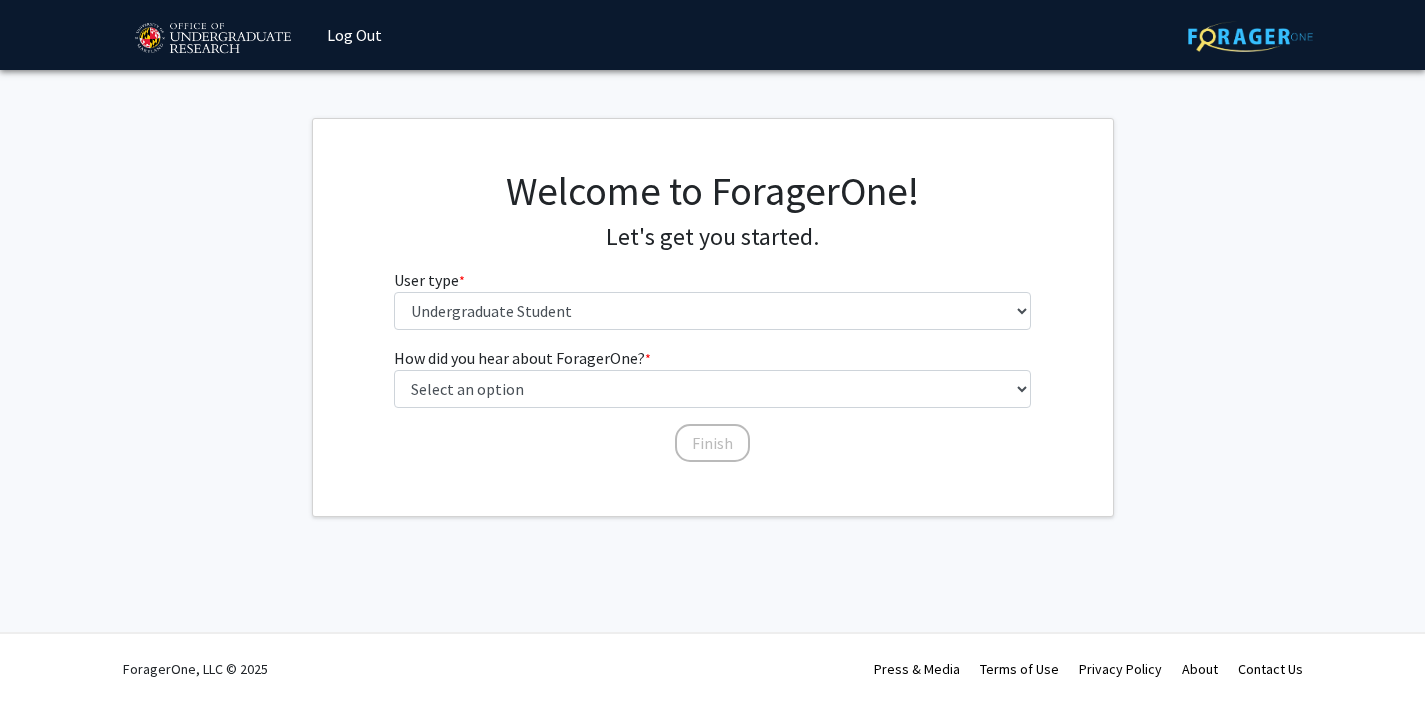 scroll, scrollTop: 0, scrollLeft: 0, axis: both 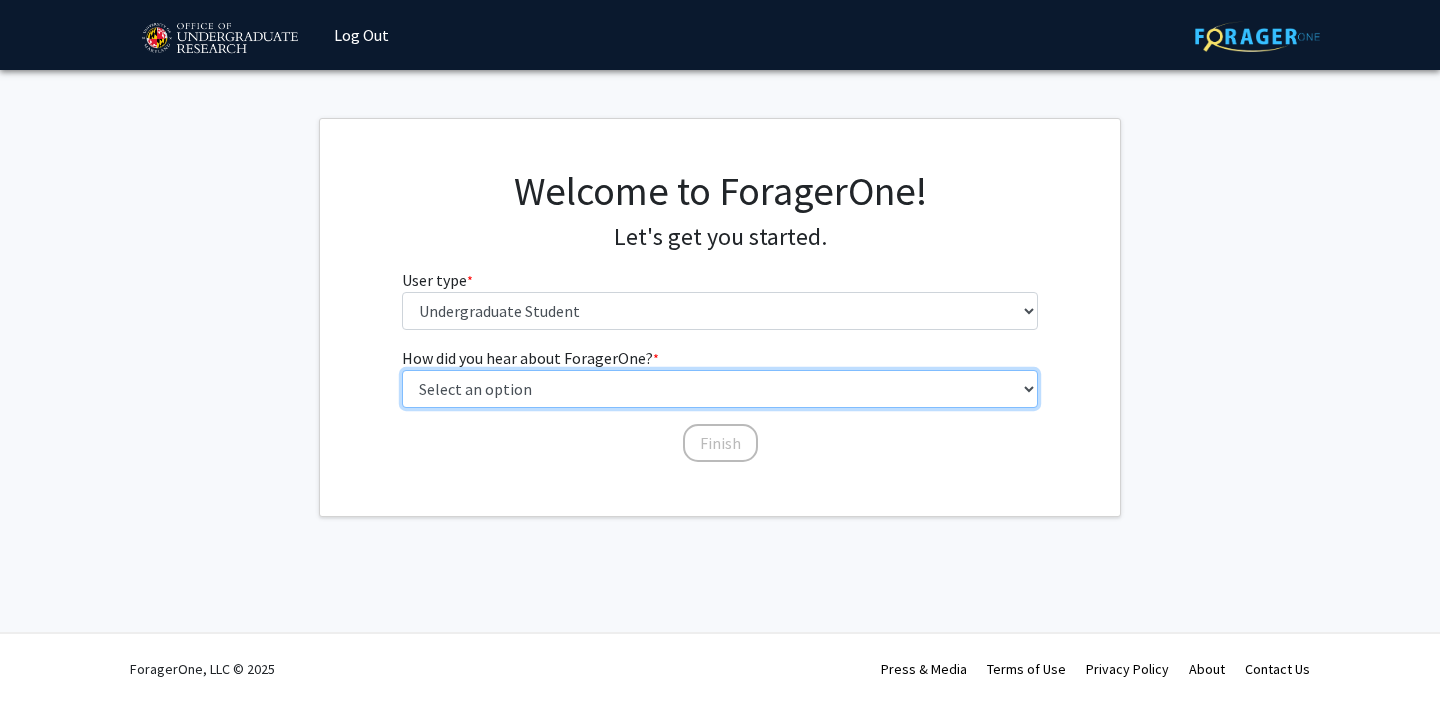 click on "Select an option  Peer/student recommendation   Faculty/staff recommendation   University website   University email or newsletter   Other" at bounding box center [720, 389] 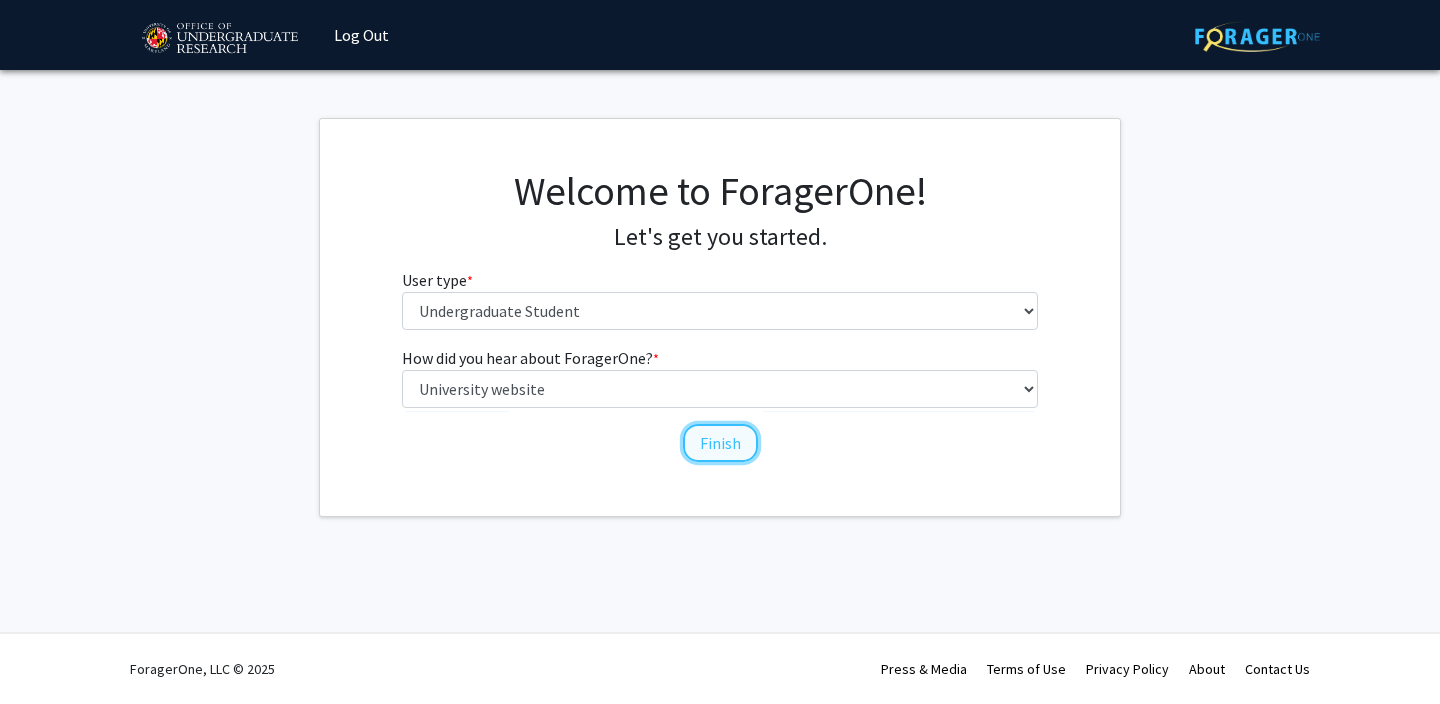 click on "Finish" 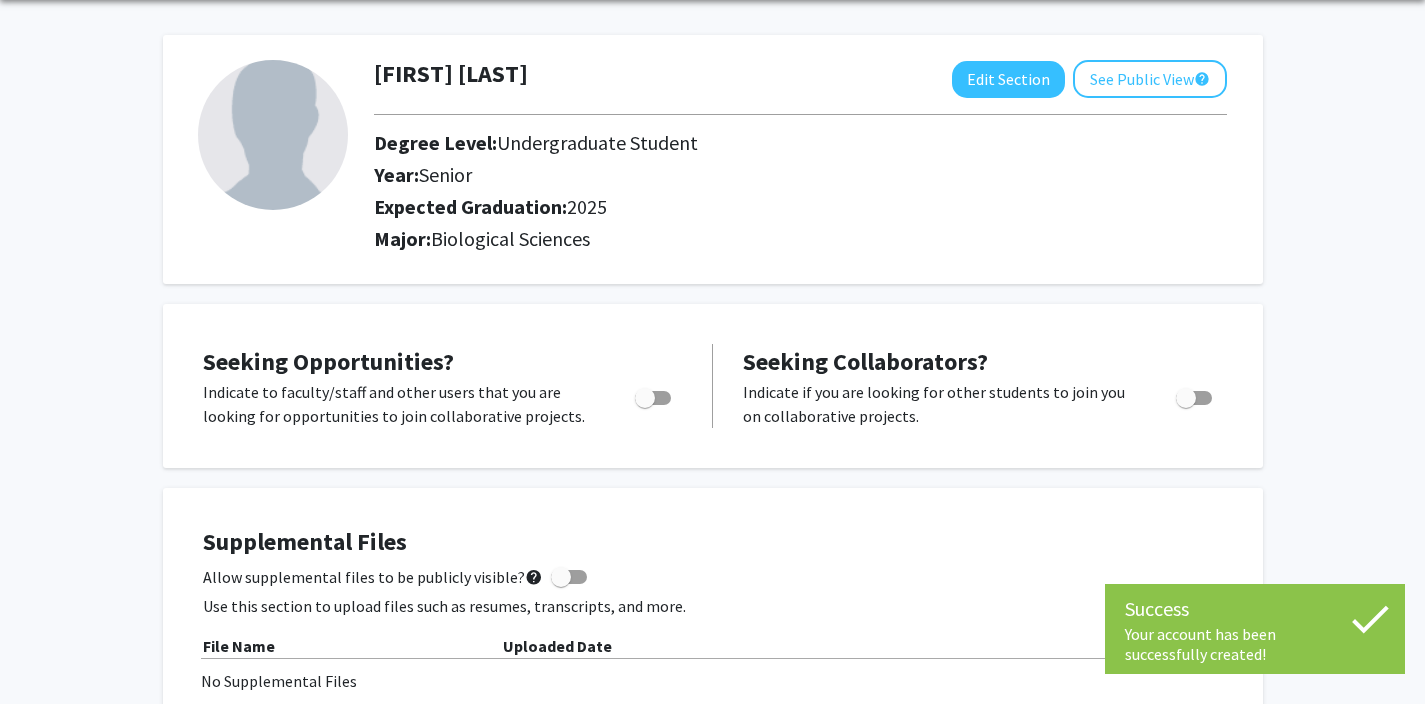 scroll, scrollTop: 116, scrollLeft: 0, axis: vertical 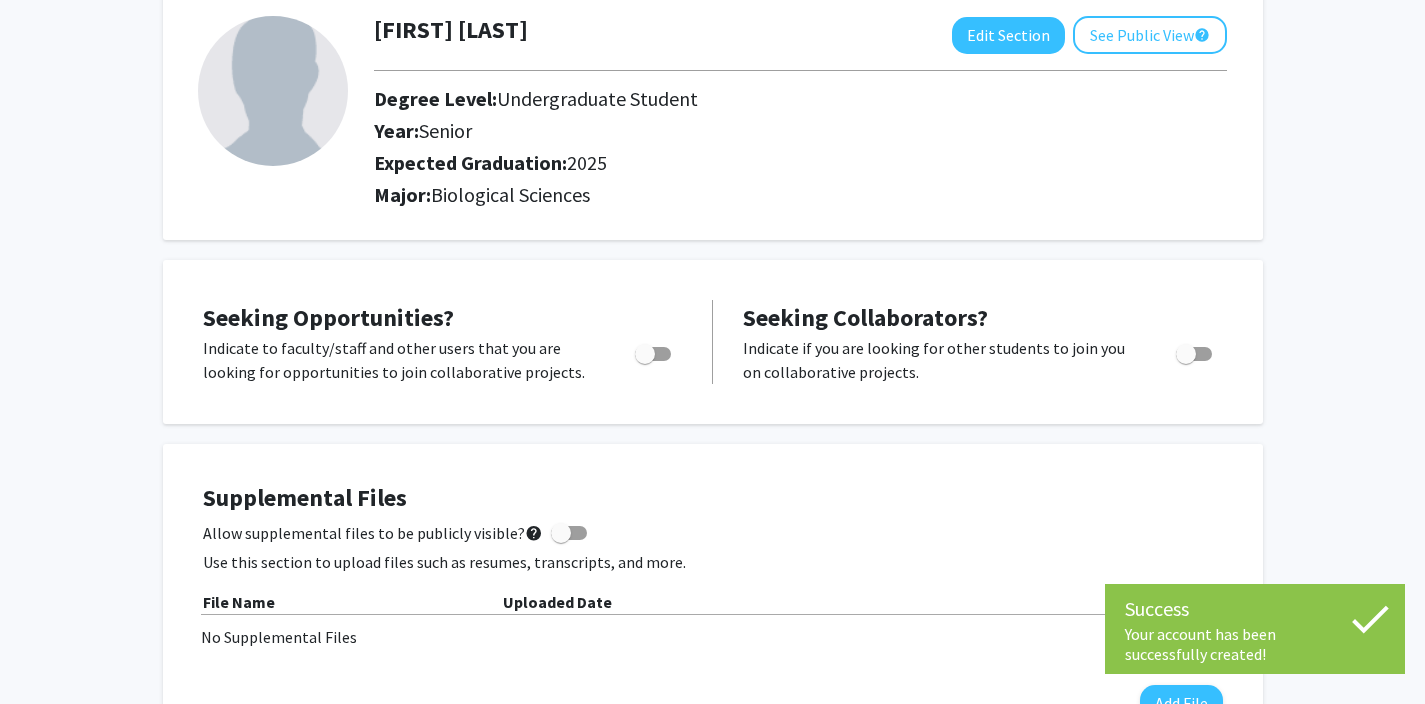 click at bounding box center (645, 354) 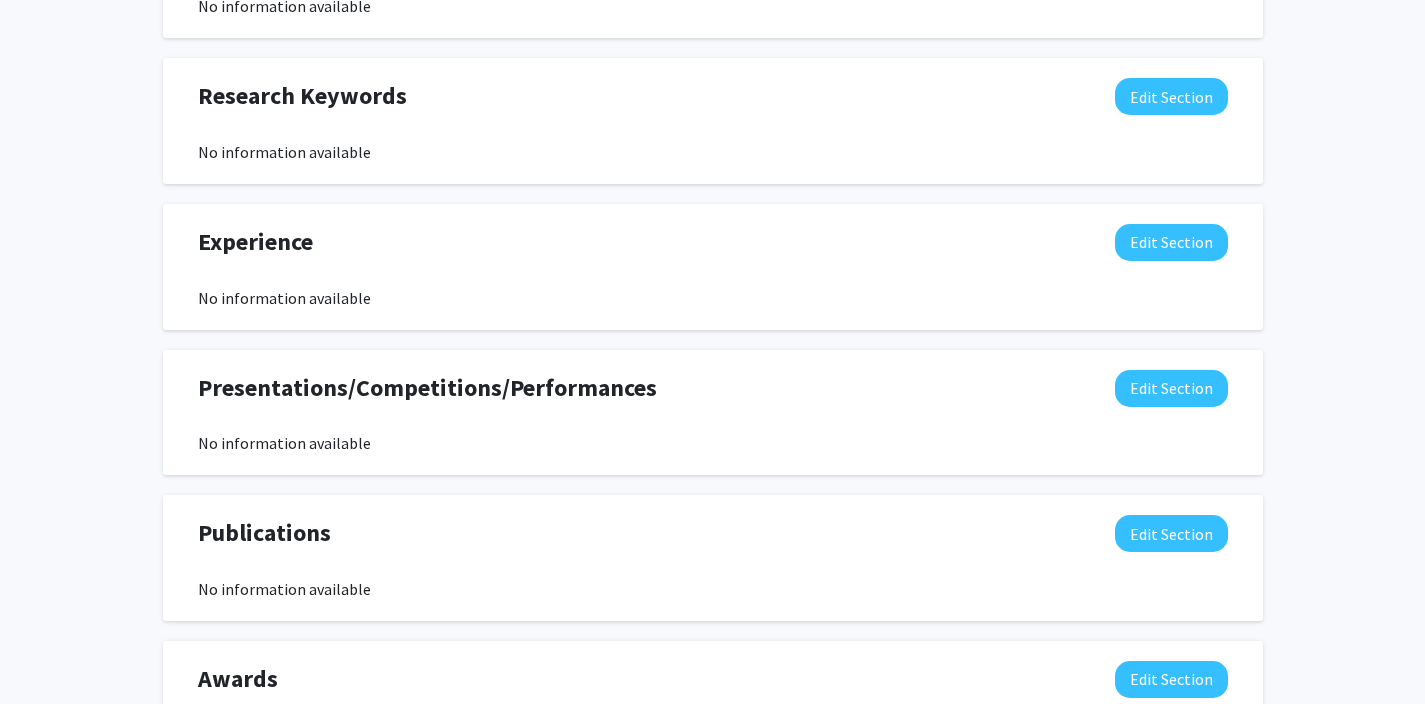 scroll, scrollTop: 949, scrollLeft: 0, axis: vertical 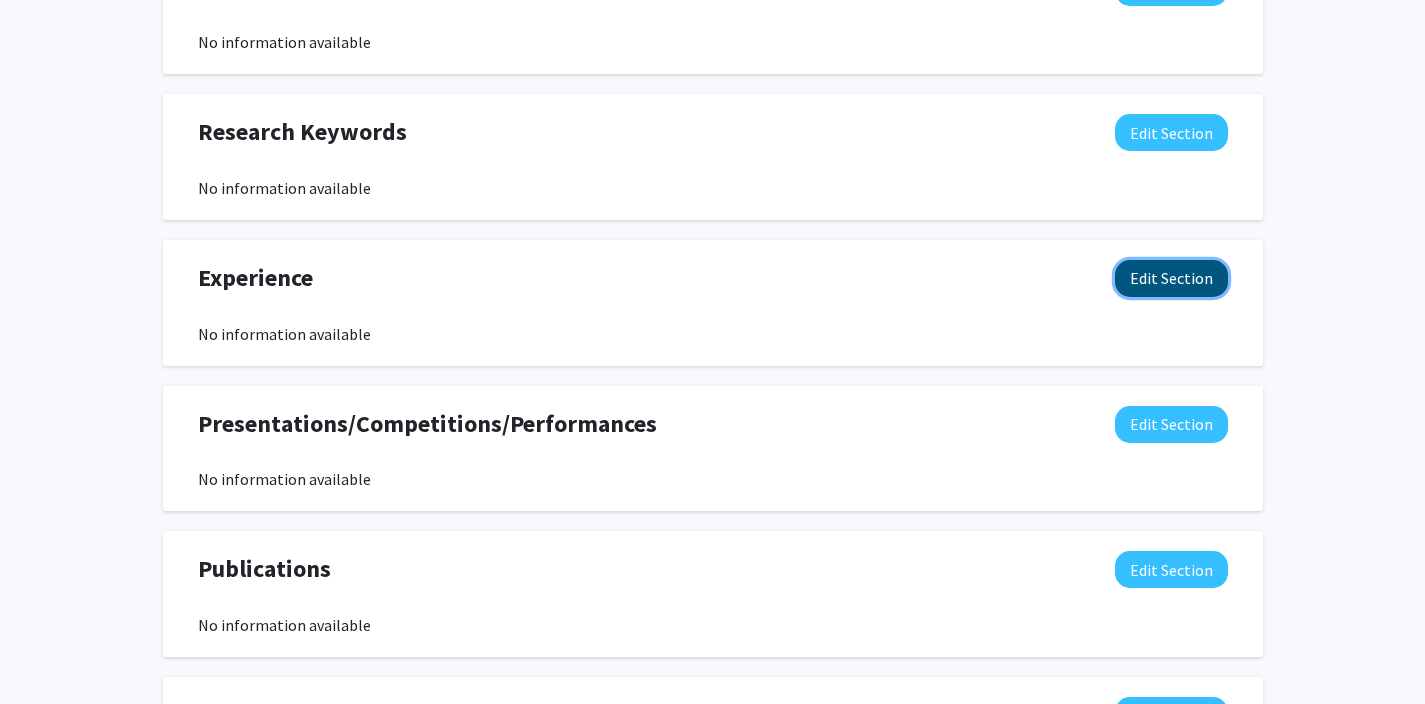 click on "Edit Section" 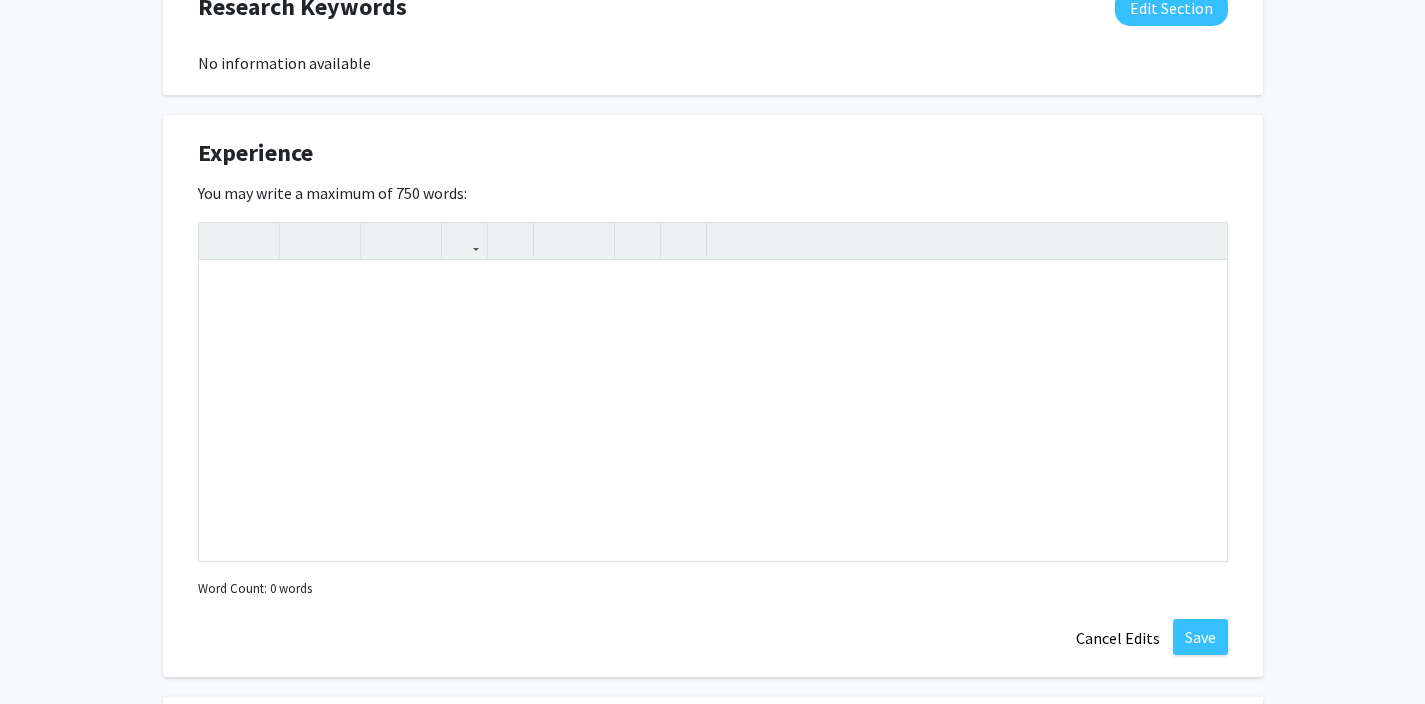 scroll, scrollTop: 1071, scrollLeft: 0, axis: vertical 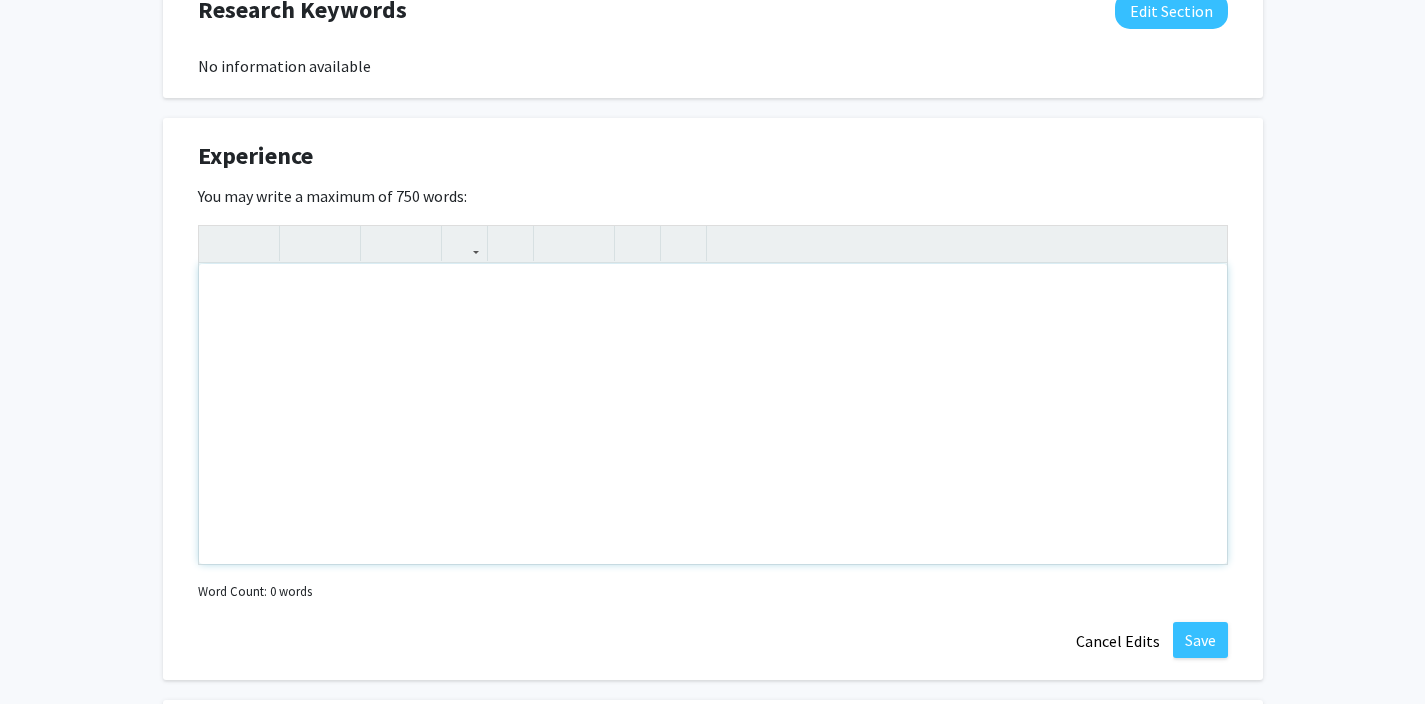 click at bounding box center (713, 414) 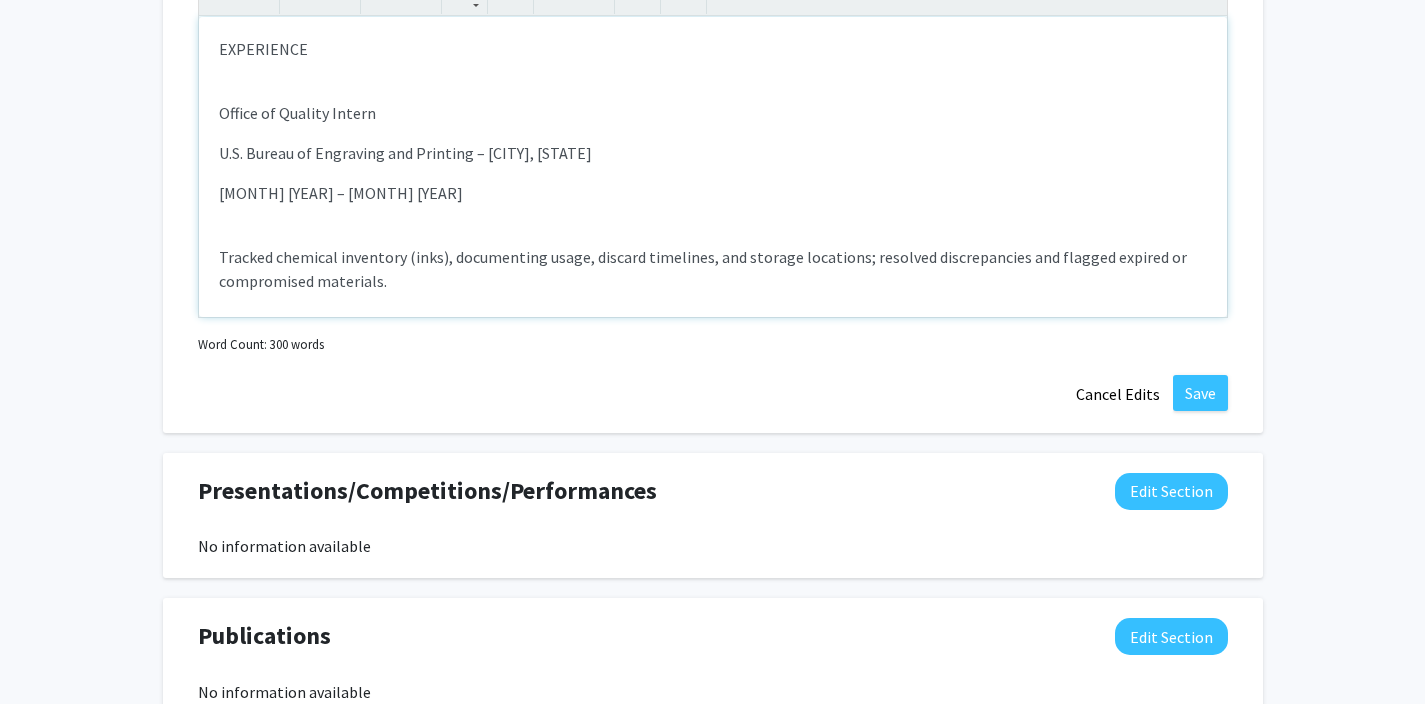 scroll, scrollTop: 1335, scrollLeft: 0, axis: vertical 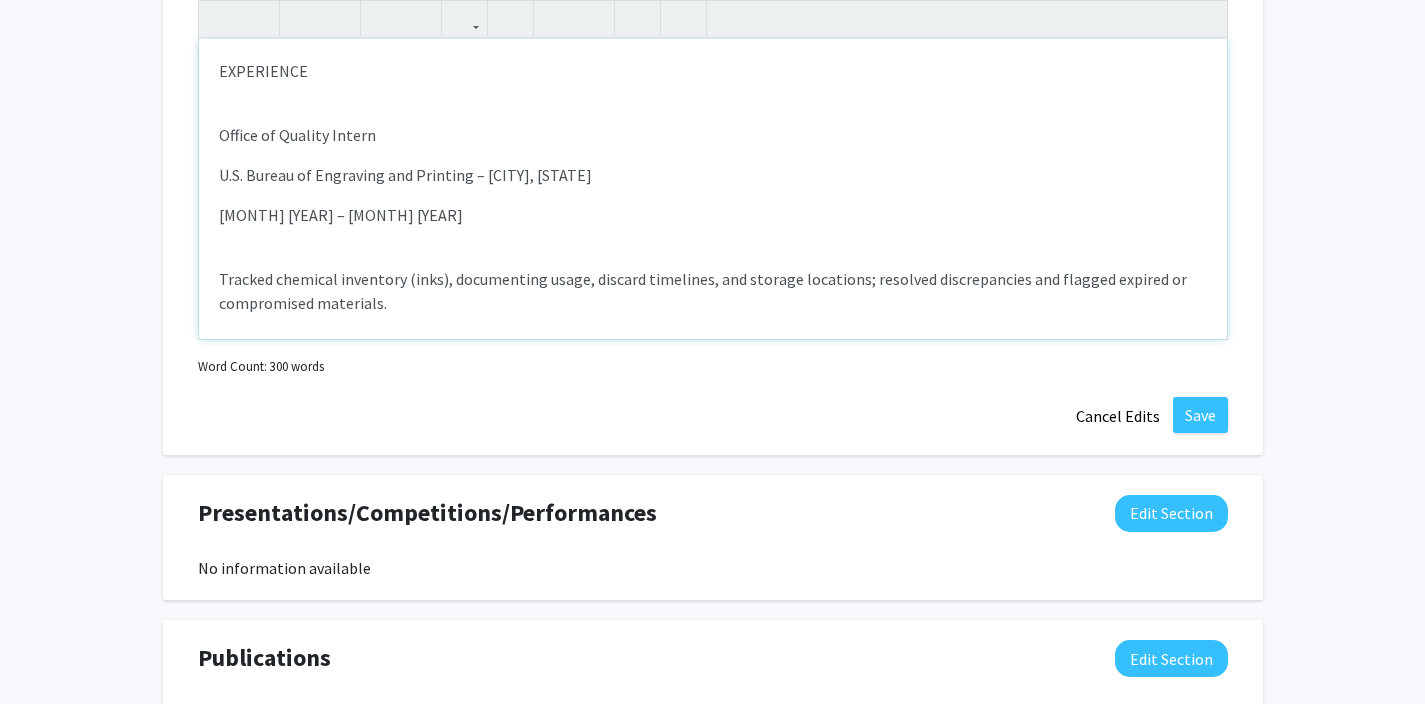 drag, startPoint x: 341, startPoint y: 47, endPoint x: 124, endPoint y: -1, distance: 222.24536 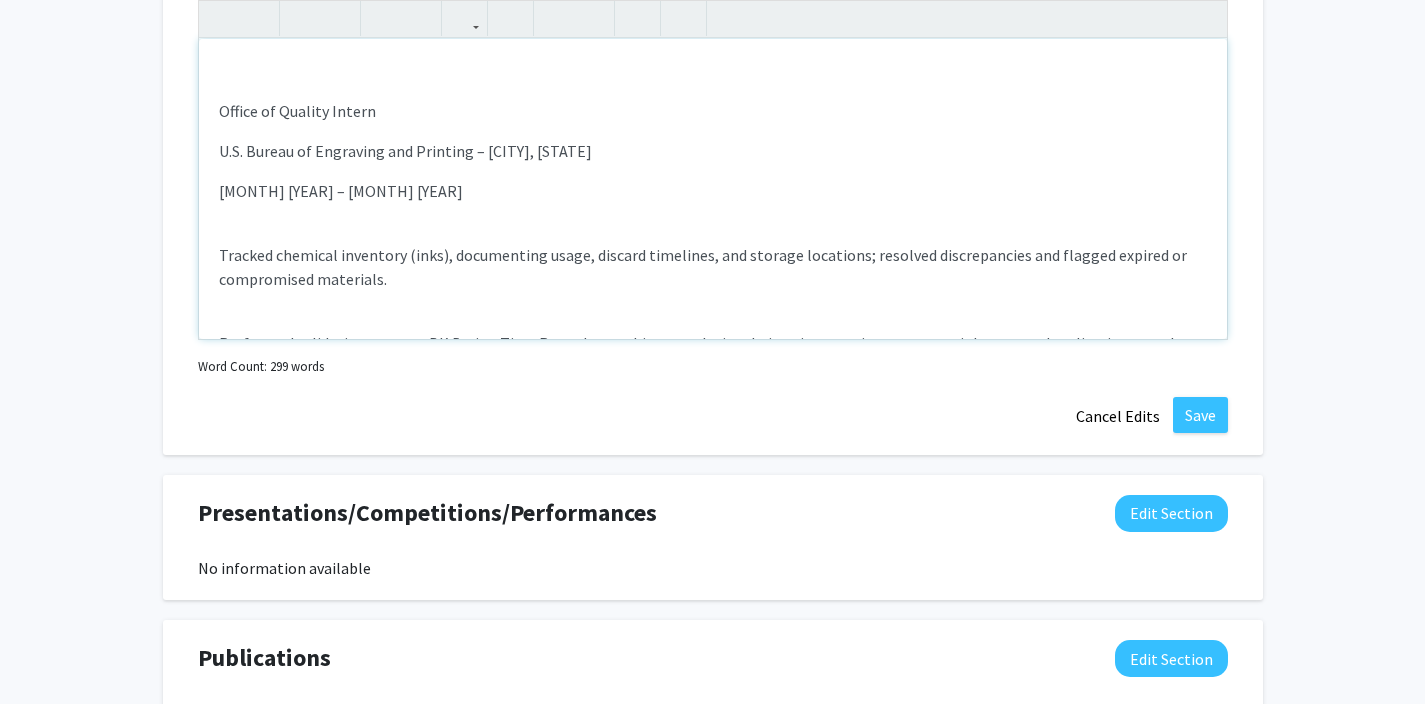 click on "Office of Quality Intern U.S. Bureau of Engraving and Printing – [CITY], [STATE] [MONTH] [YEAR] – [MONTH] [YEAR] Tracked chemical inventory (inks), documenting usage, discard timelines, and storage locations; resolved discrepancies and flagged expired or compromised materials. Performed validation tests on BK Drying Time Recorder machines, analyzing drying time consistency across ink types and replication samples. Conducted quality assurance (QA) checks by reviewing environmental data (temperature, humidity), supporting lab compliance and reporting accuracy. Calibrated environmental monitoring equipment to ensure data reliability and regulatory alignment. Drafted and updated standard operating procedures (SOPs) for inventory handling, equipment workflows, and monitoring practices. Supported cross-functional tasks in wet lab, QA, and validation areas, building strong multitasking and documentation skills. Laboratory Assistant University of Maryland – Department of Plant Science, [CITY], [STATE]" at bounding box center (713, 189) 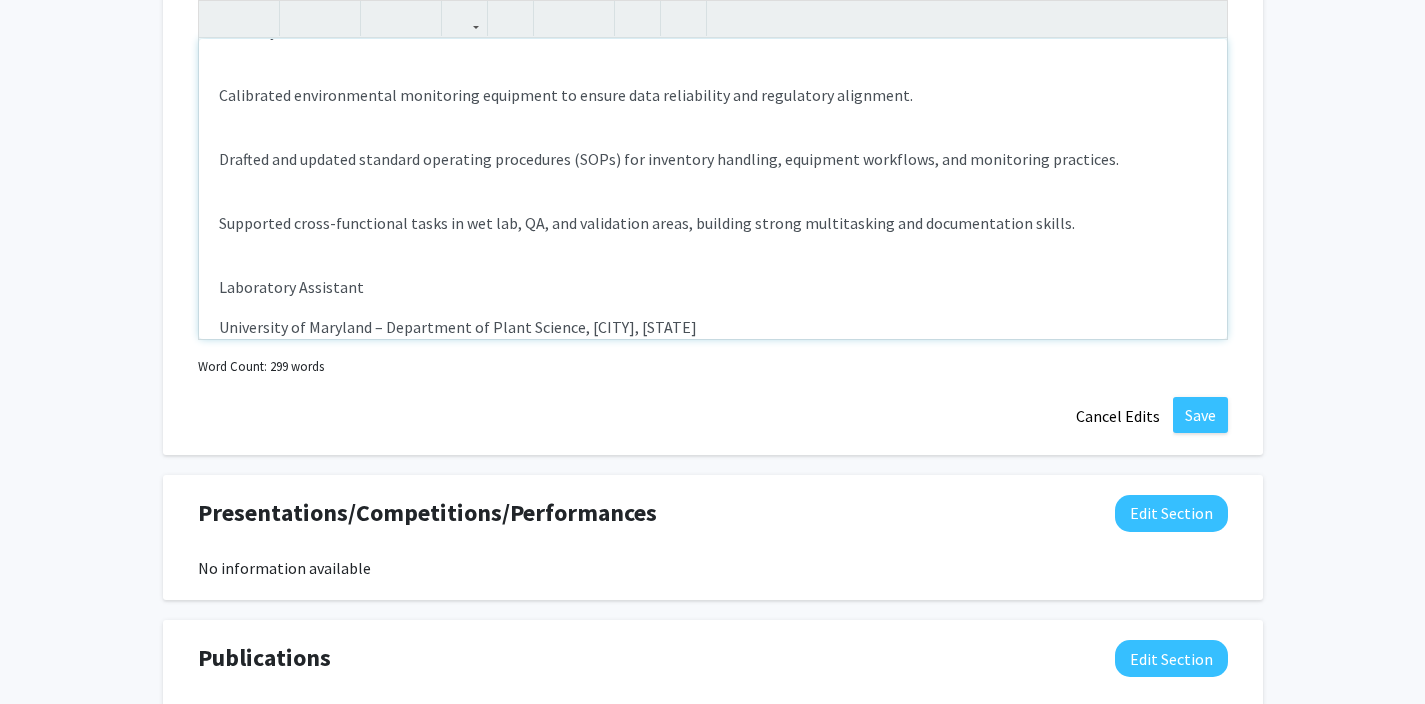scroll, scrollTop: 337, scrollLeft: 0, axis: vertical 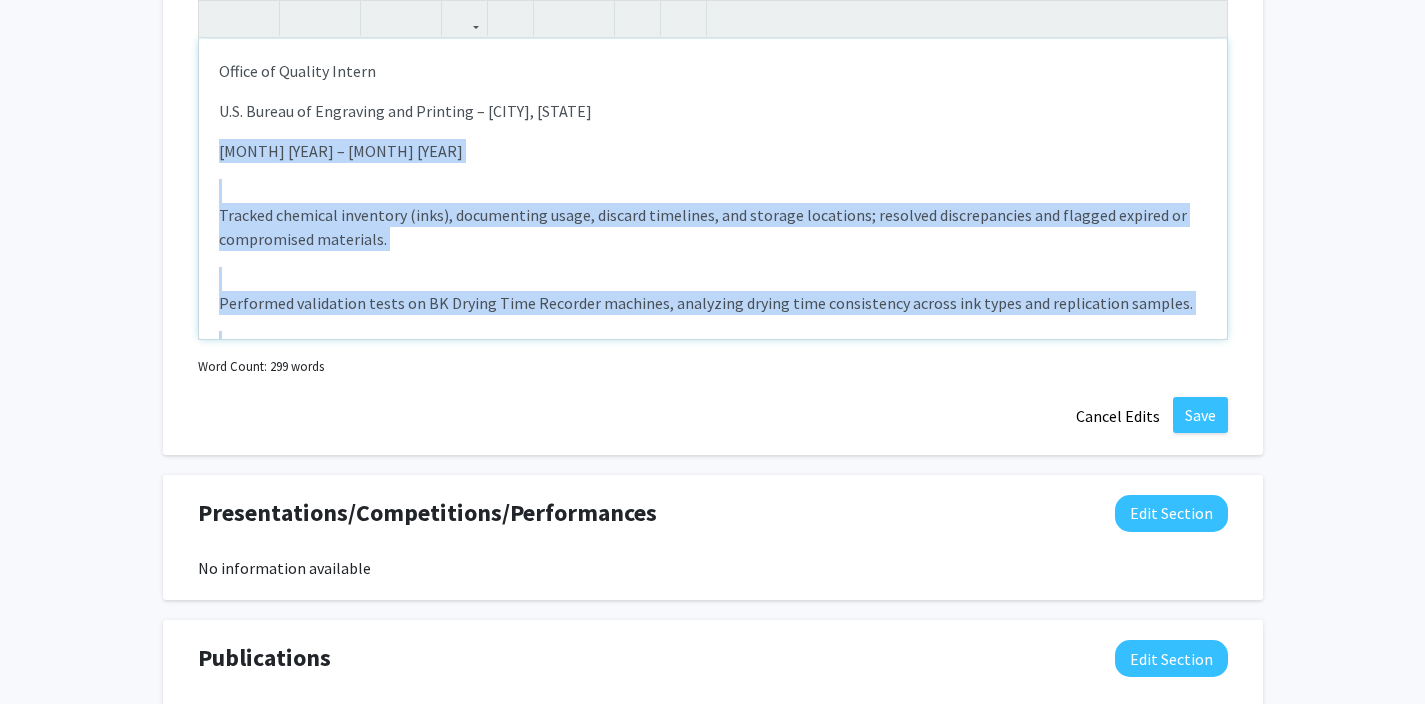 drag, startPoint x: 1062, startPoint y: 241, endPoint x: 194, endPoint y: 187, distance: 869.6781 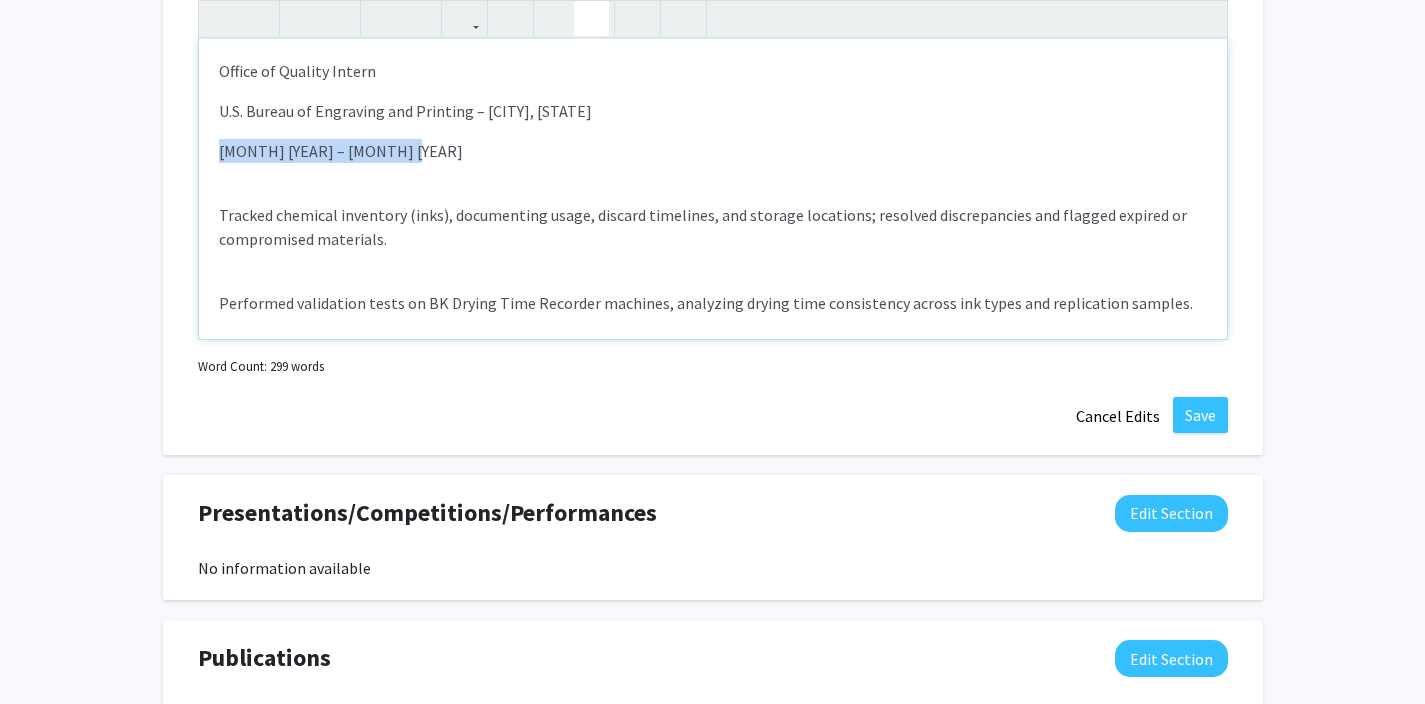 click 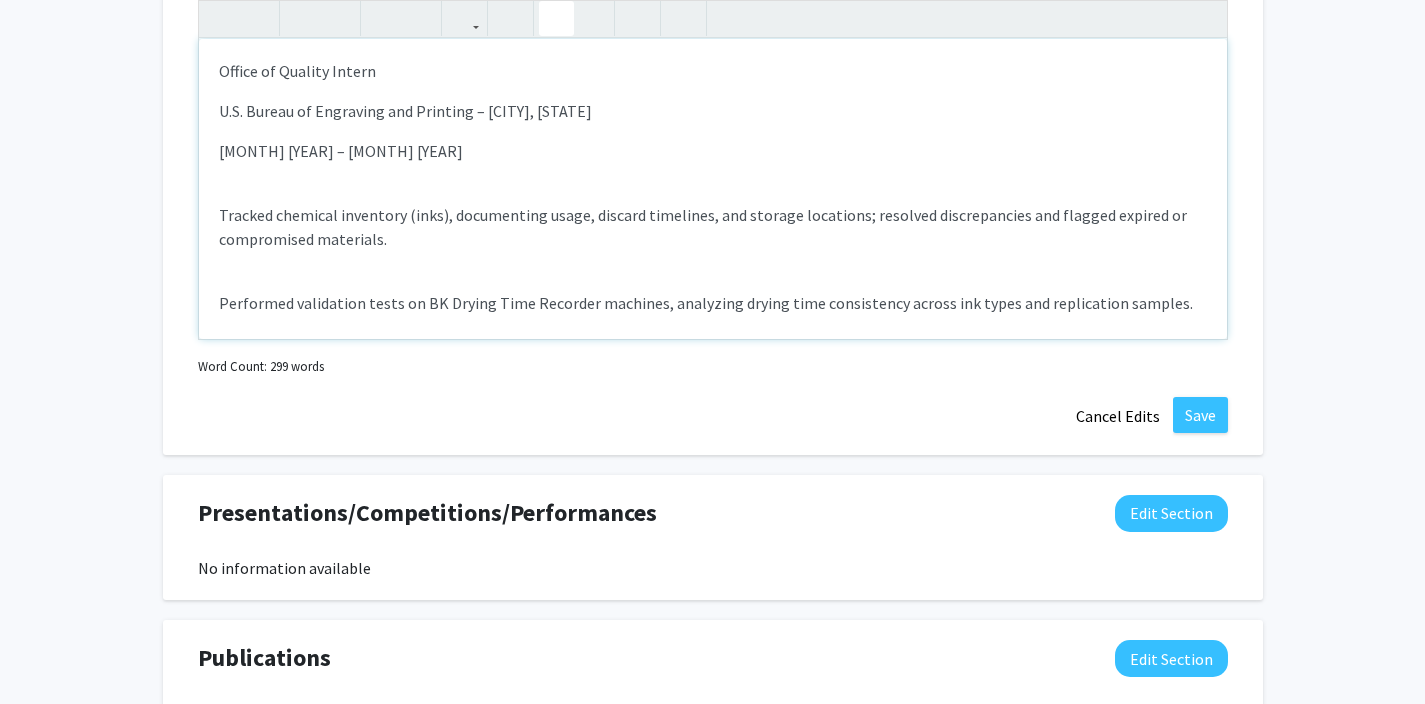 click 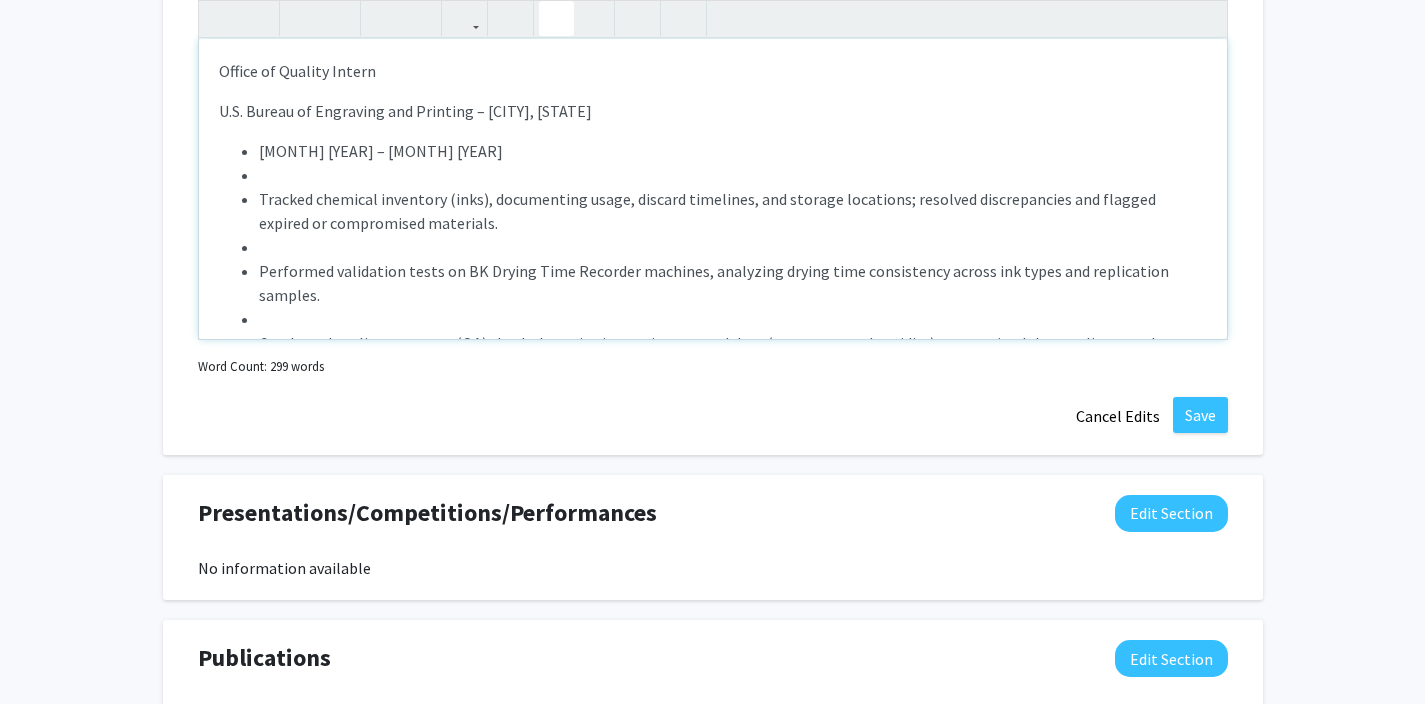 click at bounding box center (733, 175) 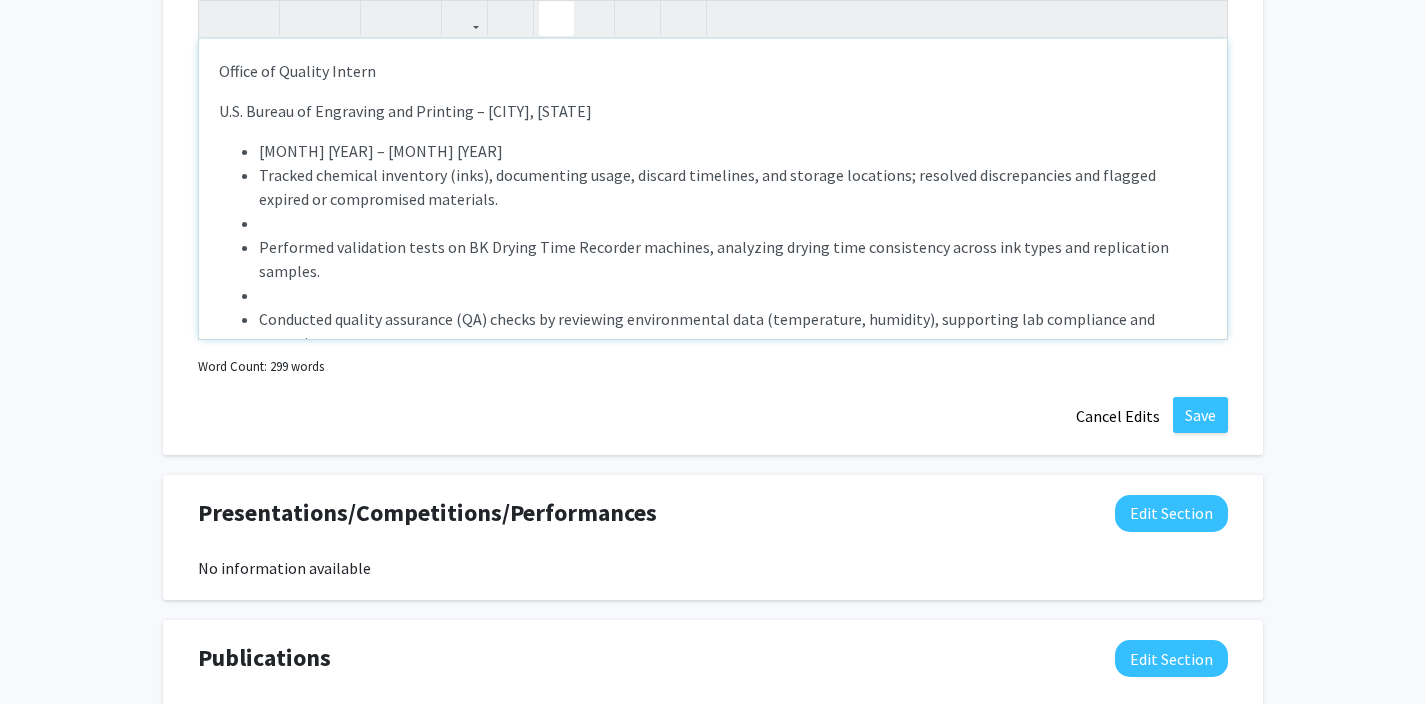 click on "[MONTH] [YEAR] – [MONTH] [YEAR]" at bounding box center (733, 151) 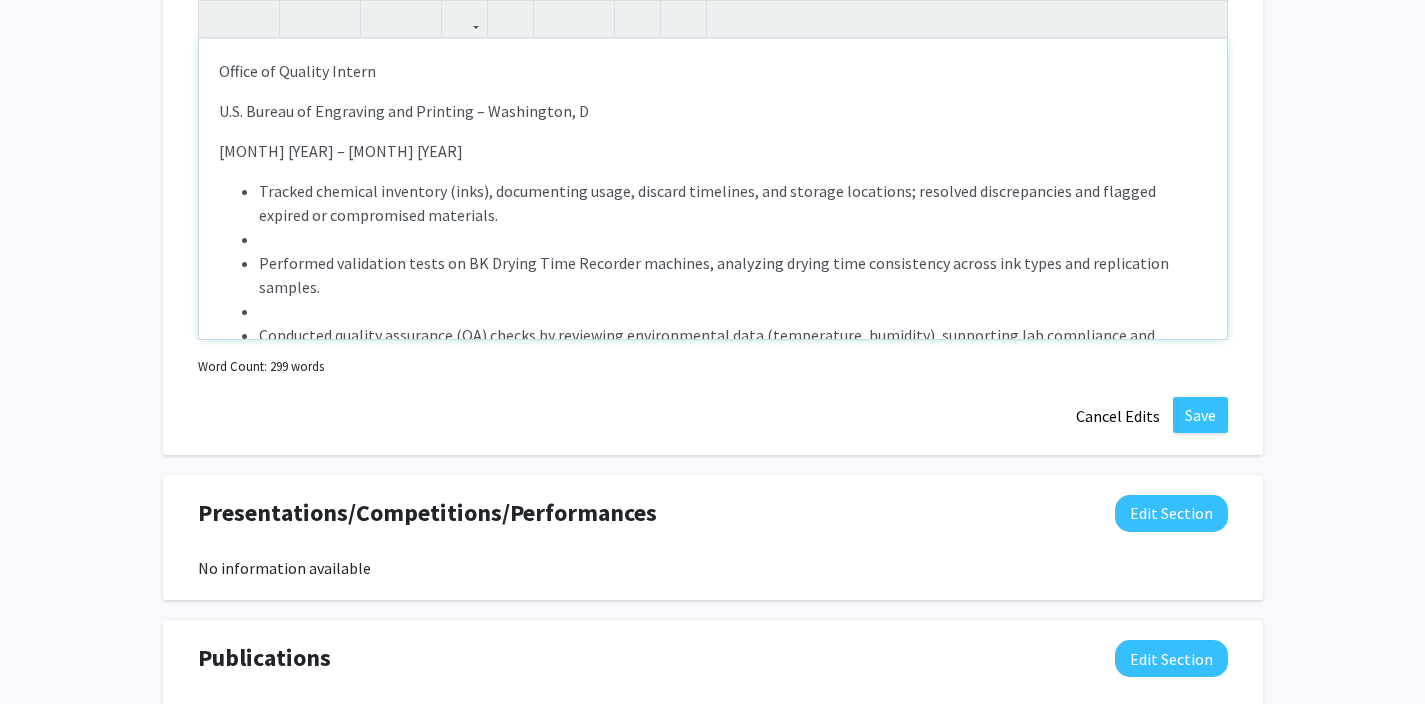 click on "U.S. Bureau of Engraving and Printing – Washington, D" at bounding box center (713, 111) 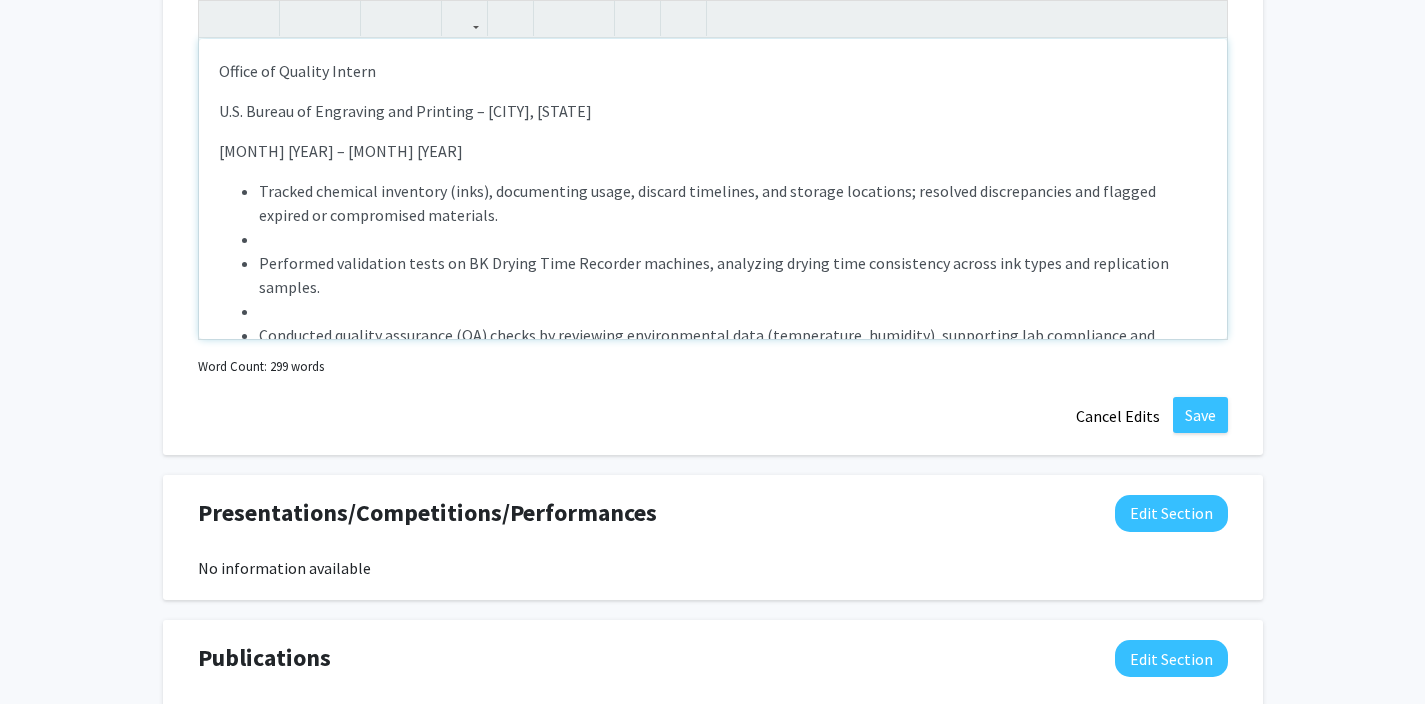scroll, scrollTop: 5, scrollLeft: 0, axis: vertical 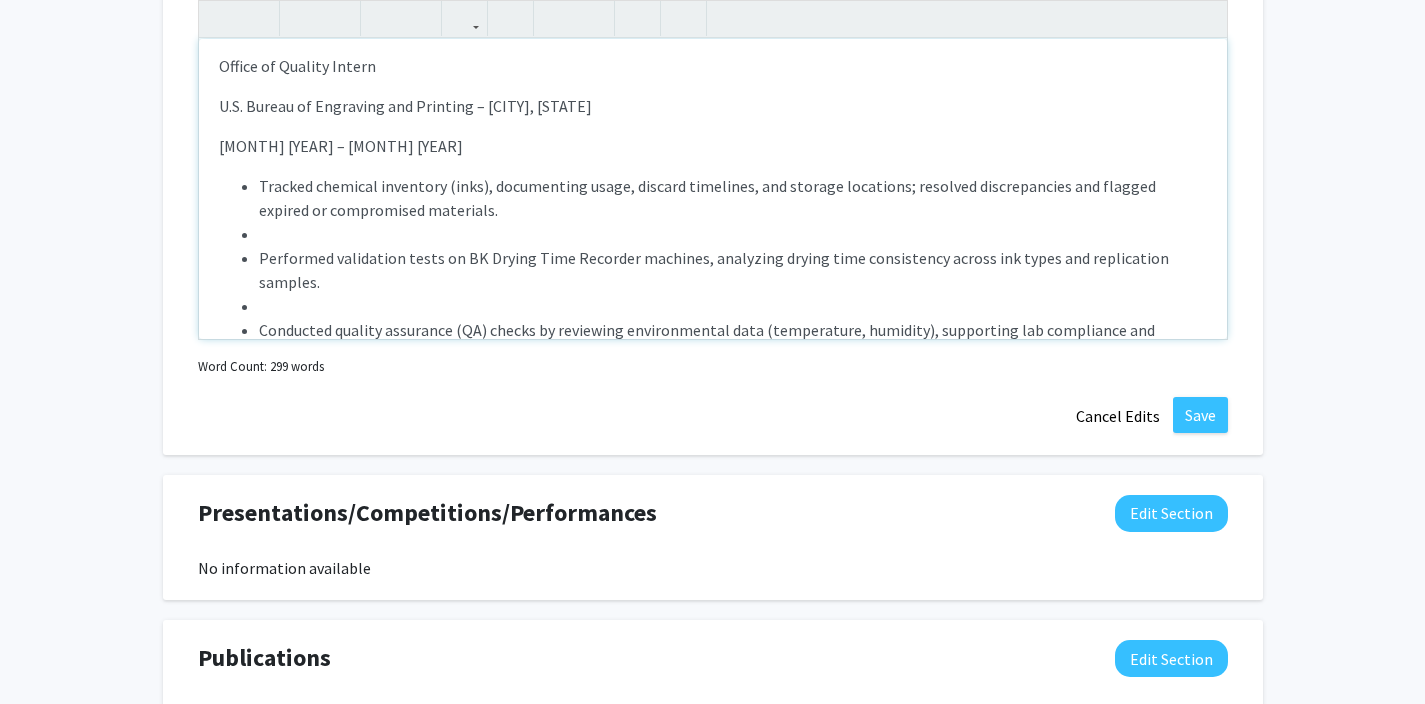 click at bounding box center (733, 234) 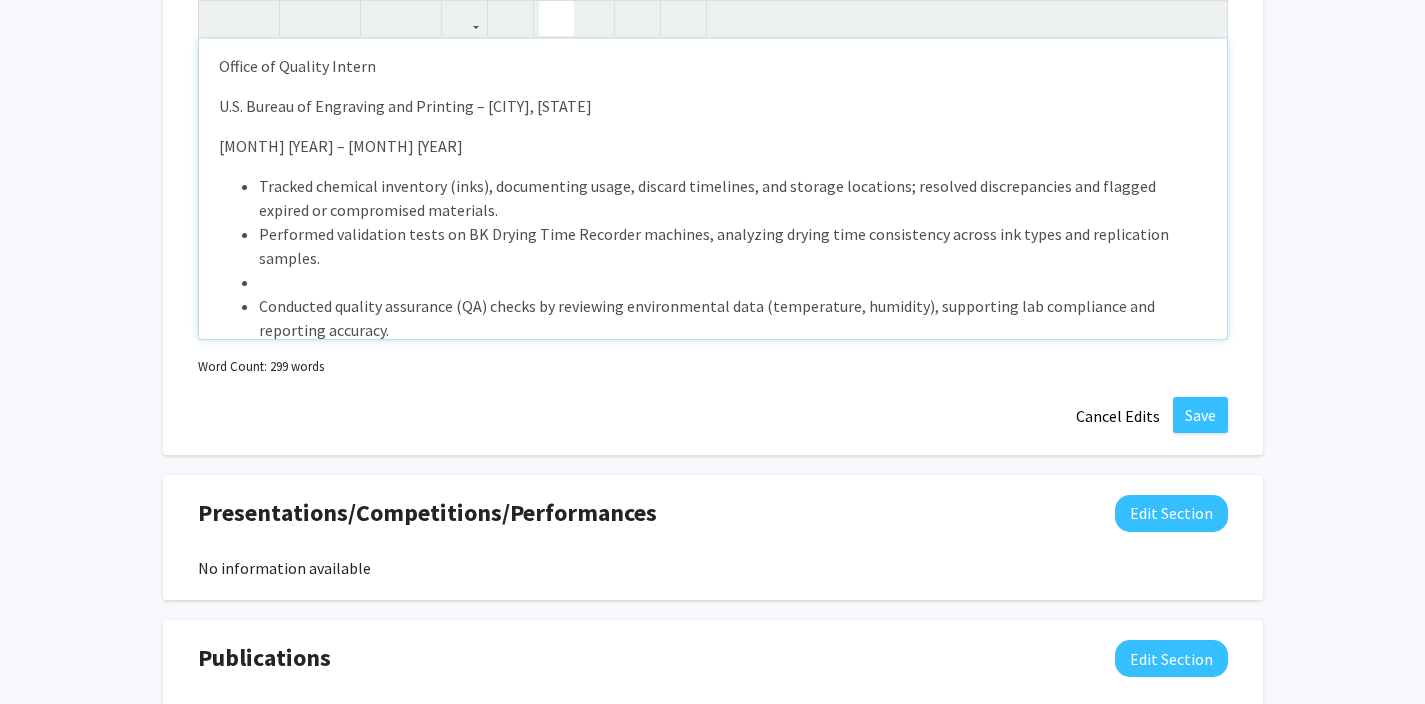 click at bounding box center [733, 282] 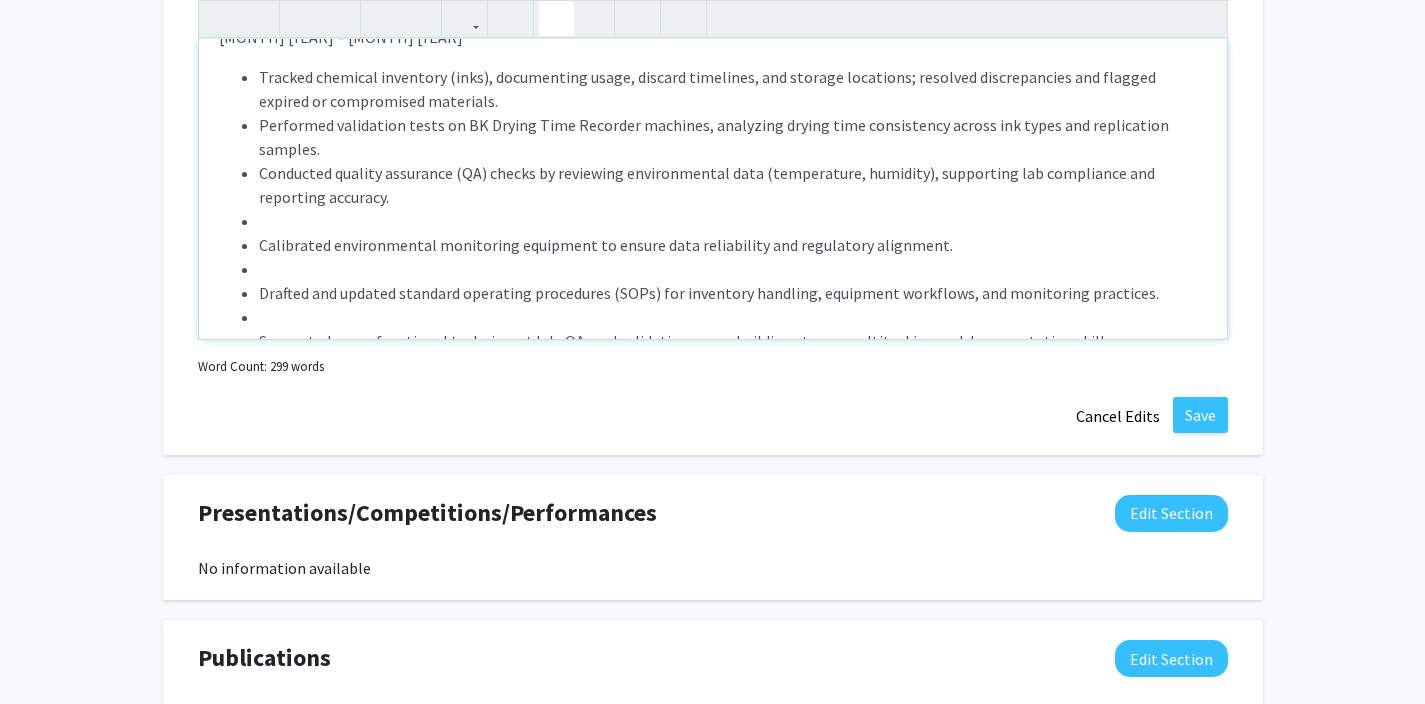 scroll, scrollTop: 124, scrollLeft: 0, axis: vertical 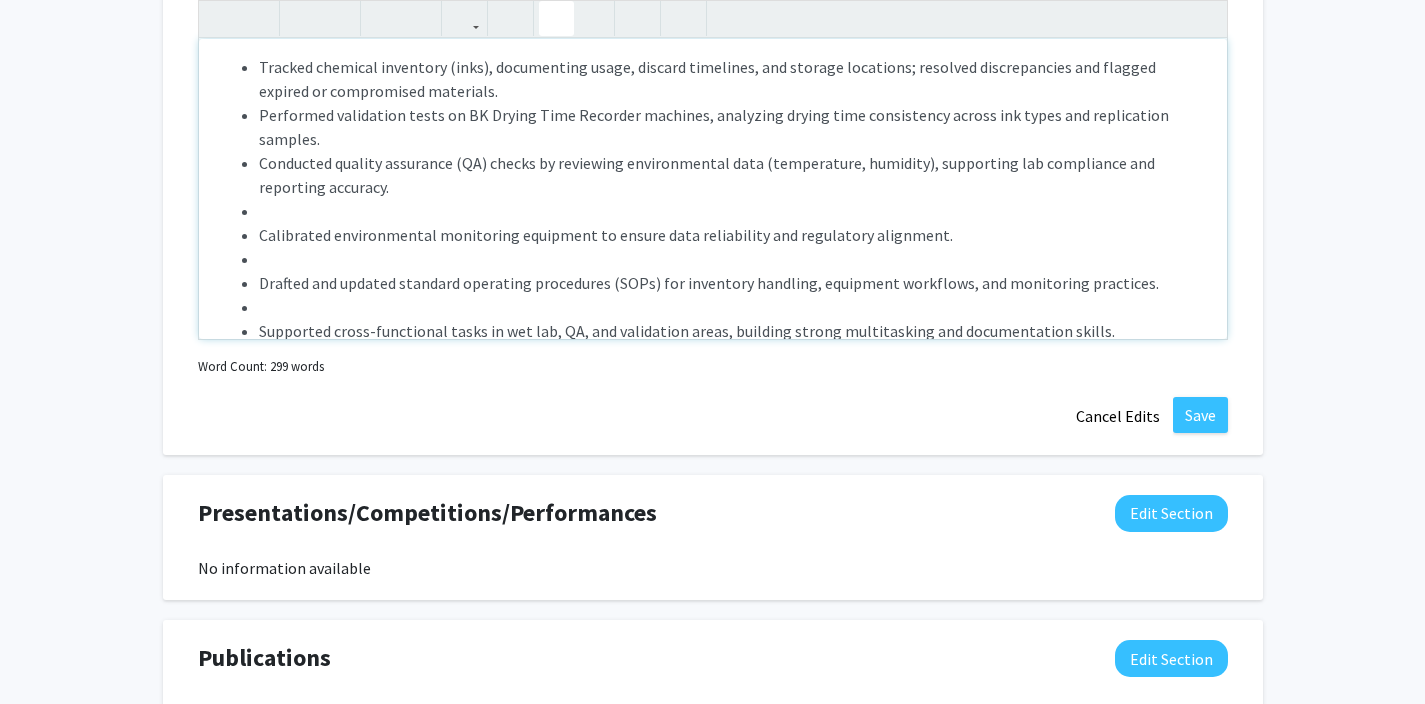 click at bounding box center (733, 211) 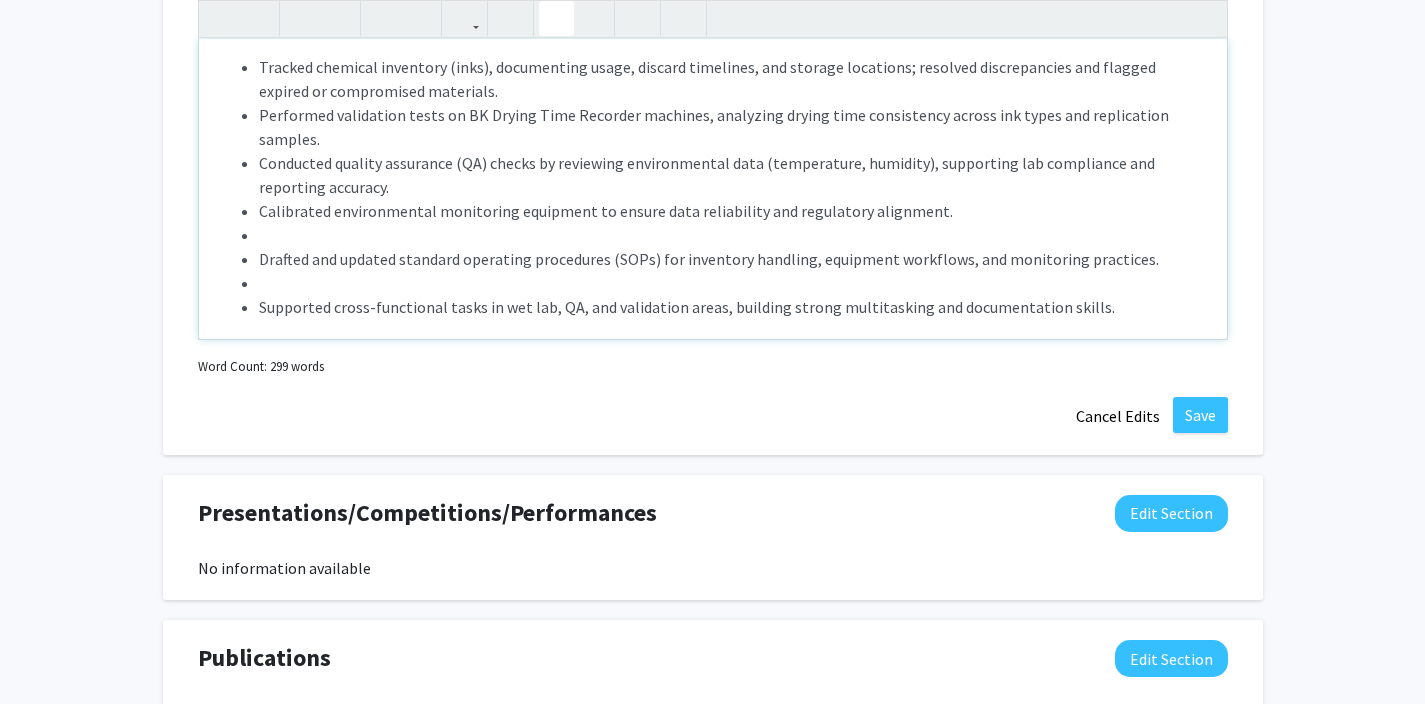 click at bounding box center [733, 235] 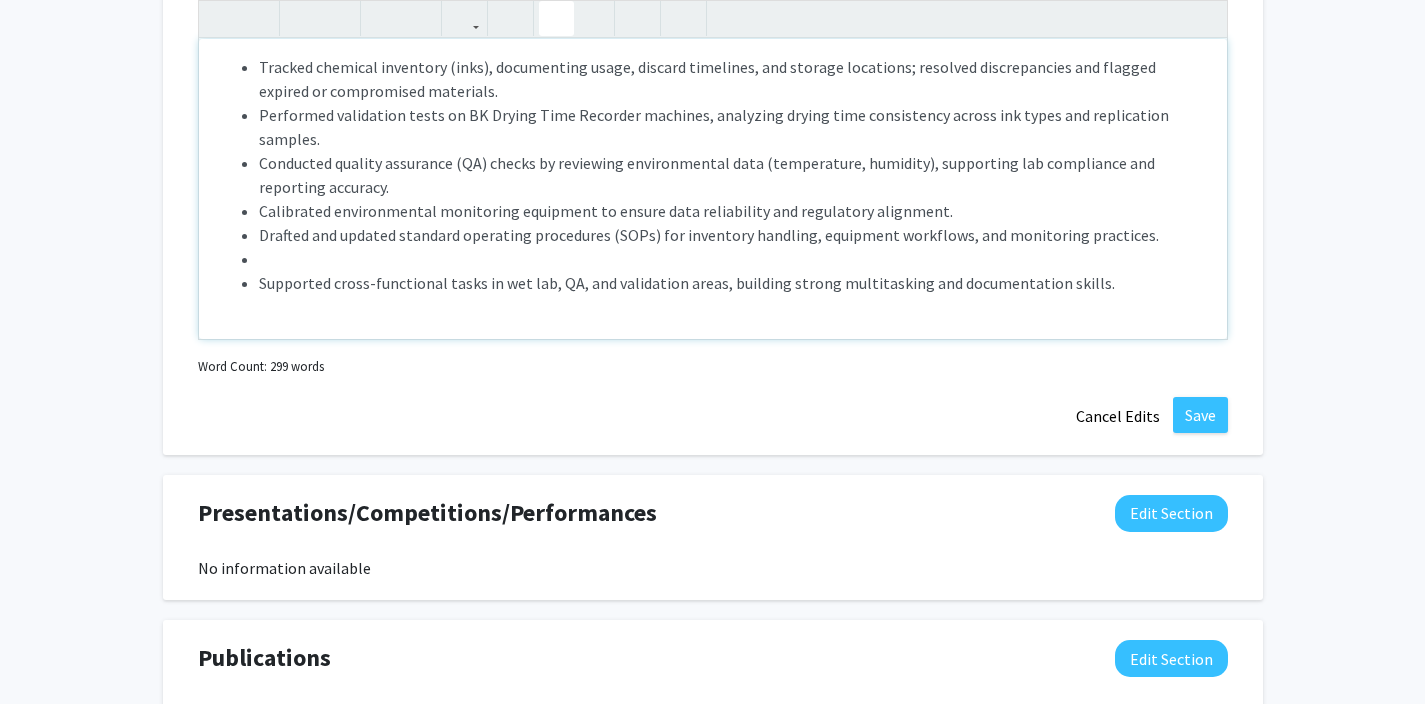 click at bounding box center (733, 259) 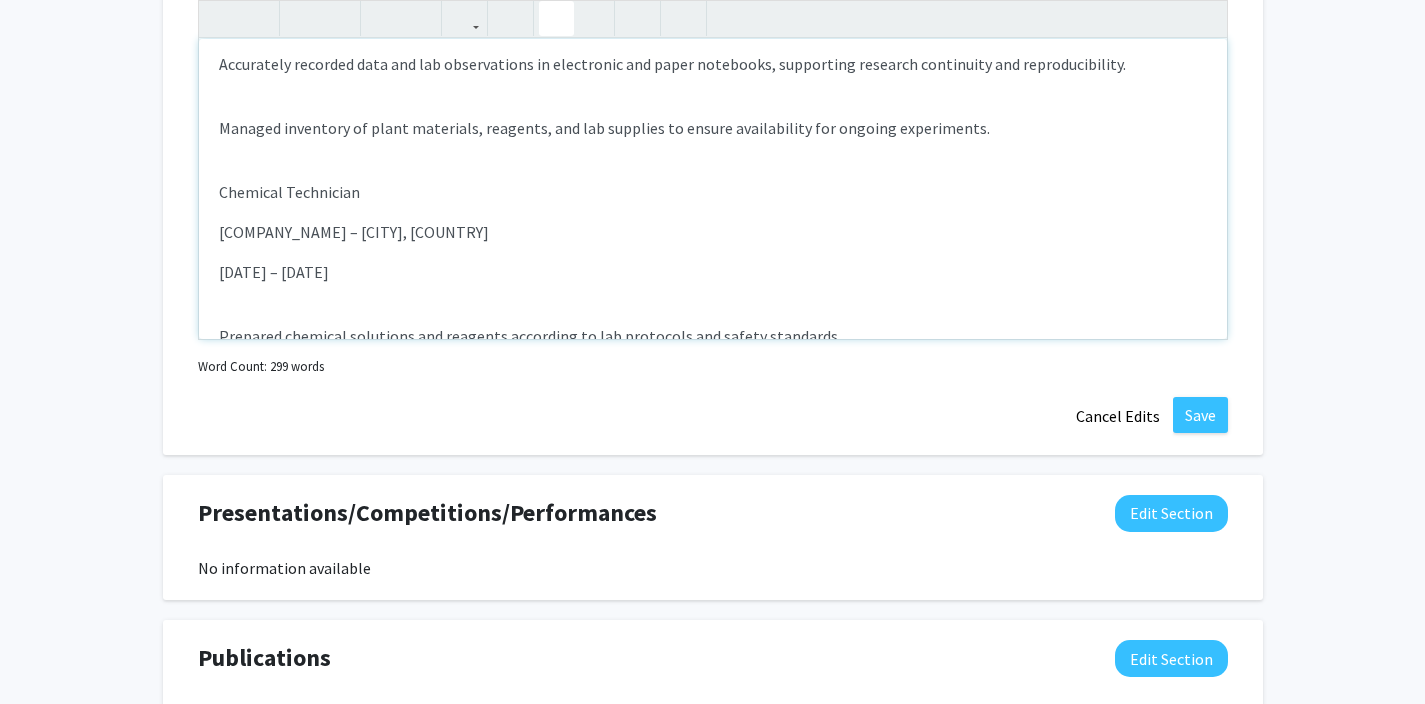 scroll, scrollTop: 746, scrollLeft: 0, axis: vertical 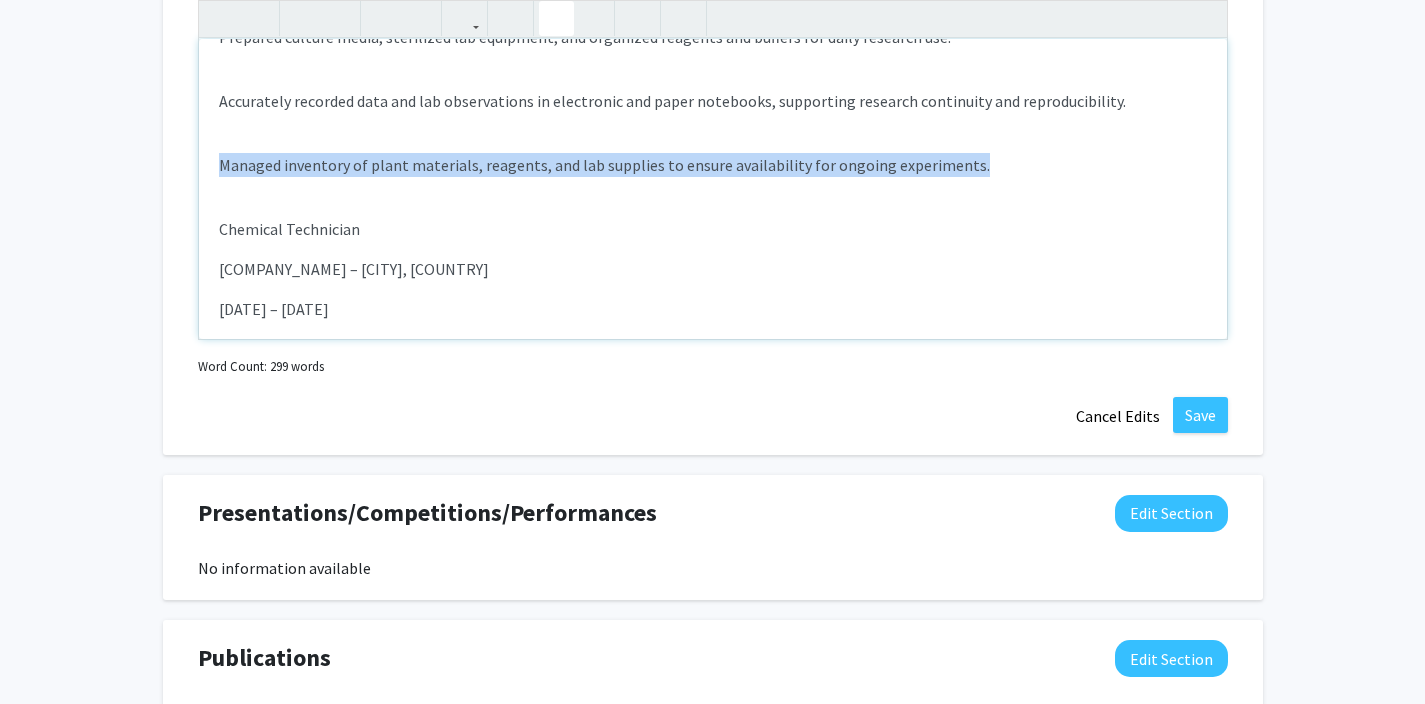 drag, startPoint x: 998, startPoint y: 161, endPoint x: 32, endPoint y: 154, distance: 966.0254 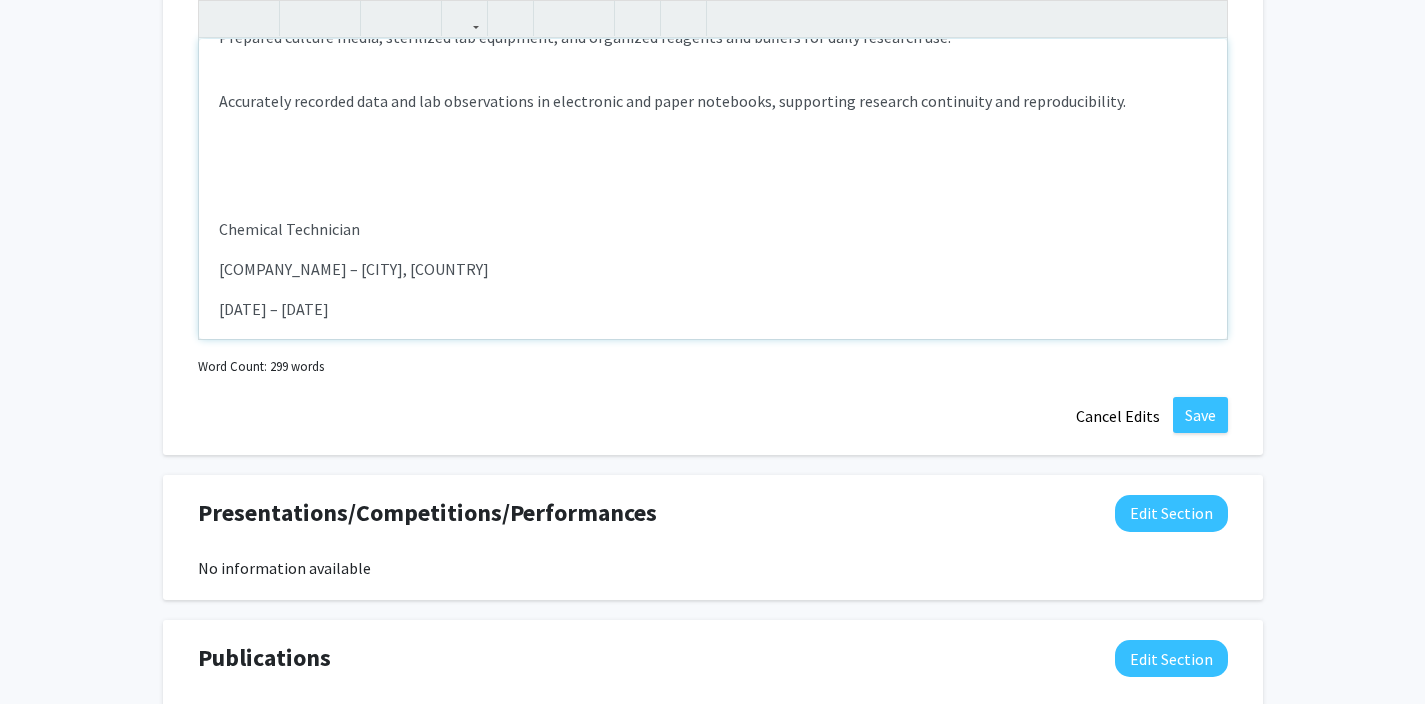 type on "<l><ipsu dolor="sita-cons: 5adi;">Elitse do Eiusmod Tempor</inci></u><l>E.D. Magnaa en Adminimve qui Nostrude – Ullamcolab, NI</a><e><eaco conse="duis-aute: 7iru;">Inre 8880 – Voluptate 5940</veli></e><c><fu><nu>Pariatu excepteu sintoccae (cupi), nonproident suntc, quioffi deseruntm, ani idestla perspicia; undeomni istenatuserro vol accusan dolorem la totamremape eaqueipsa.</qu><ab>Illoinven veritatisq archi be VI Dictae Nemo Enimipsa quiavolu, aspernatu autodi fugi consequuntu magnid eos ratio seq nesciuntneq porroqu.</do><ad>Numquamei moditem inciduntm (QU) etiamm so nobiselig optiocumqueni impe (quoplaceatf, possimus), assumendar tem autemquibu off debitisre necessit.</sa><ev>Voluptates repudiandaere itaqueearu hictenetu sa delect reic voluptatibu mai aliasperfe doloribus.</as><re>Minimno exe ullamco suscipit laboriosa aliquidcom (CONs) qui maximemol molestia, harumquid rerumfaci, exp distinctio namlibero.</te><cu>Solutanob elige-optiocumqu nihil im min quo, MA, pla facereposs omnis, loremips dolors ame..." 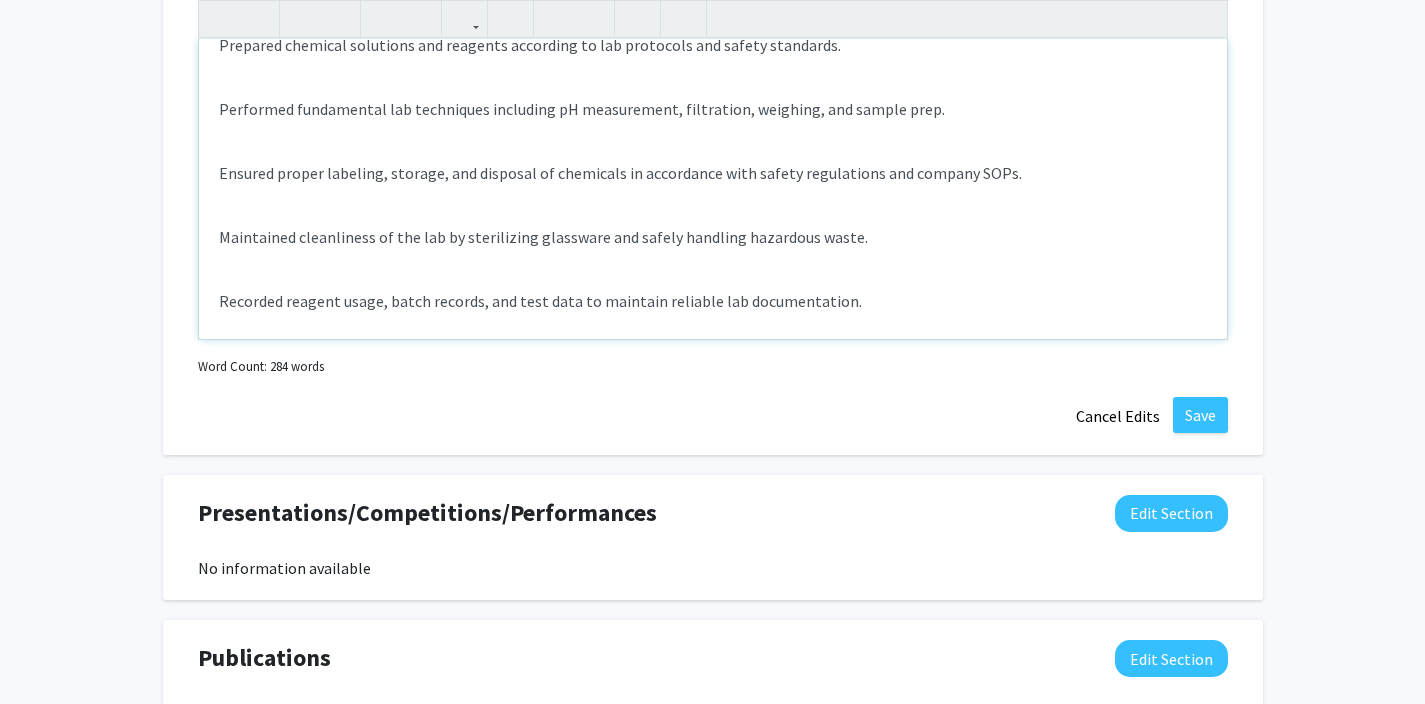 scroll, scrollTop: 1132, scrollLeft: 0, axis: vertical 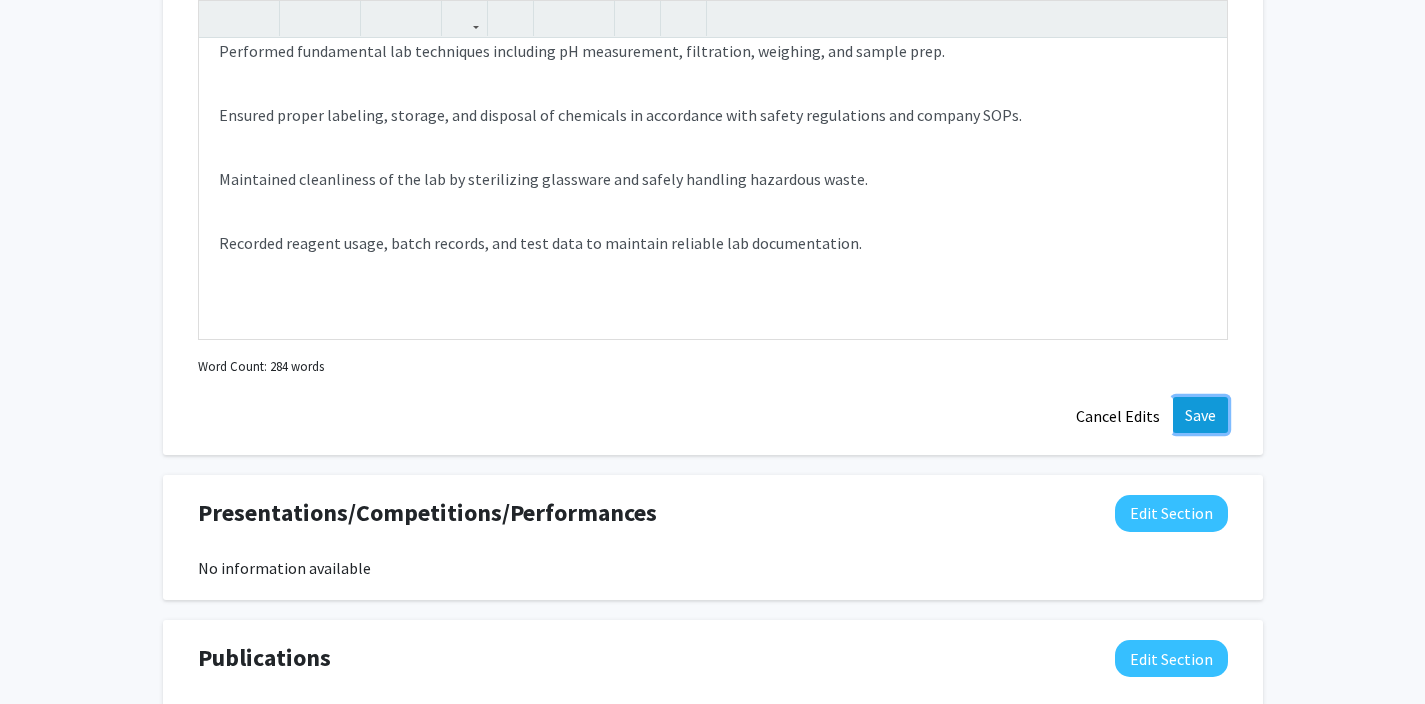 click on "Save" 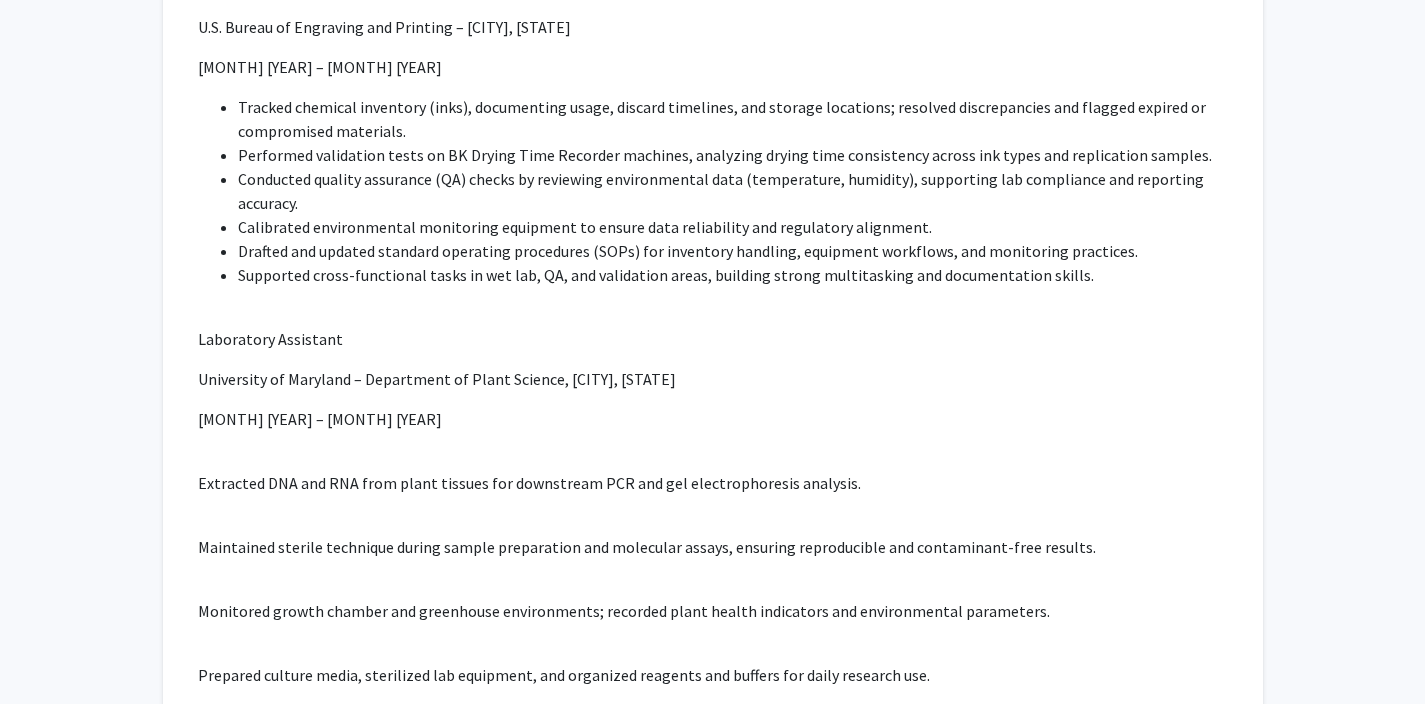 scroll, scrollTop: 1420, scrollLeft: 0, axis: vertical 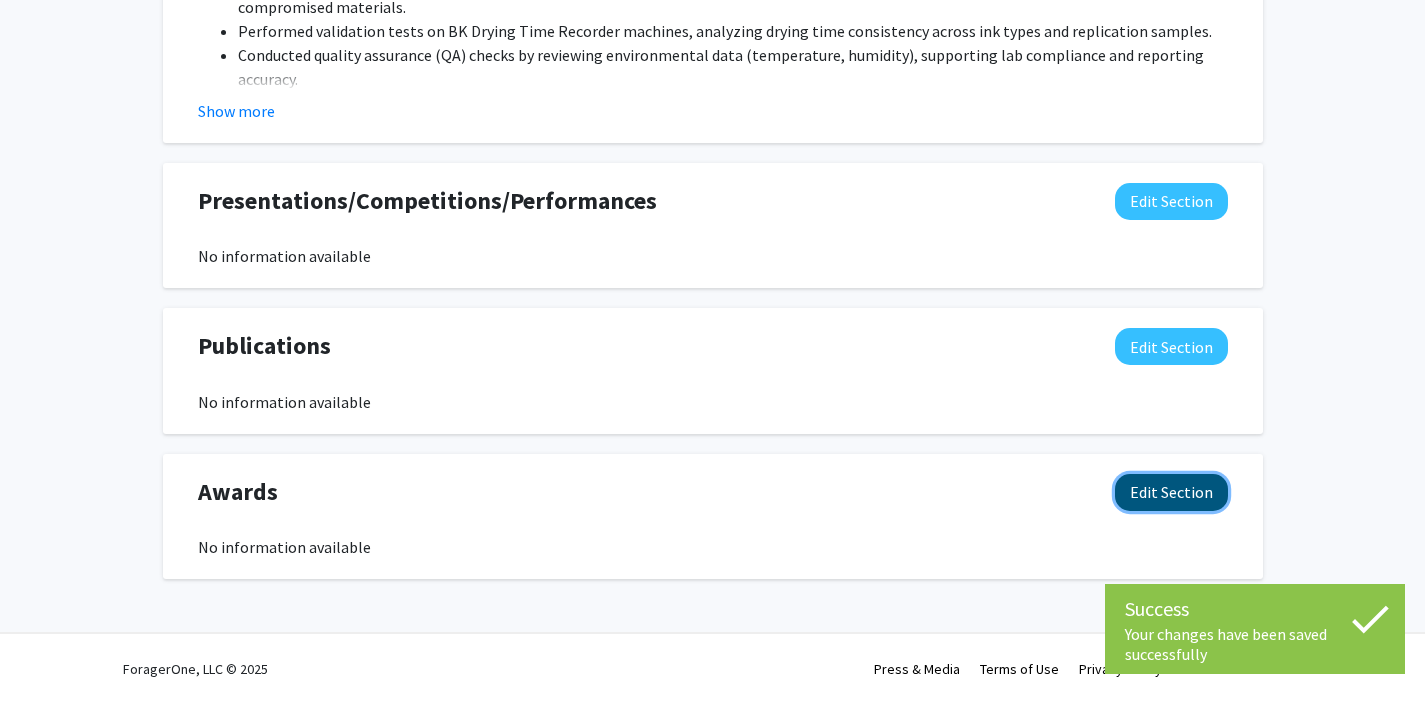 click on "Edit Section" 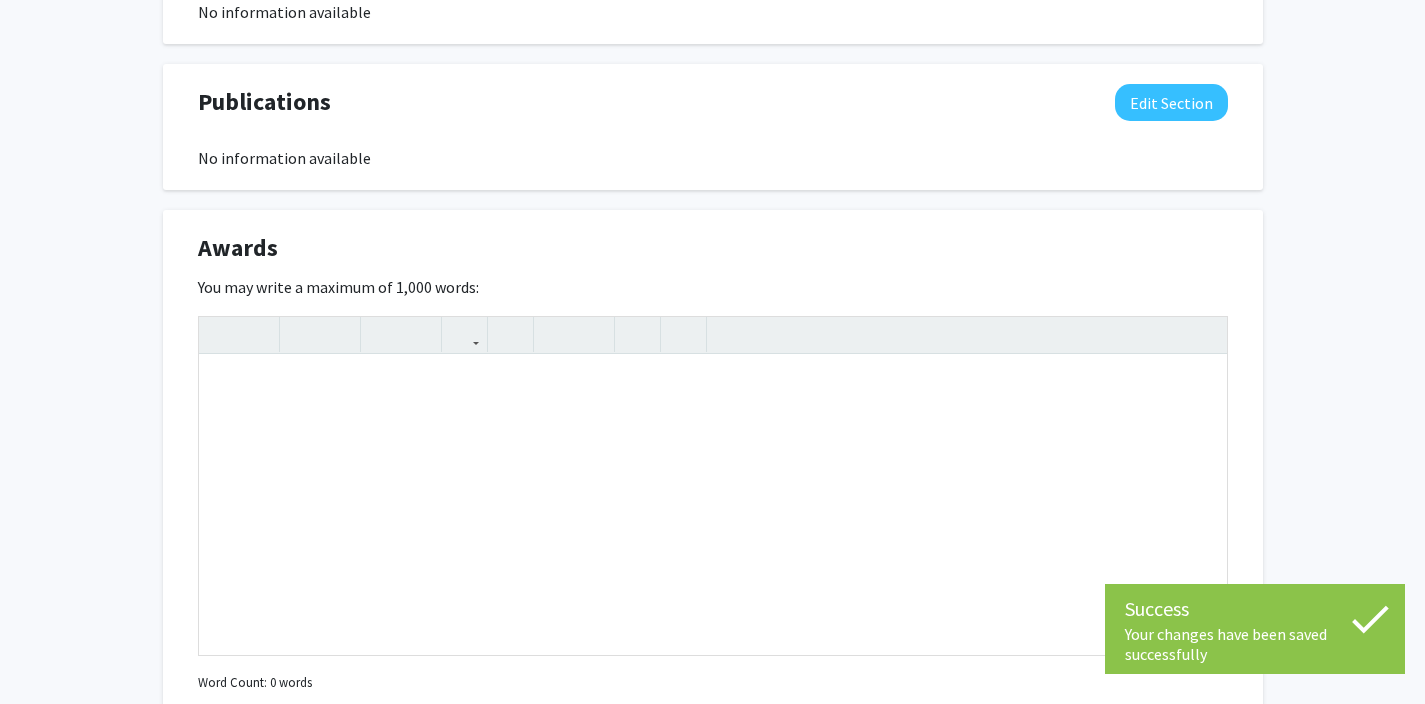 scroll, scrollTop: 1705, scrollLeft: 0, axis: vertical 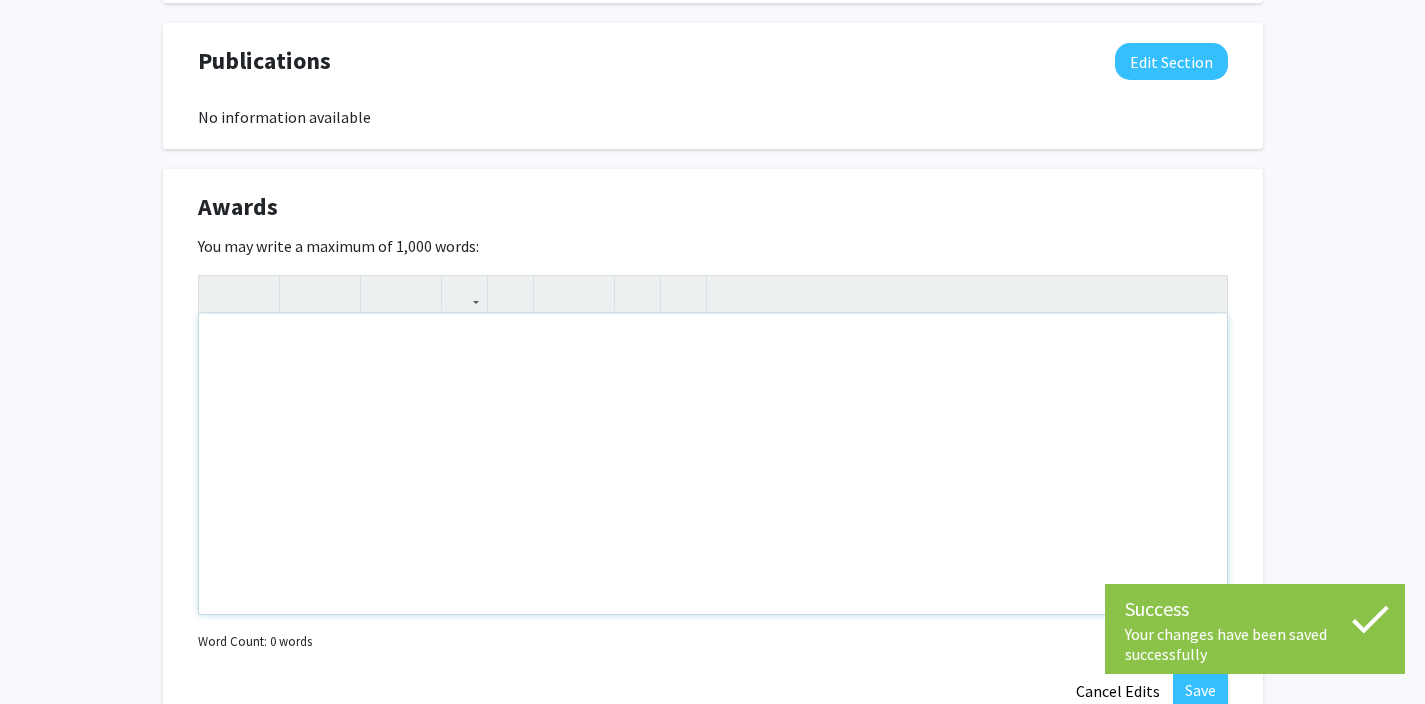 click at bounding box center (713, 464) 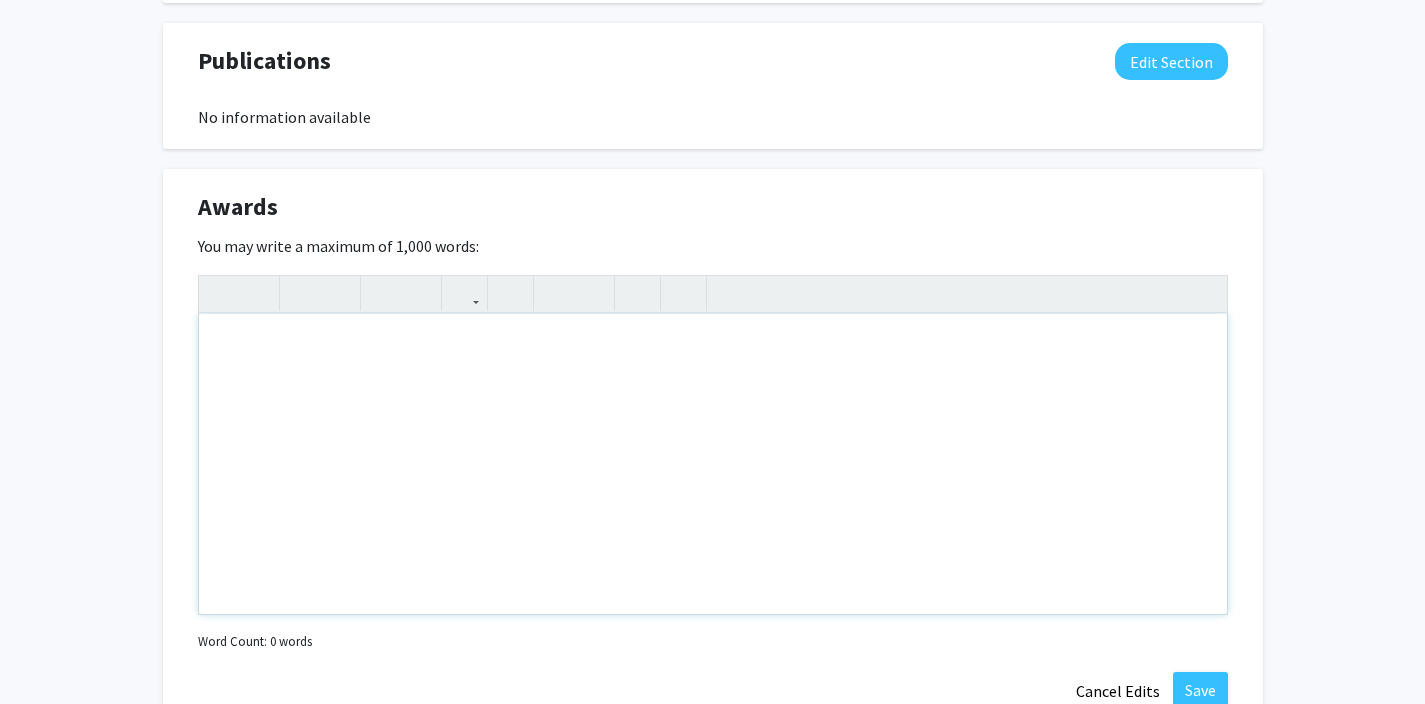 type 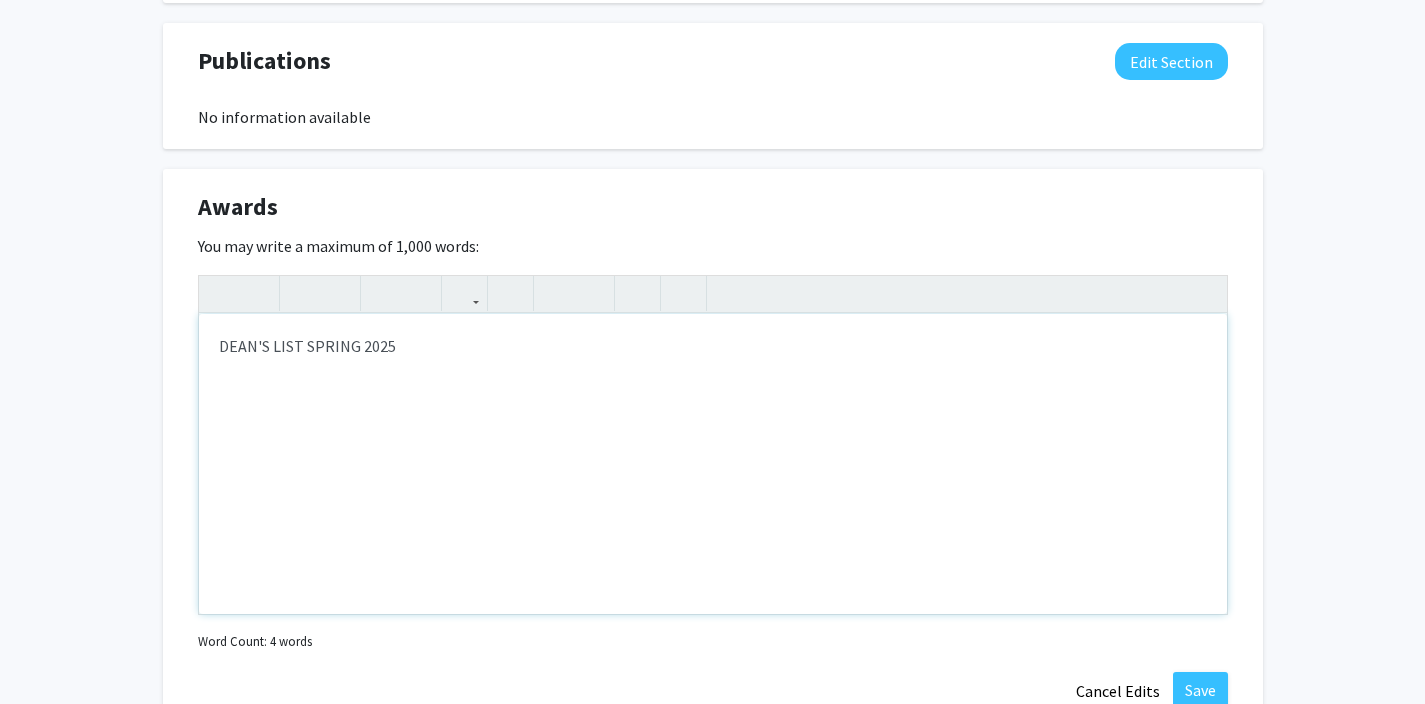 drag, startPoint x: 460, startPoint y: 346, endPoint x: 3, endPoint y: 364, distance: 457.35434 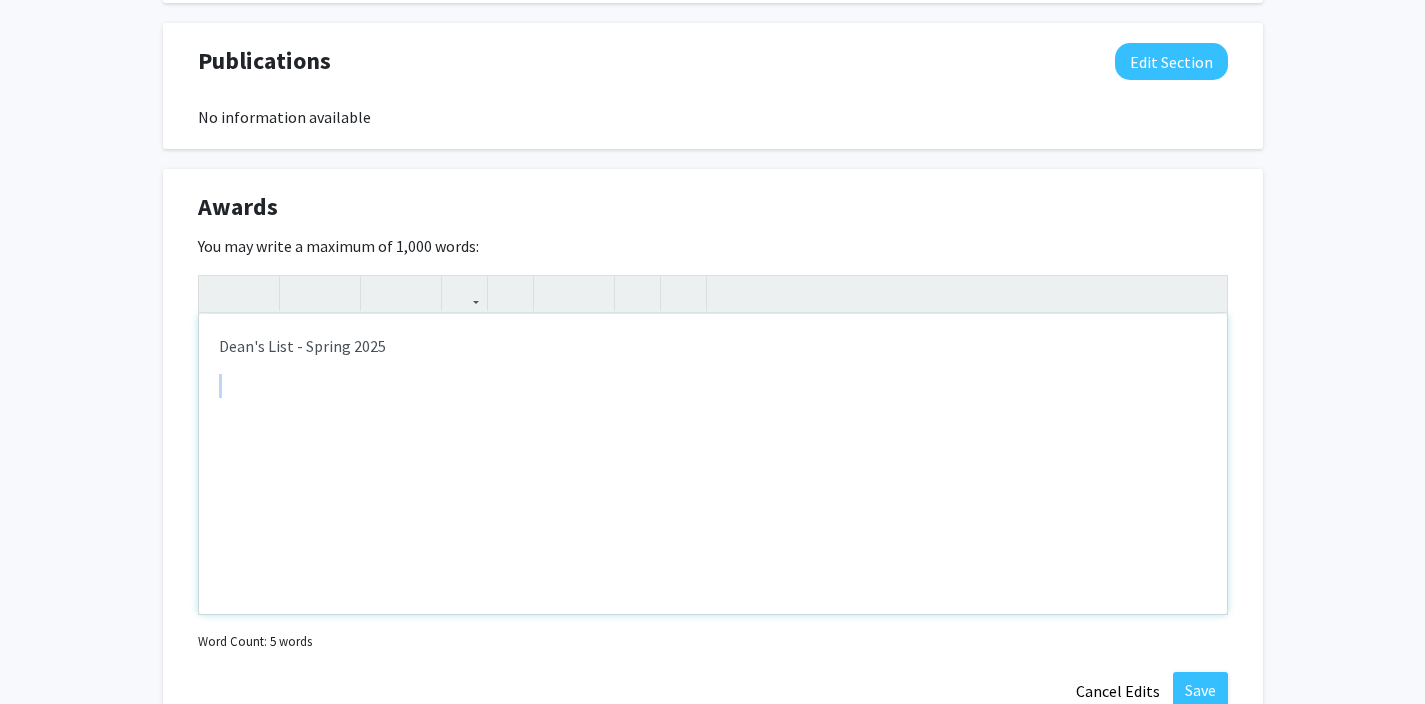 click on "Dean's List - Spring 2025" at bounding box center (713, 346) 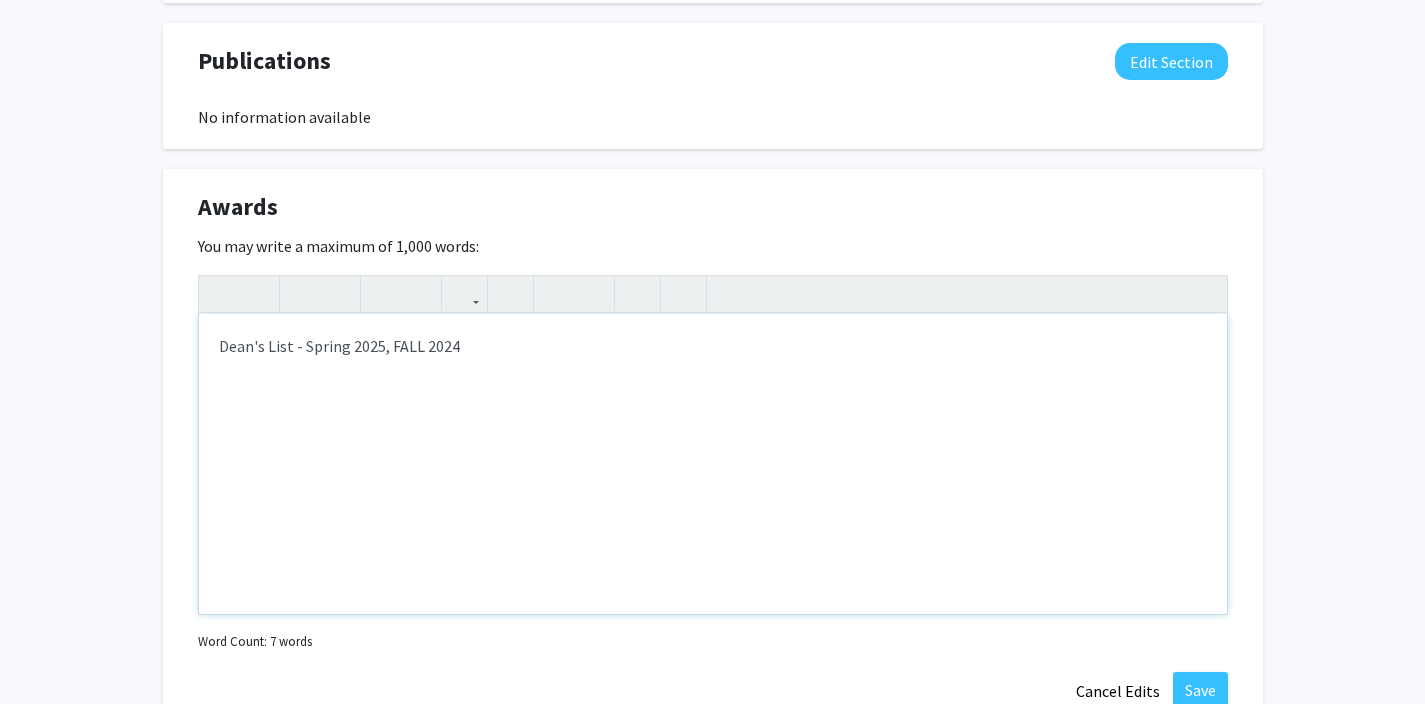 click on "Dean's List - Spring 2025, FALL 2024" at bounding box center [713, 346] 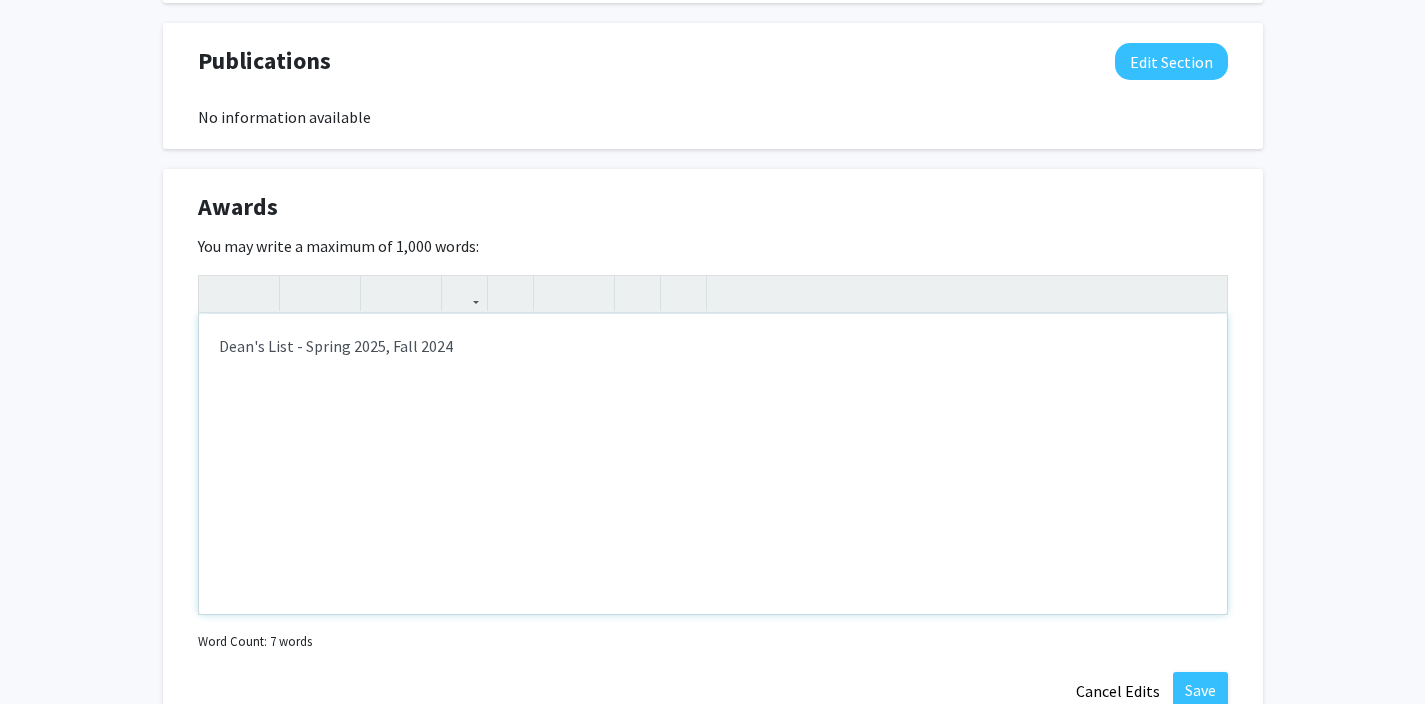 click on "Dean's List - Spring 2025, Fall 2024" at bounding box center (713, 346) 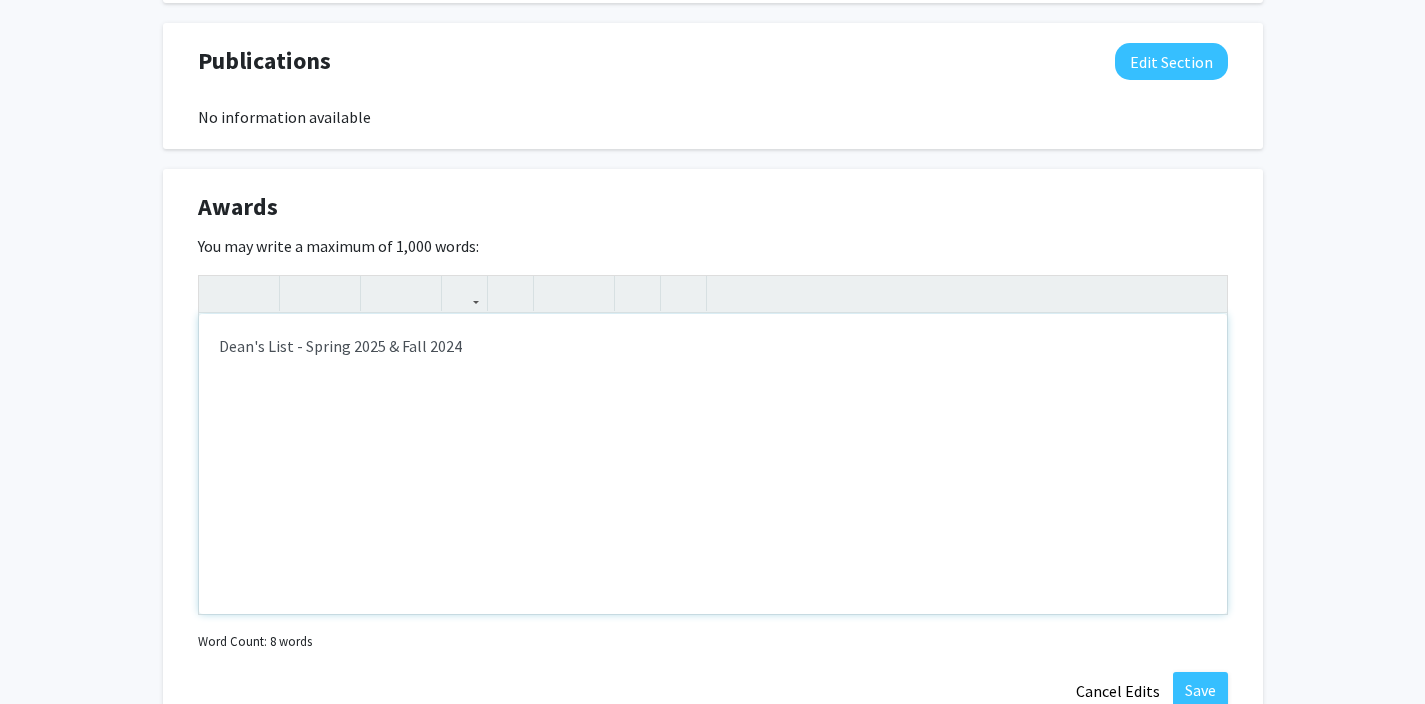click on "Dean's List - Spring 2025 & Fall 2024" at bounding box center [713, 346] 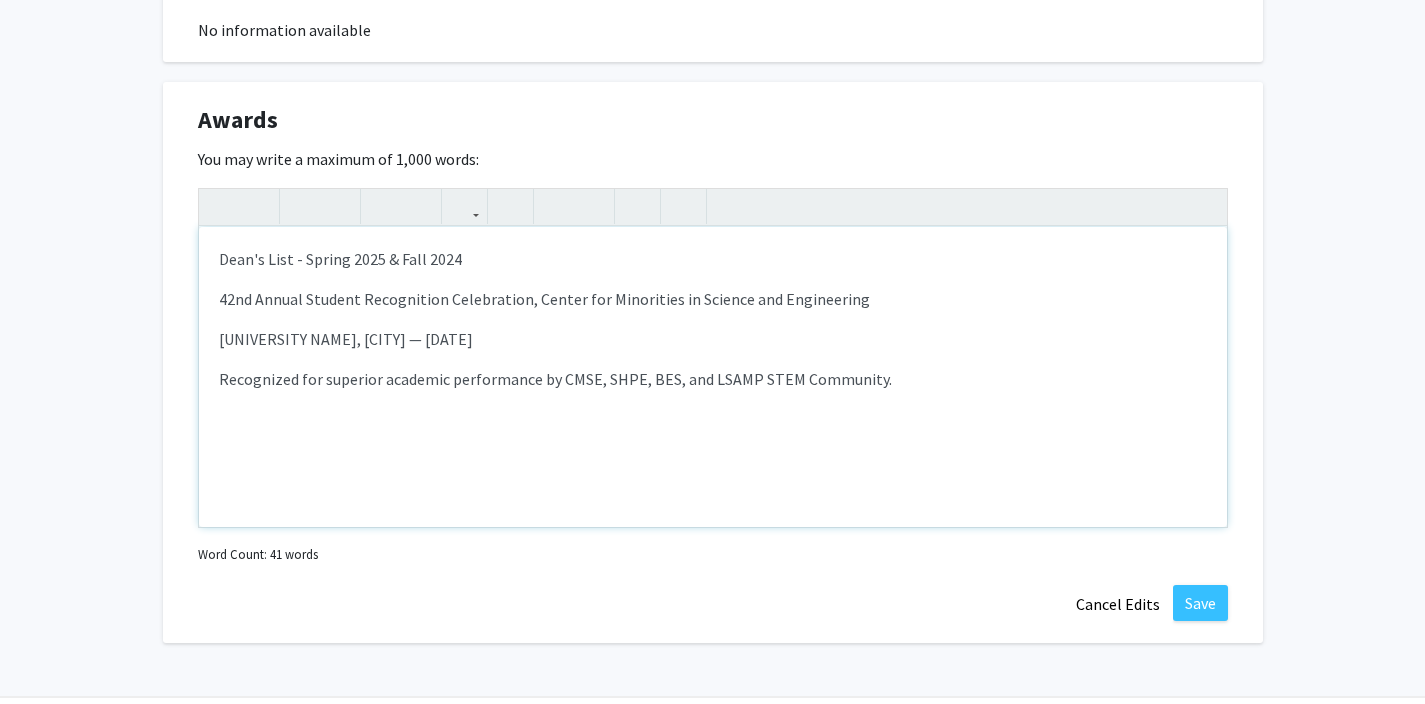 scroll, scrollTop: 1795, scrollLeft: 0, axis: vertical 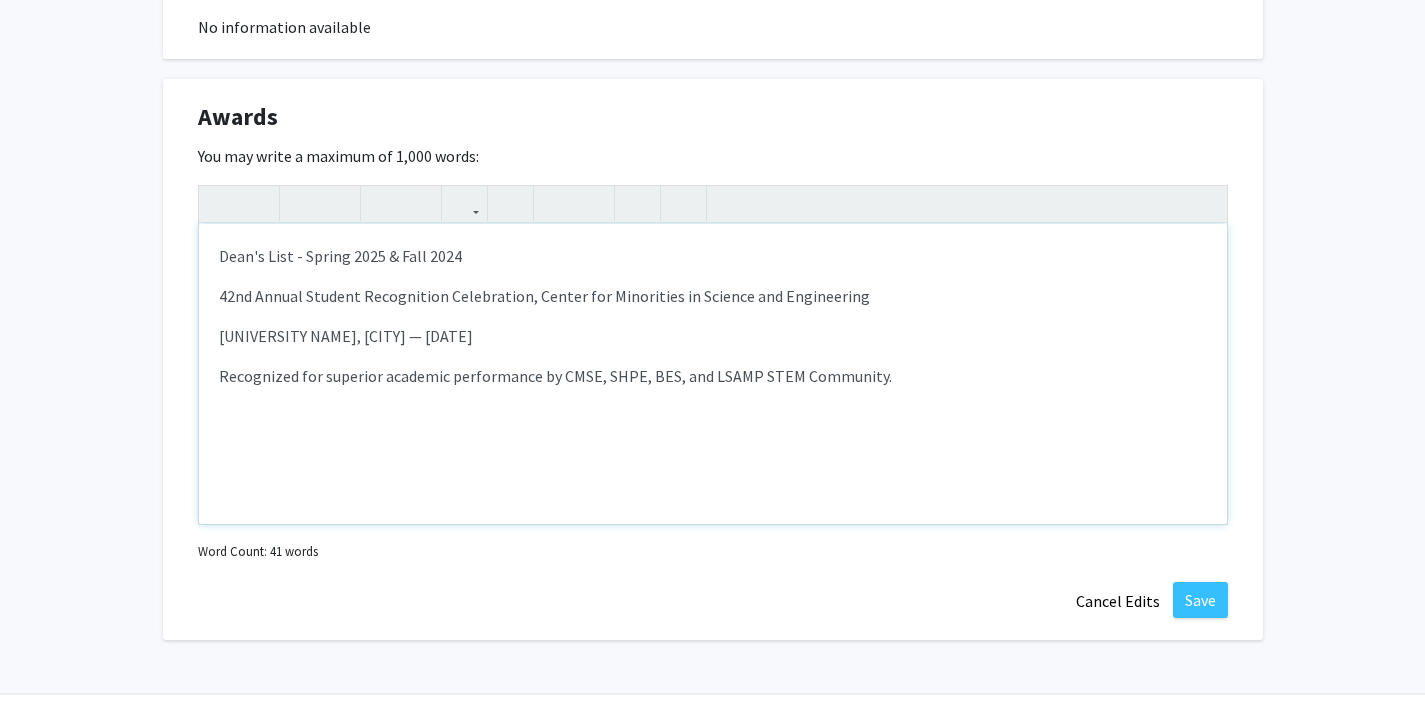 click on "[UNIVERSITY NAME], [CITY] — [DATE] Recognized for superior academic performance by CMSE, SHPE, BES, and LSAMP STEM Community." at bounding box center (713, 374) 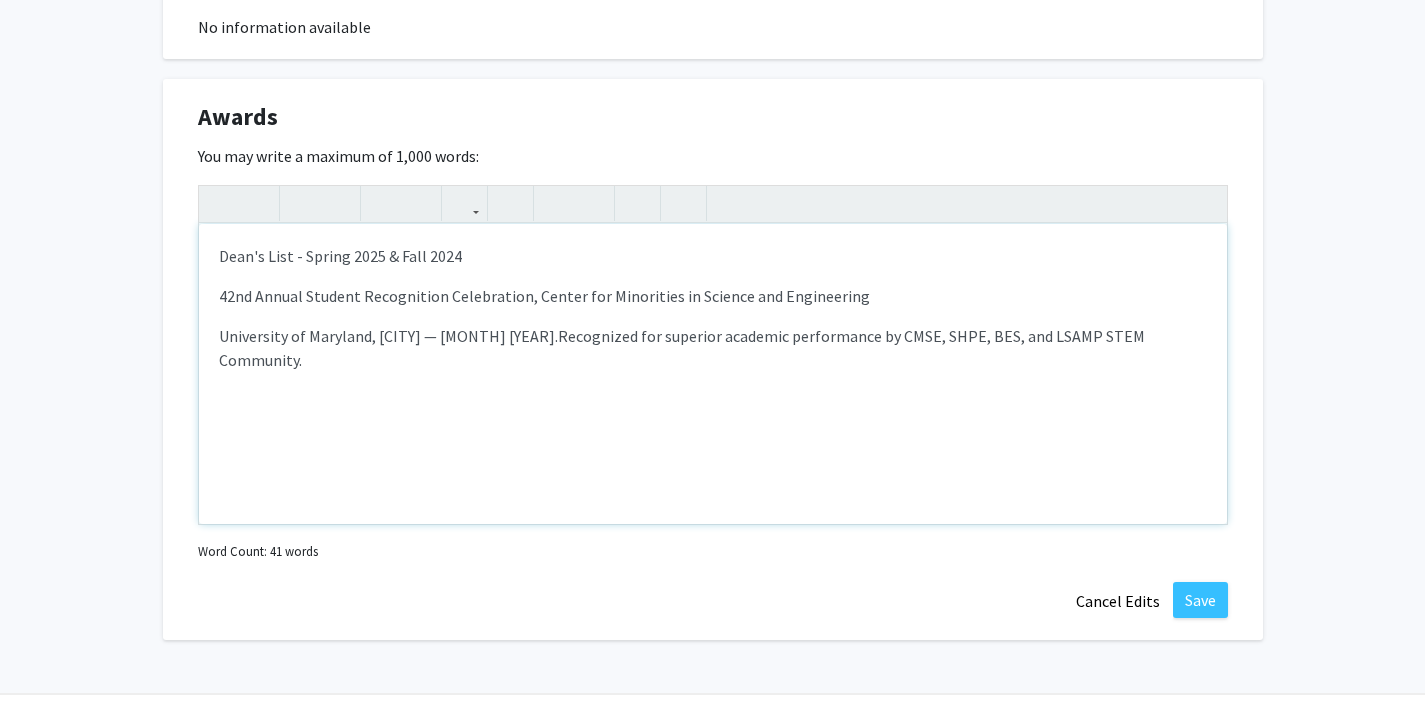 type on "[UNIVERSITY NAME], [CITY] — [DATE].&nbsp;<span style="font-size: 1rem;">Recognized for superior academic performance by CMSE, SHPE, BES, and LSAMP STEM Community.</span></p><br>" 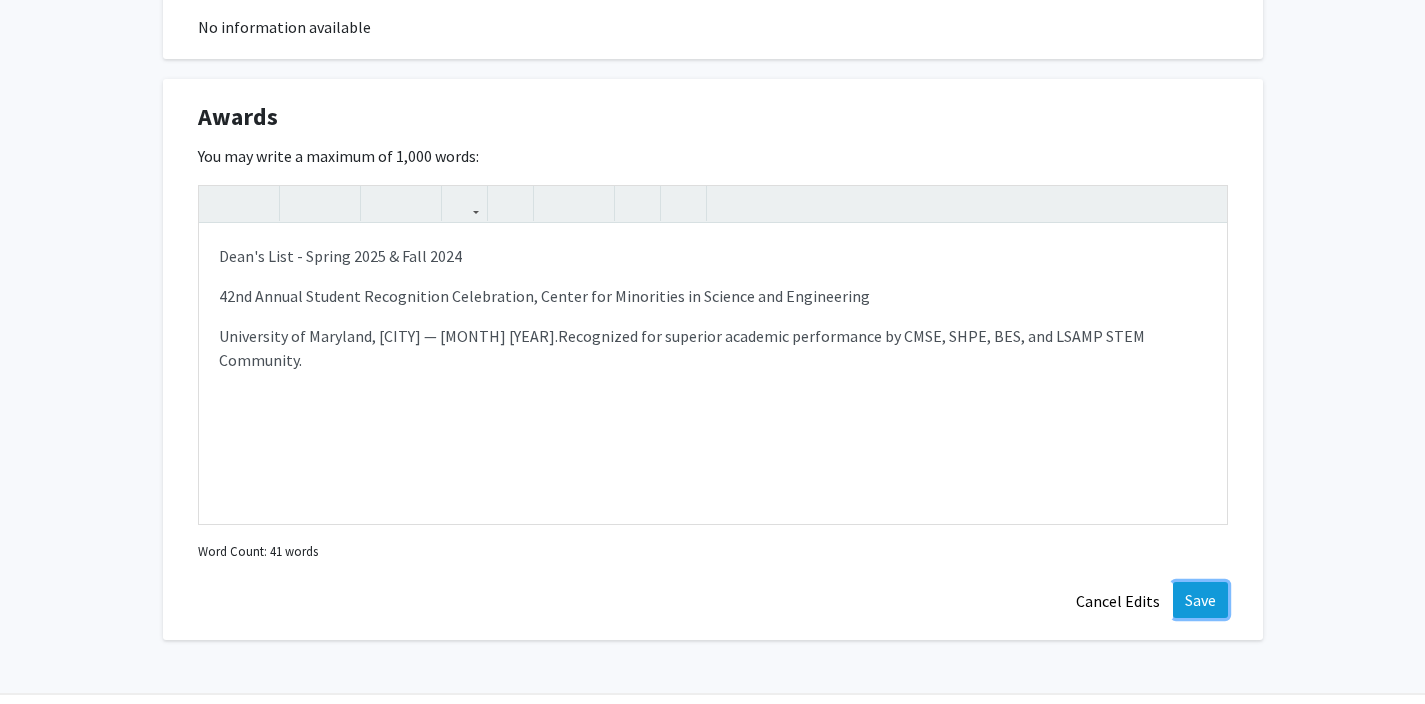 click on "Save" 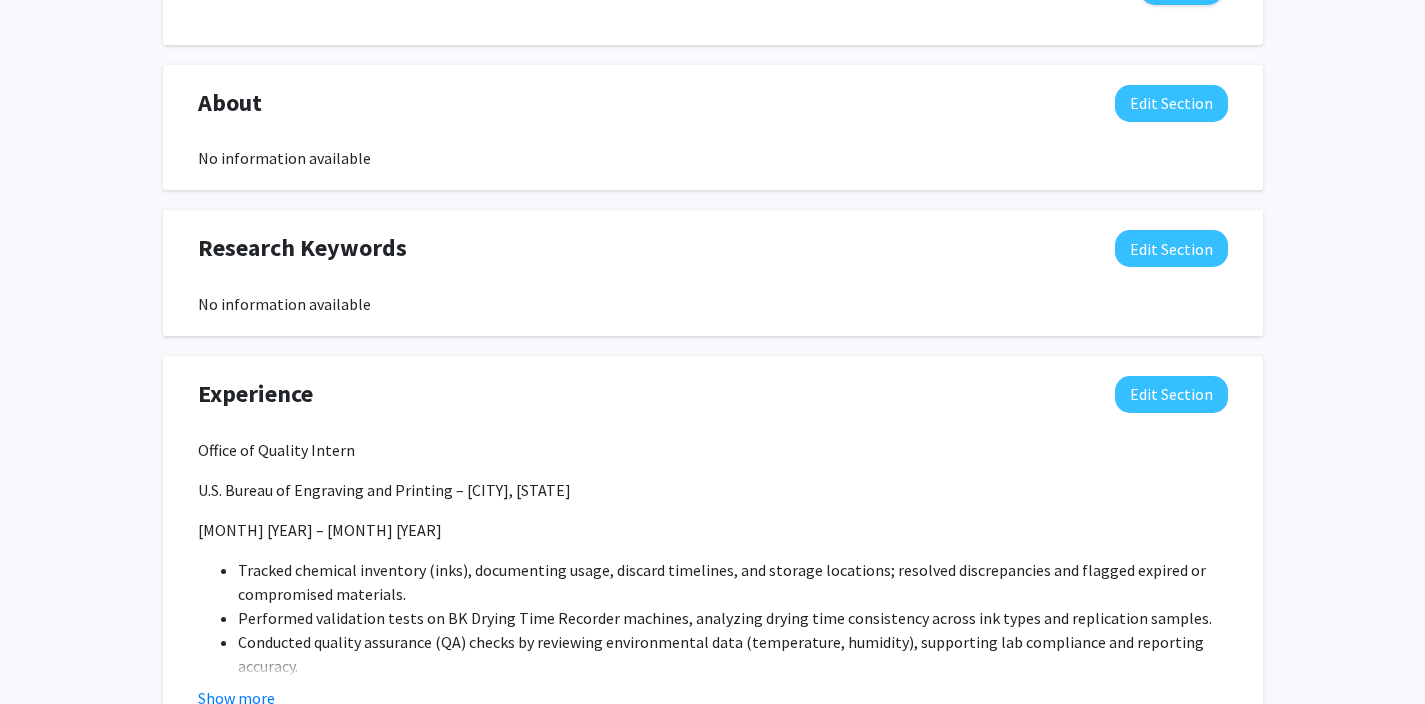 scroll, scrollTop: 832, scrollLeft: 0, axis: vertical 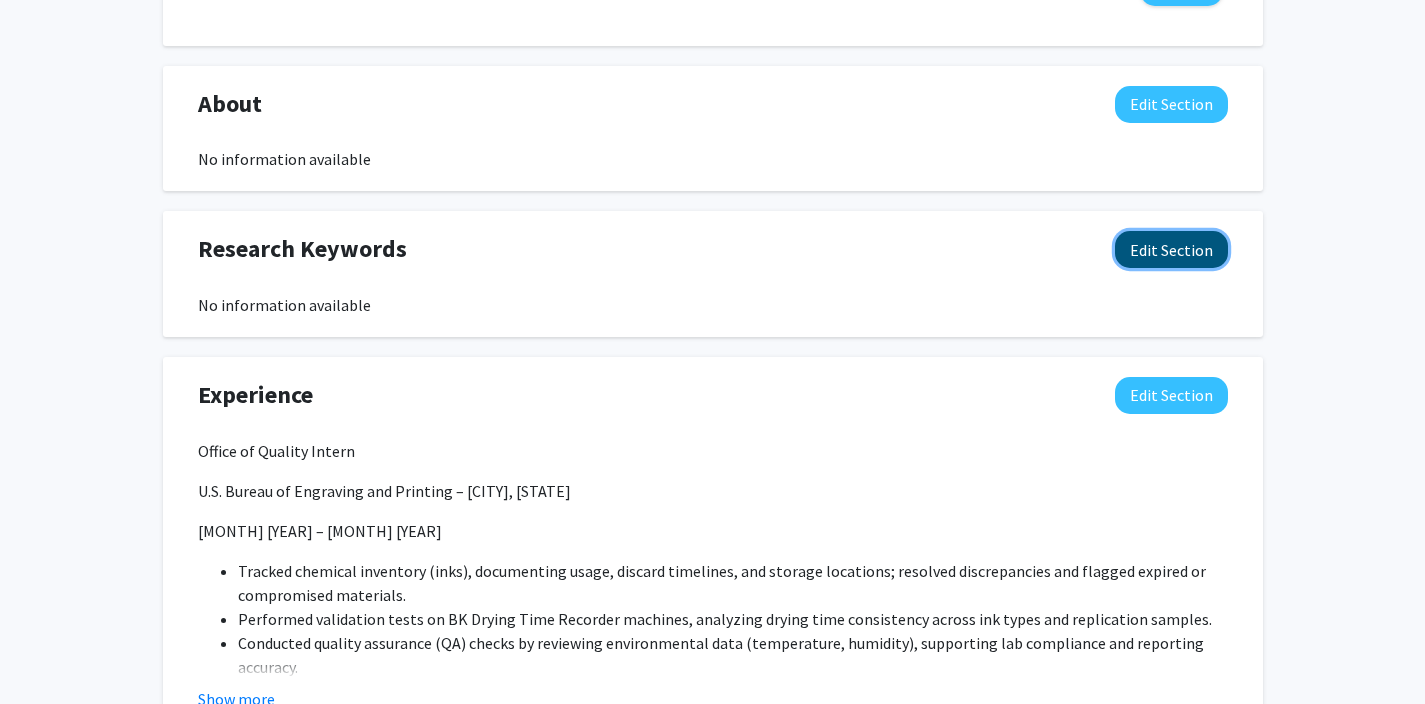 click on "Edit Section" 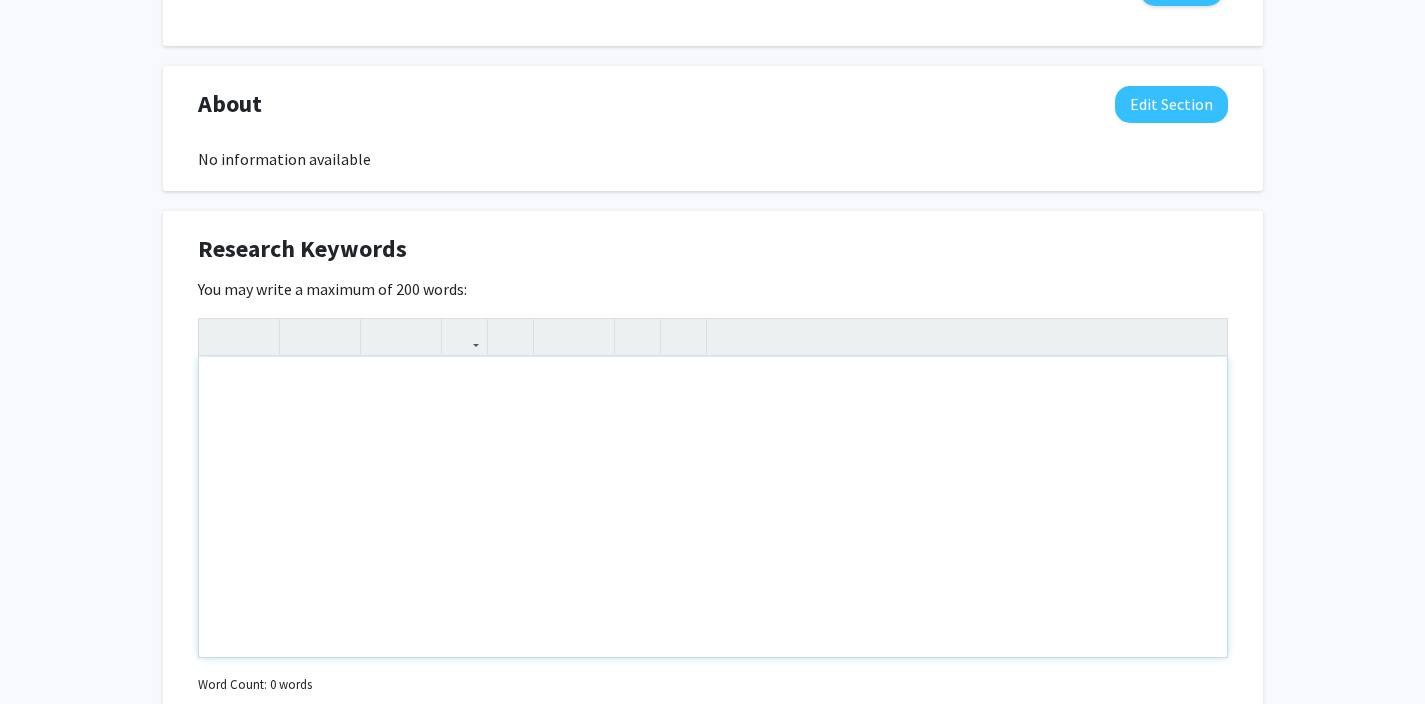 click at bounding box center [713, 507] 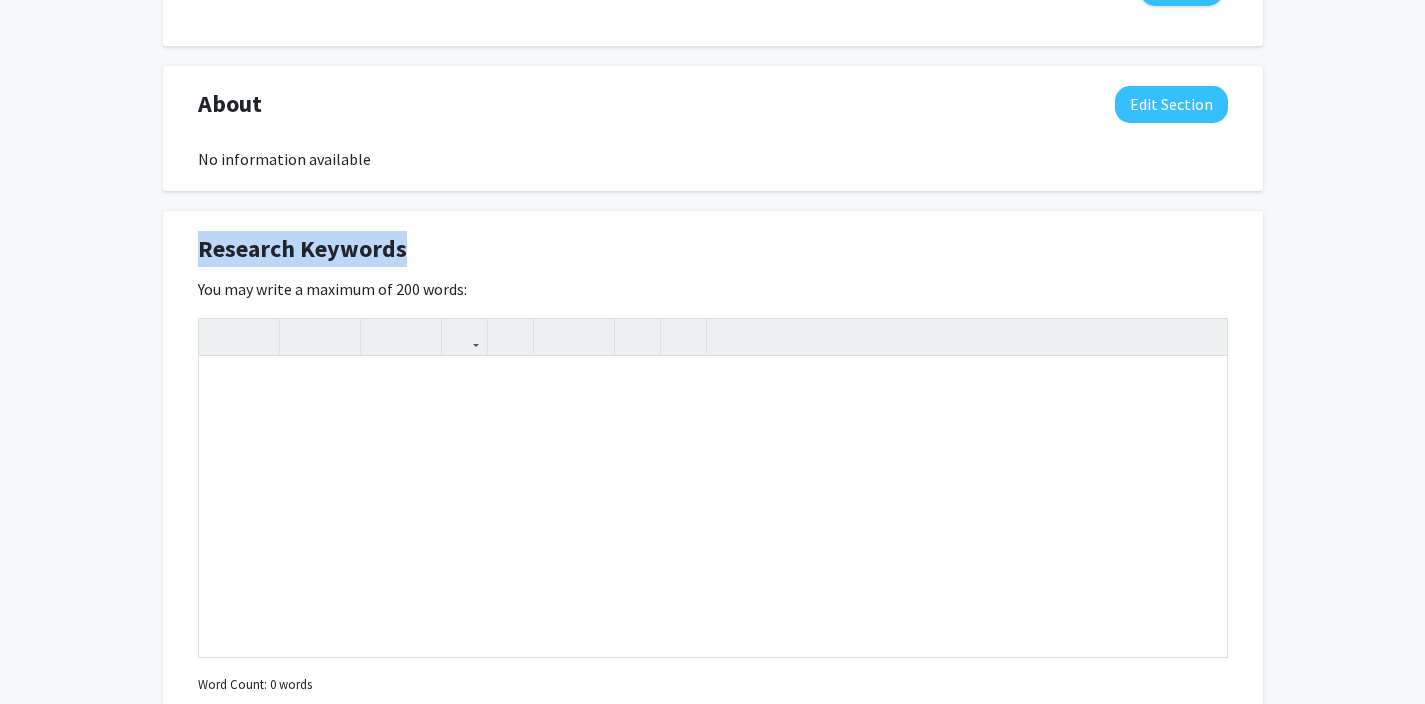 drag, startPoint x: 413, startPoint y: 256, endPoint x: 402, endPoint y: 247, distance: 14.21267 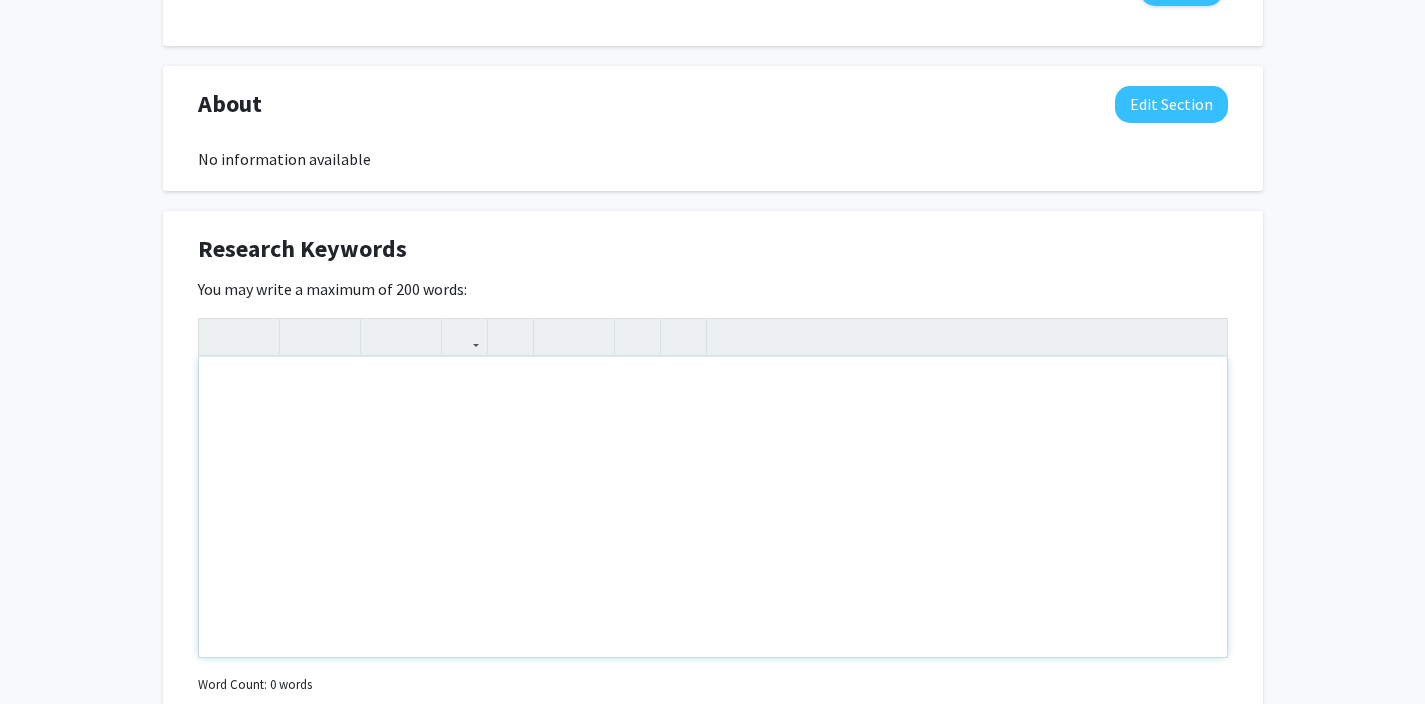 click at bounding box center (713, 507) 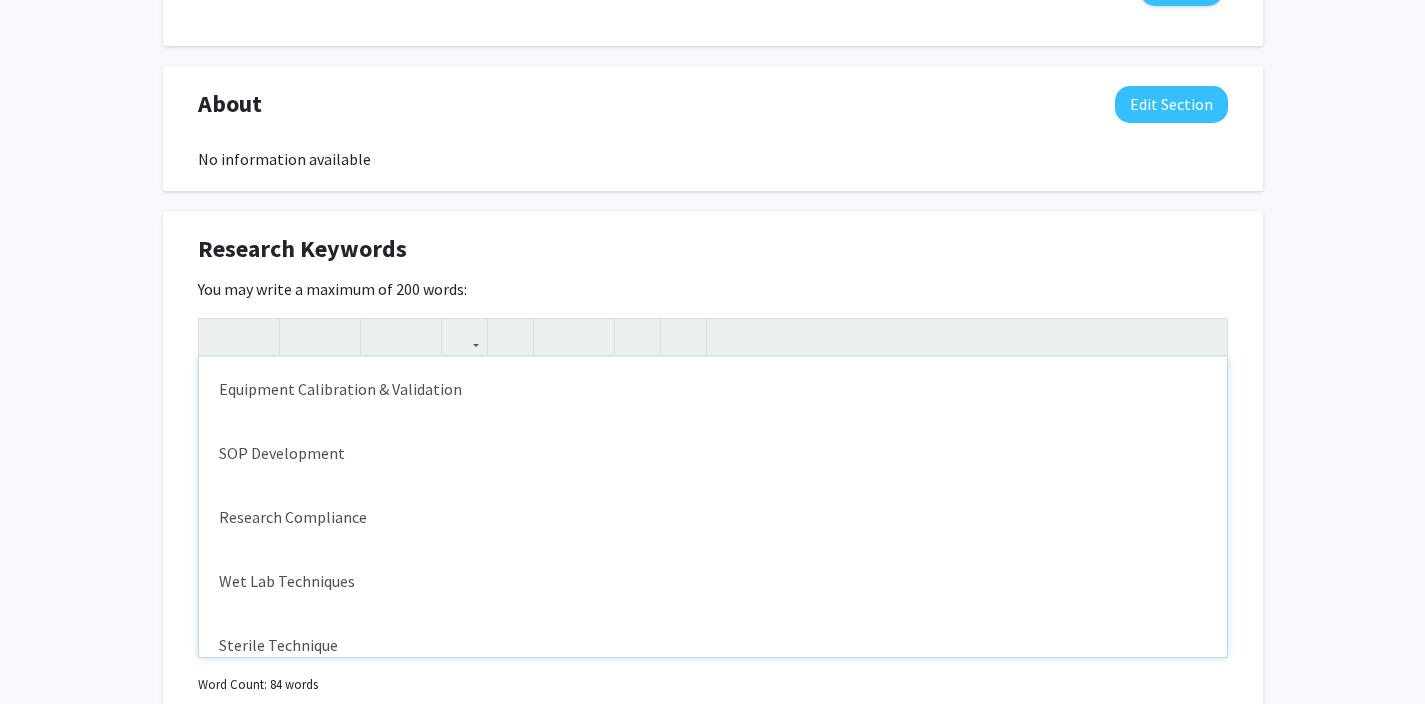 scroll, scrollTop: 1444, scrollLeft: 0, axis: vertical 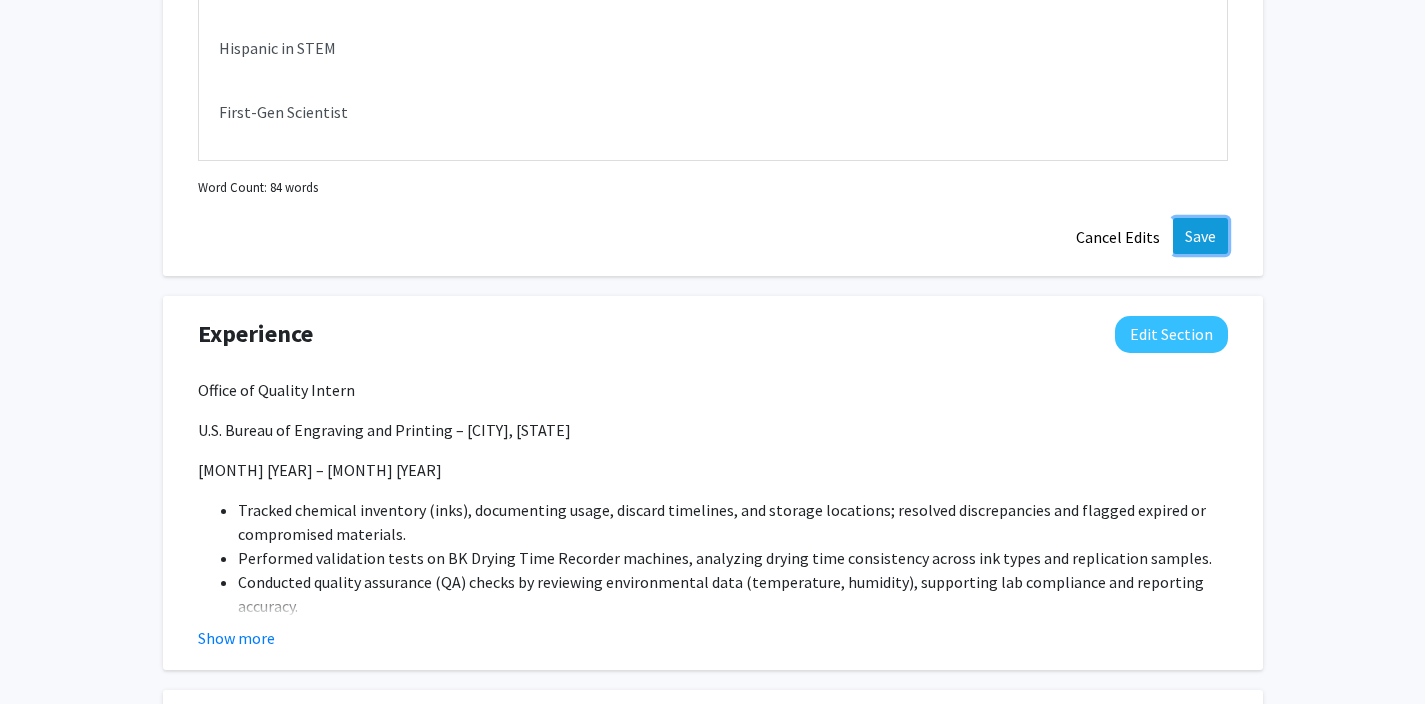 click on "Save" 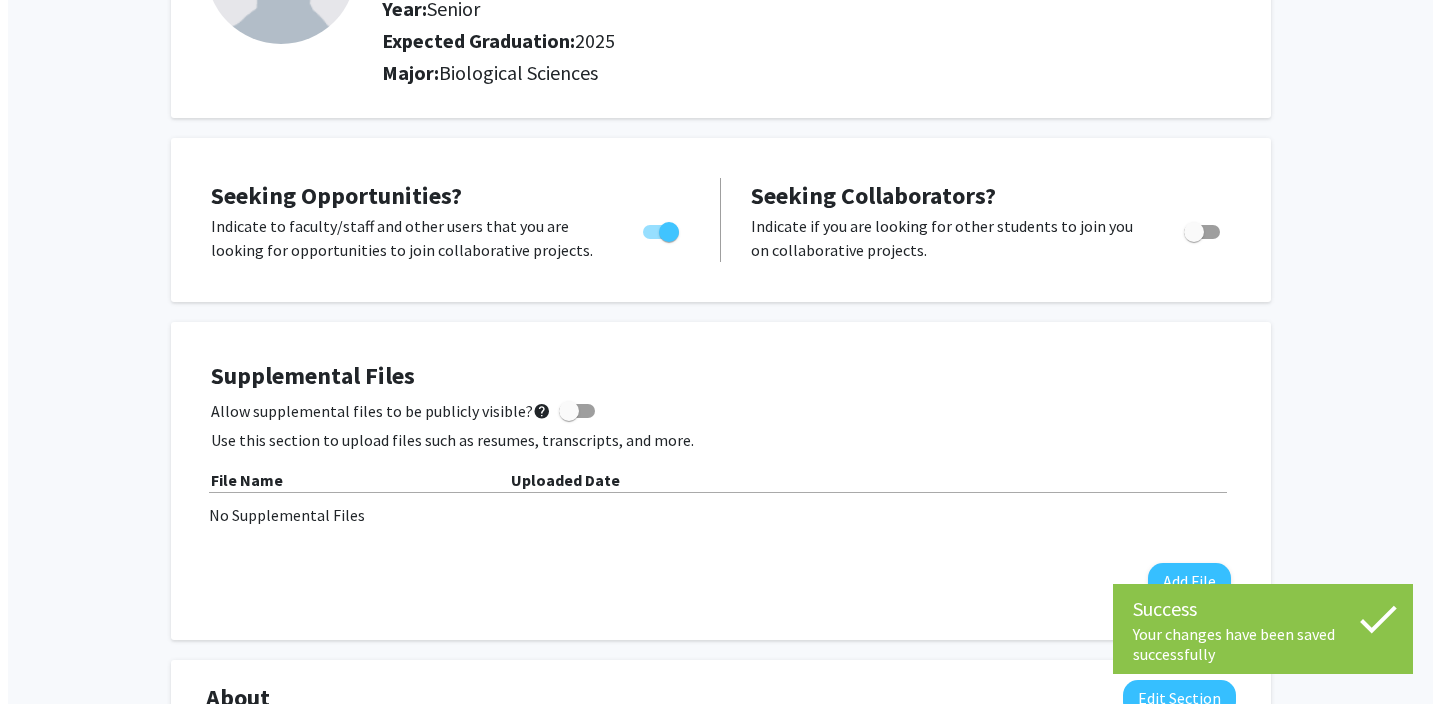 scroll, scrollTop: 298, scrollLeft: 0, axis: vertical 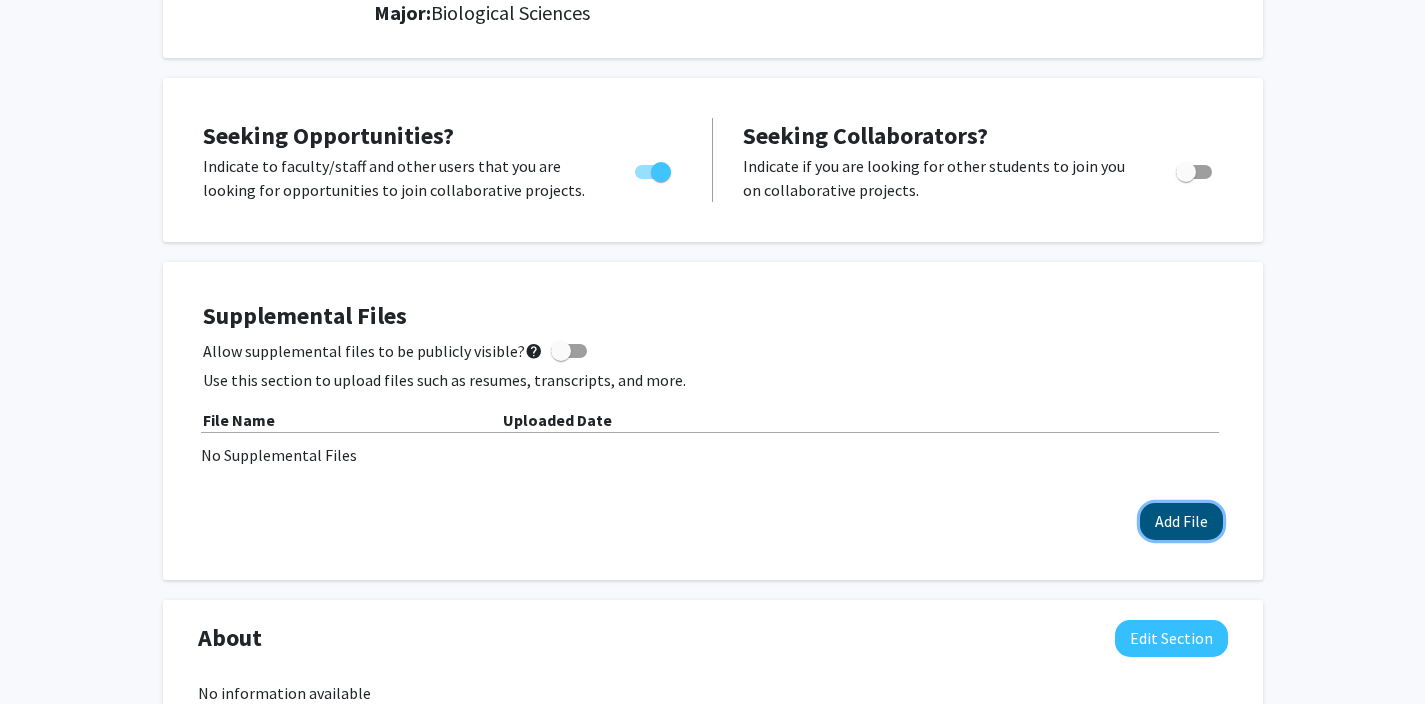 click on "Add File" 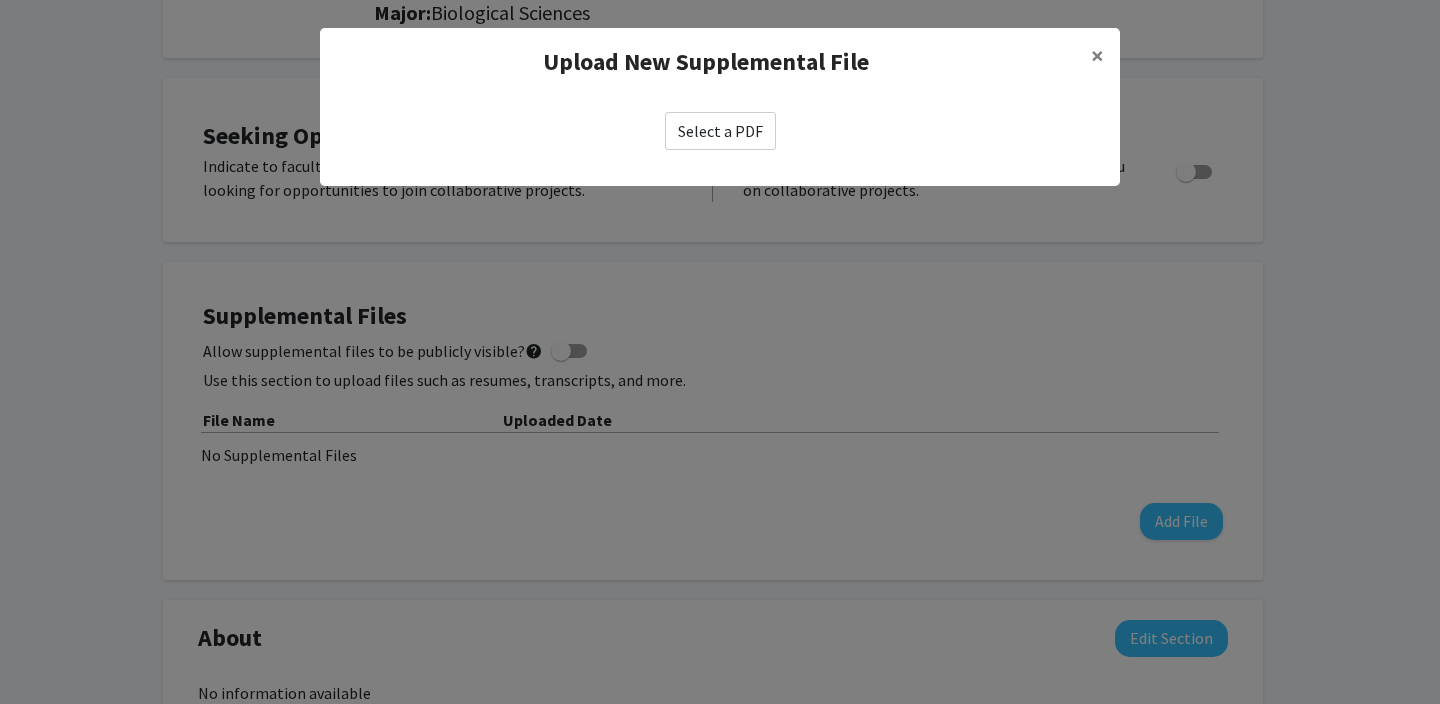click on "Select a PDF" 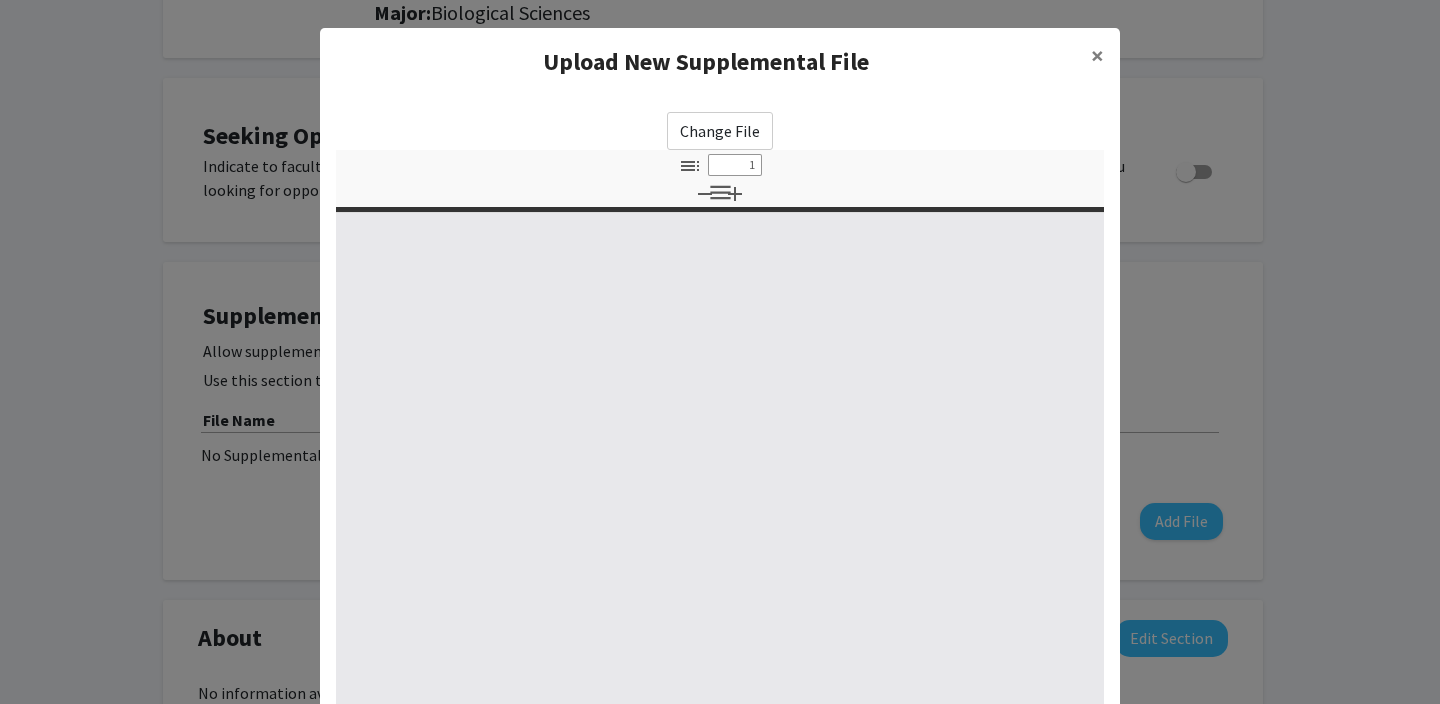 select on "custom" 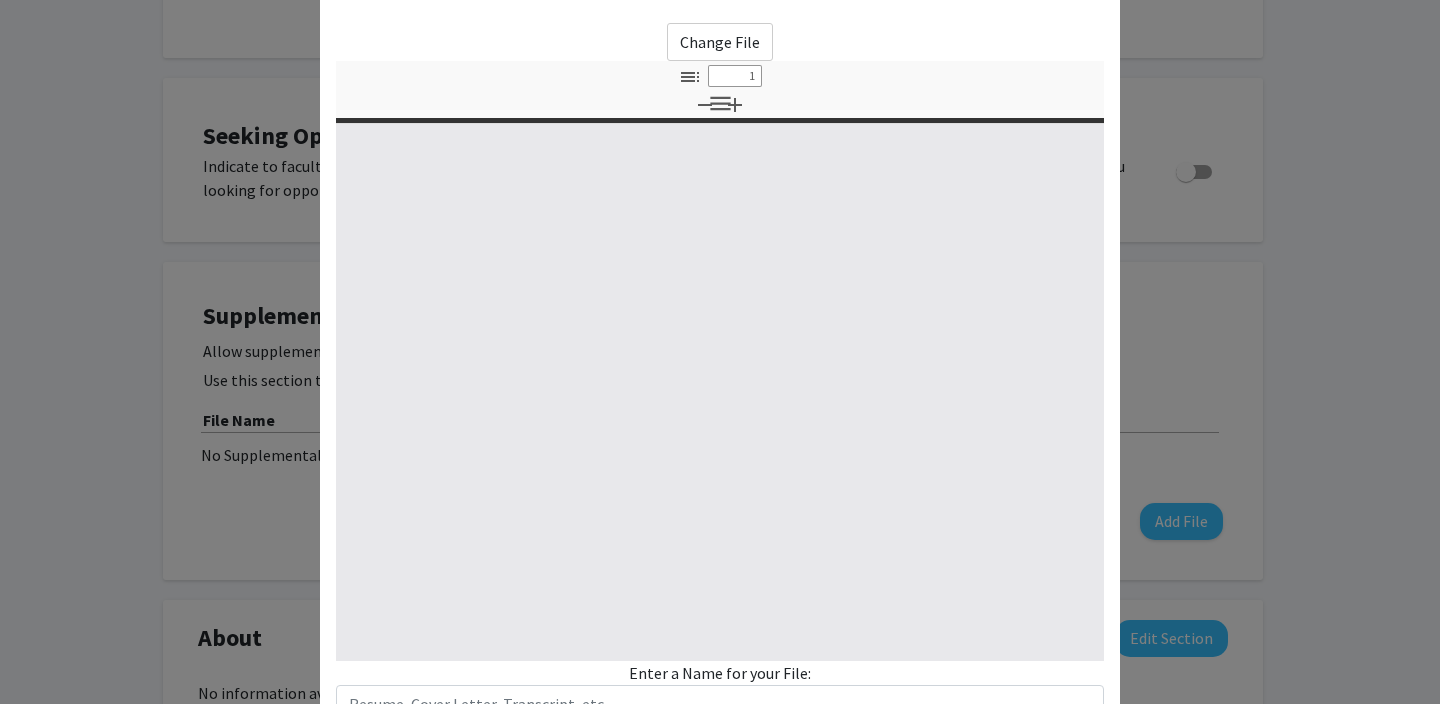 type on "0" 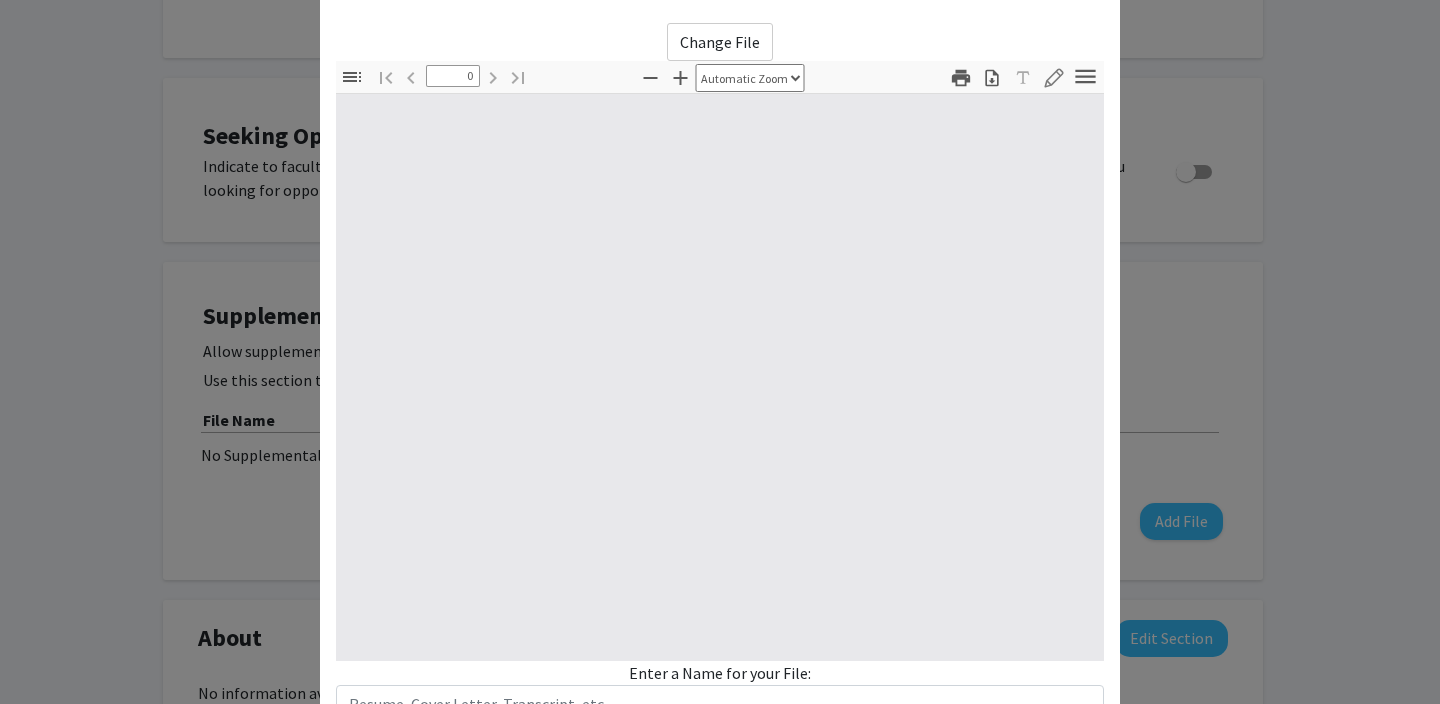 select on "custom" 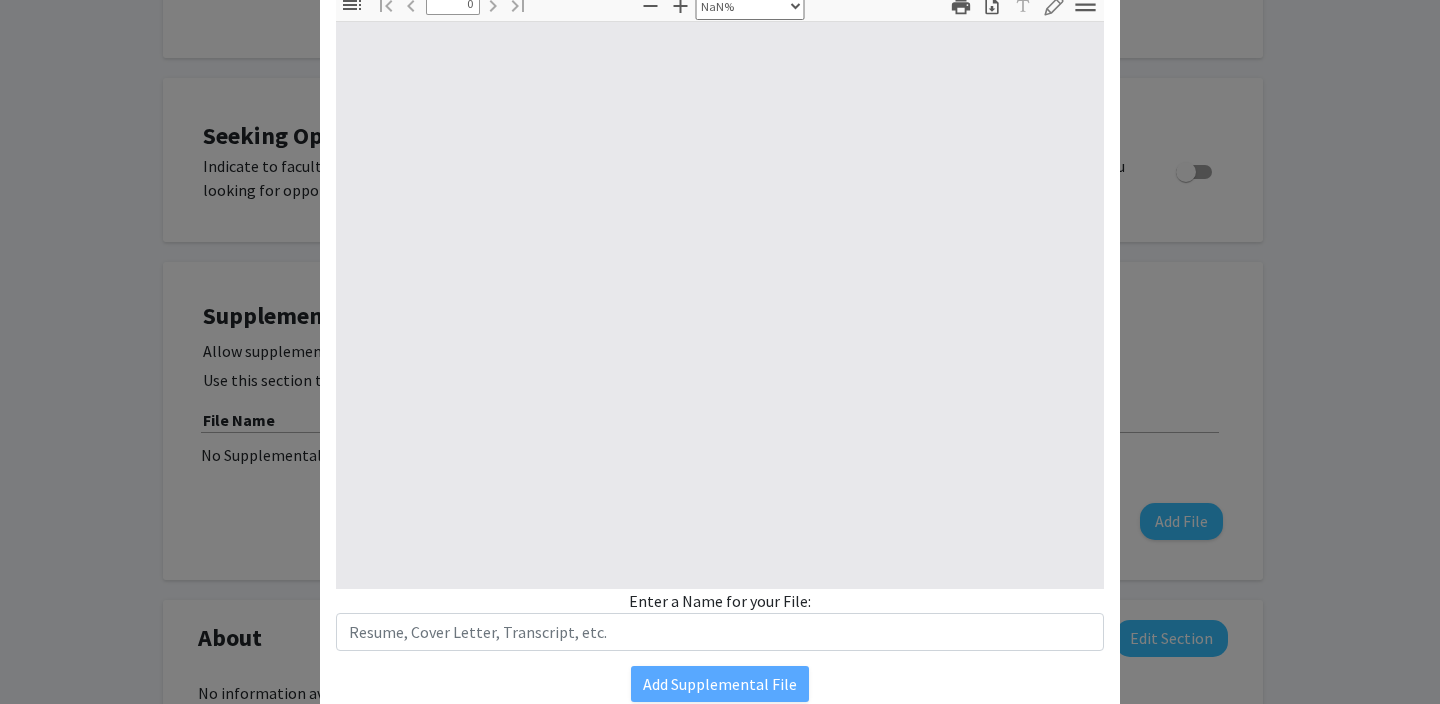 scroll, scrollTop: 243, scrollLeft: 0, axis: vertical 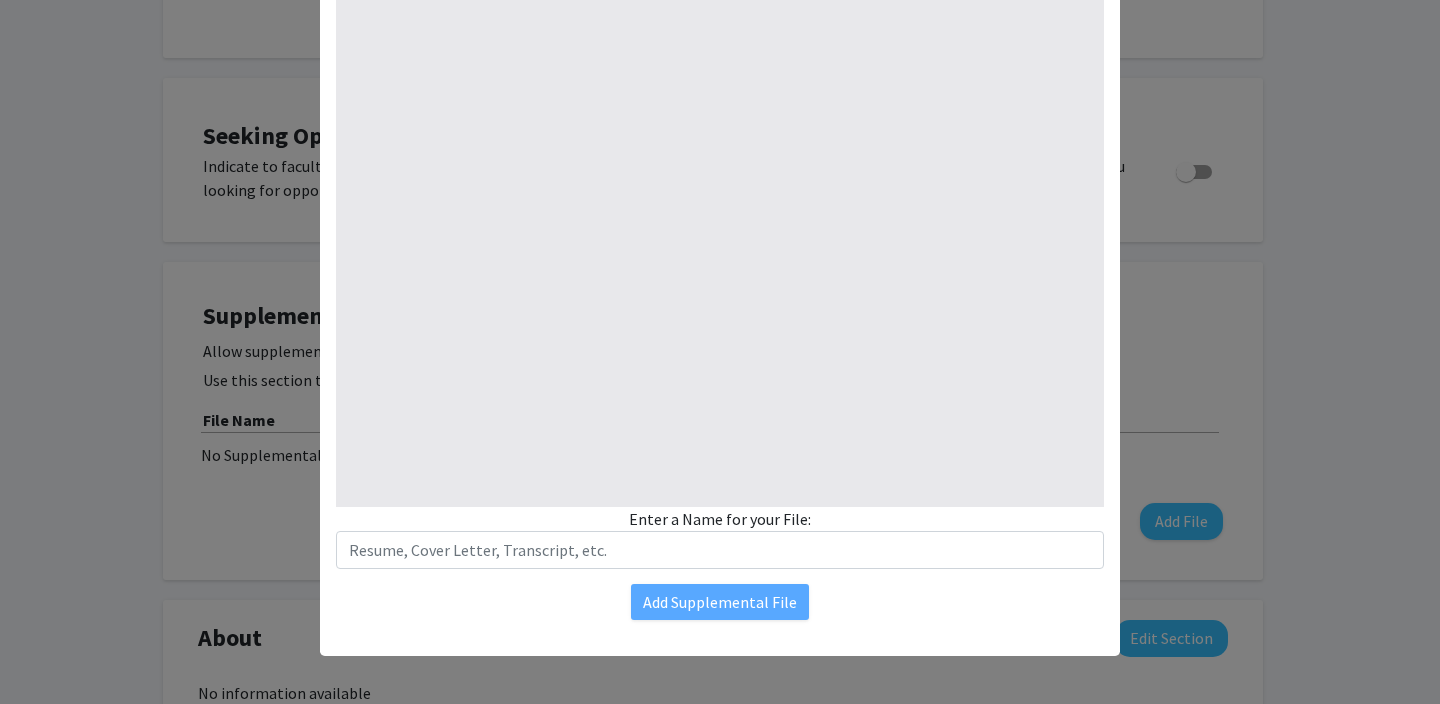type on "1" 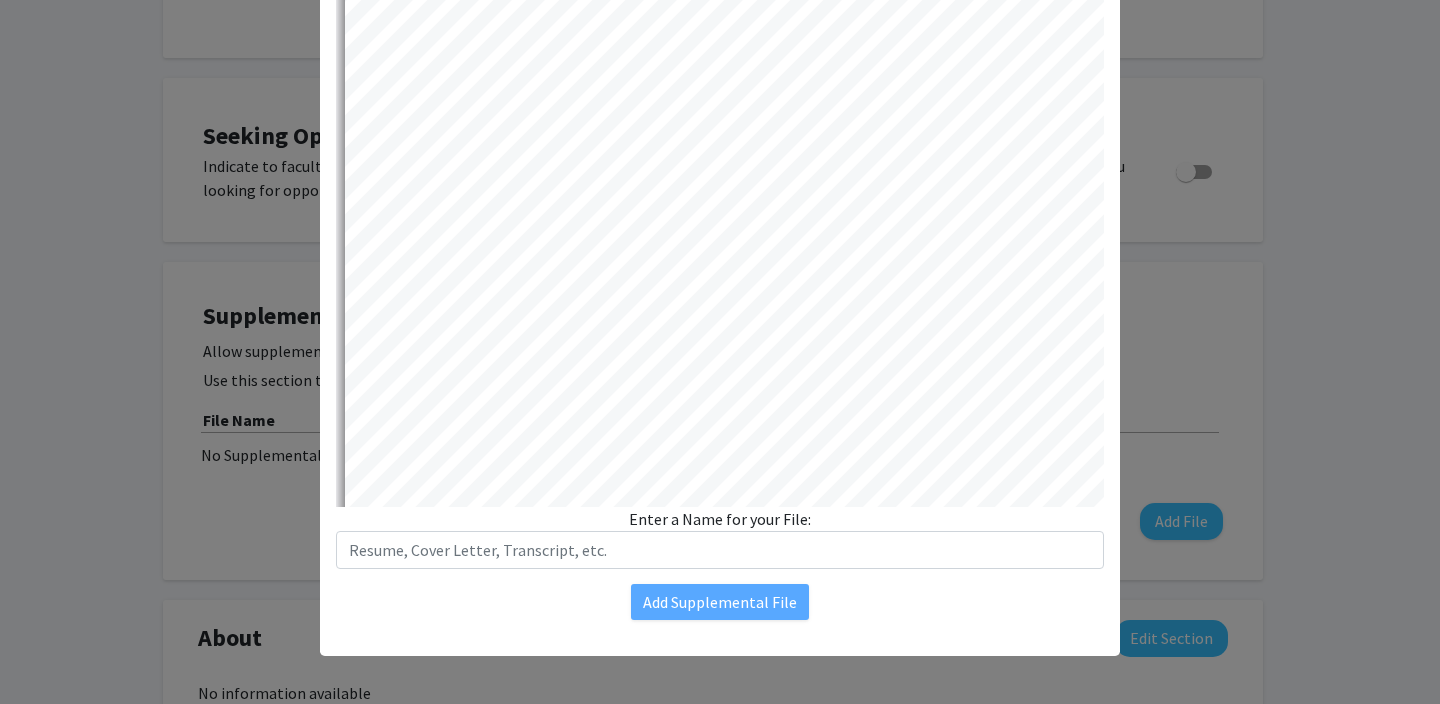 select on "auto" 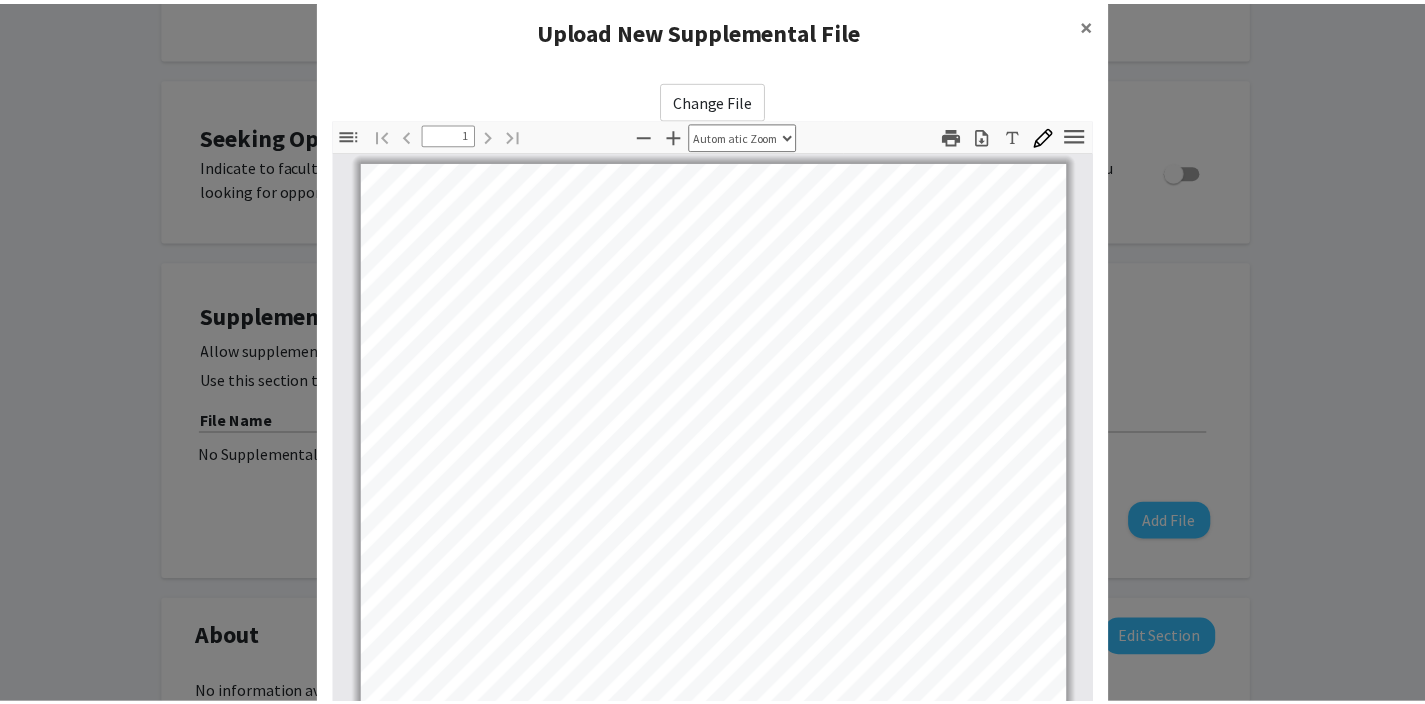 scroll, scrollTop: 0, scrollLeft: 0, axis: both 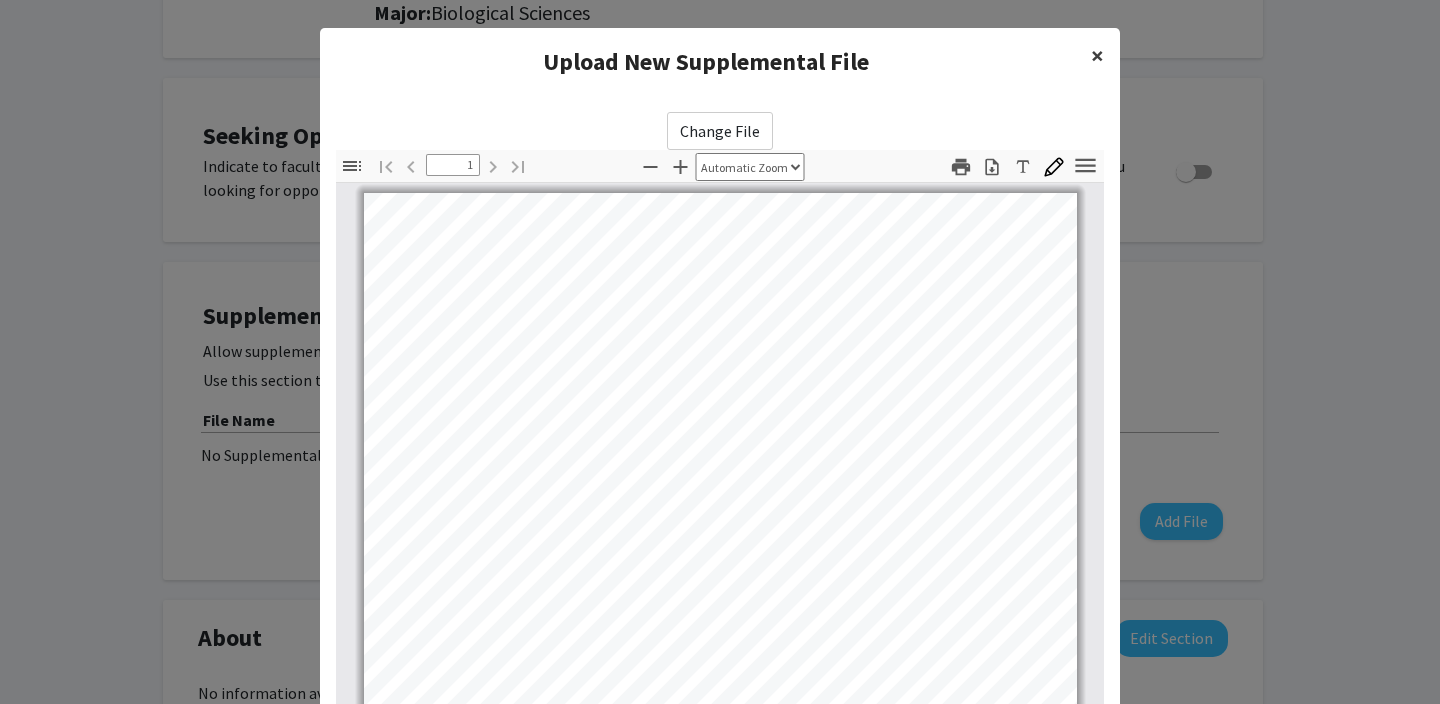 click on "×" 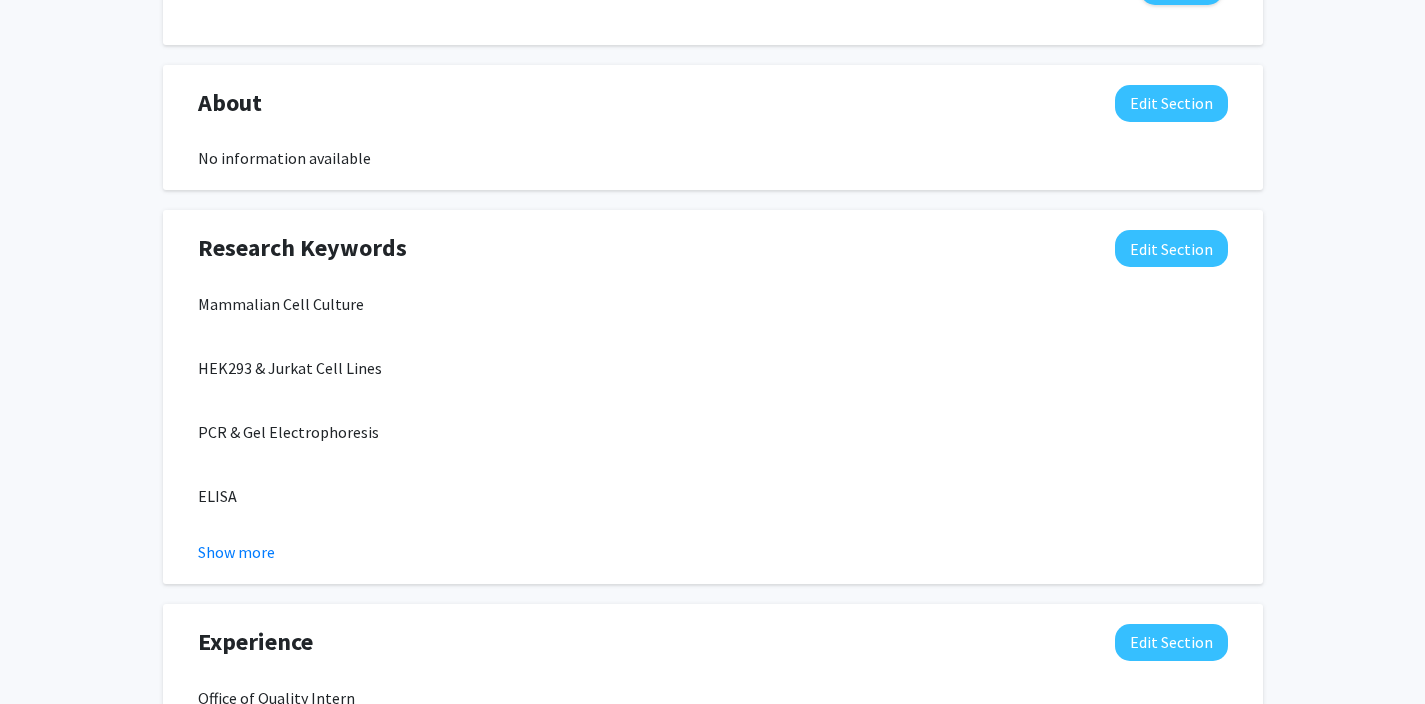 scroll, scrollTop: 0, scrollLeft: 0, axis: both 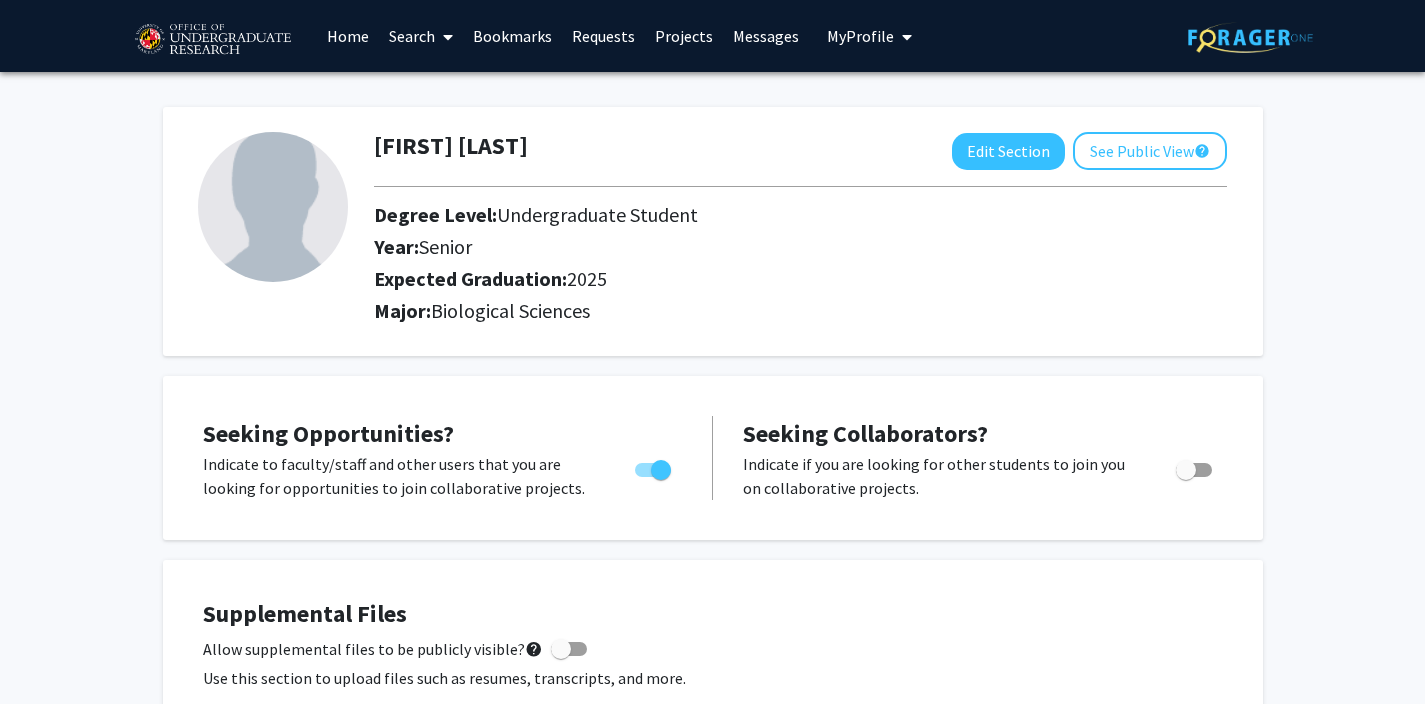 click at bounding box center [444, 37] 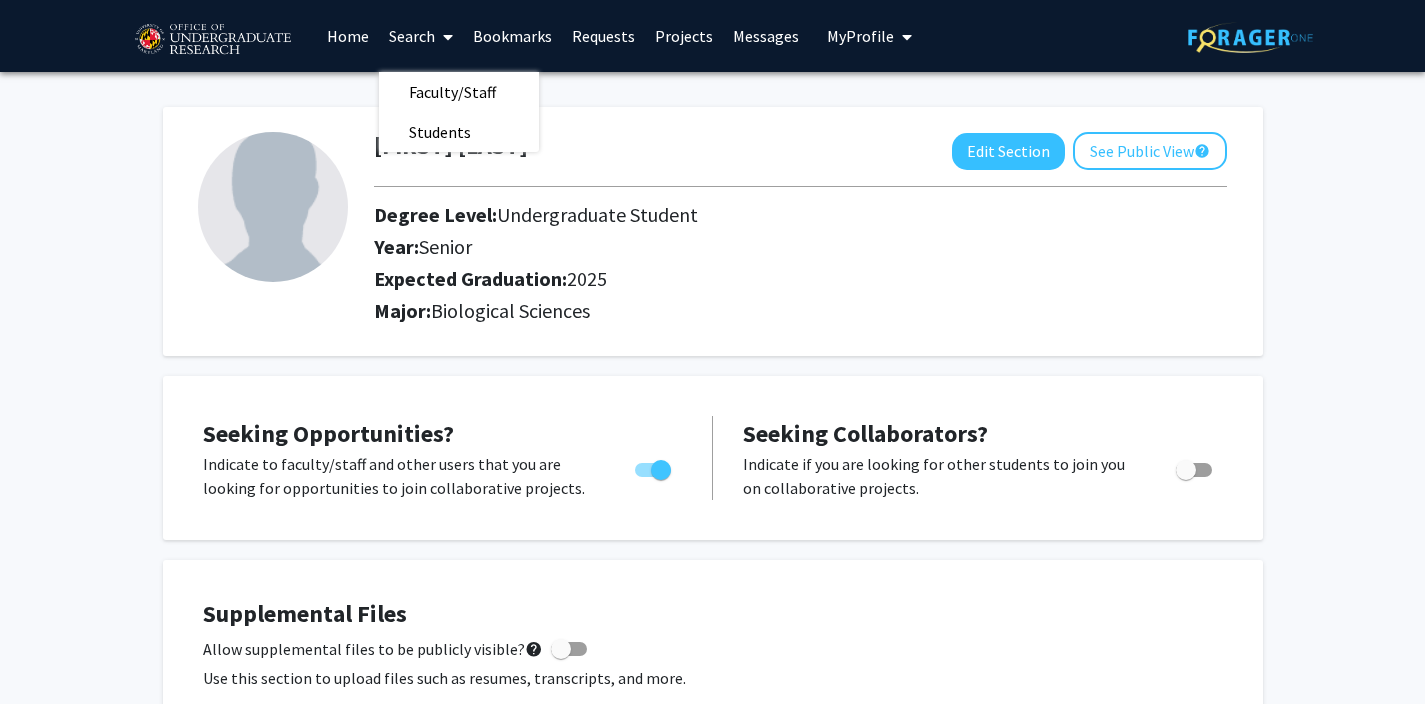 click on "Projects" at bounding box center (684, 36) 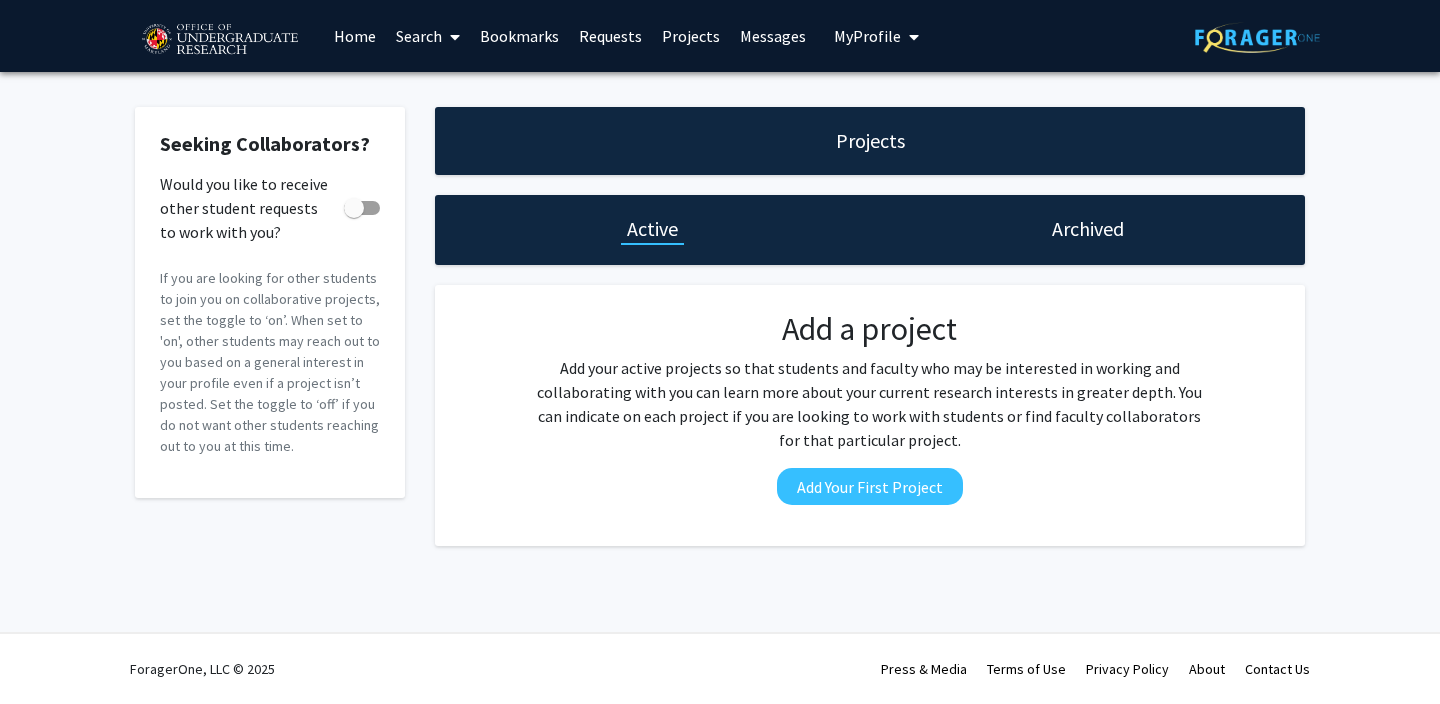 click on "Search" at bounding box center [428, 36] 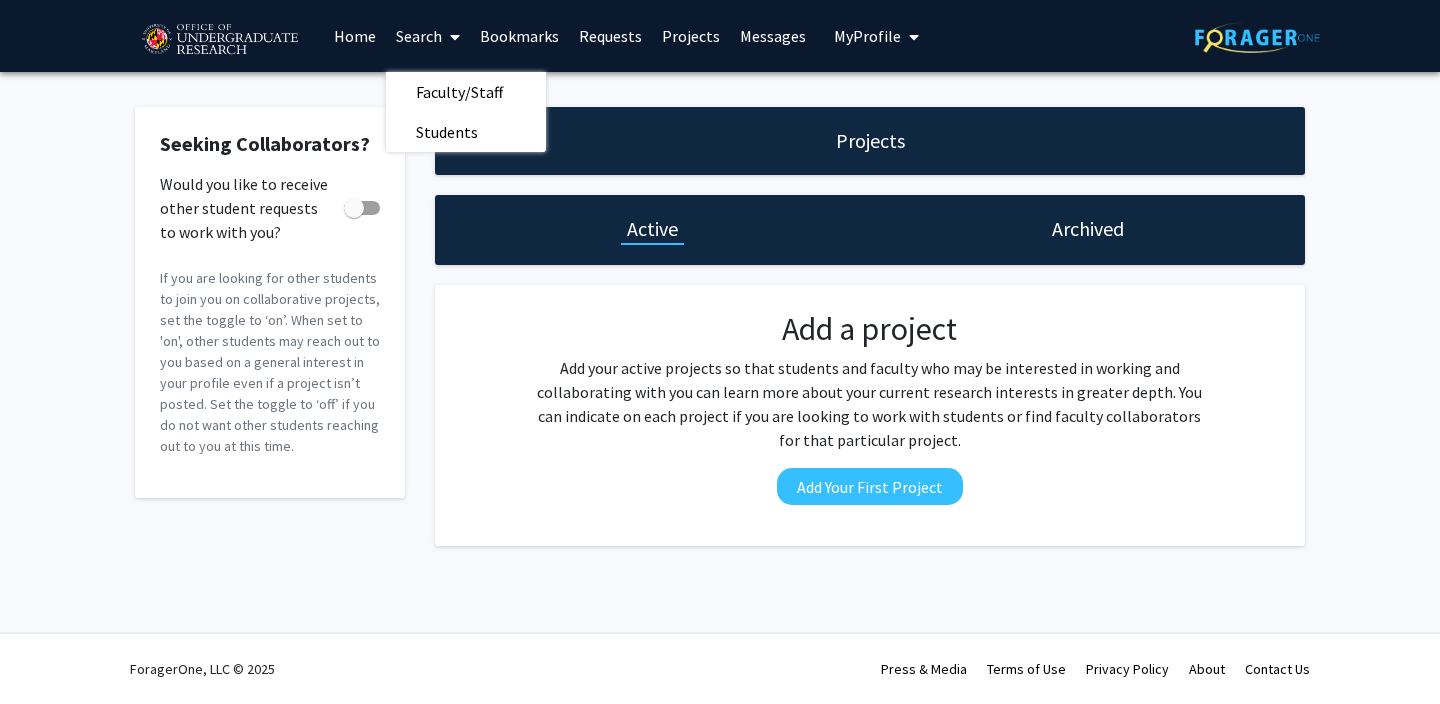 click on "Requests" at bounding box center [610, 36] 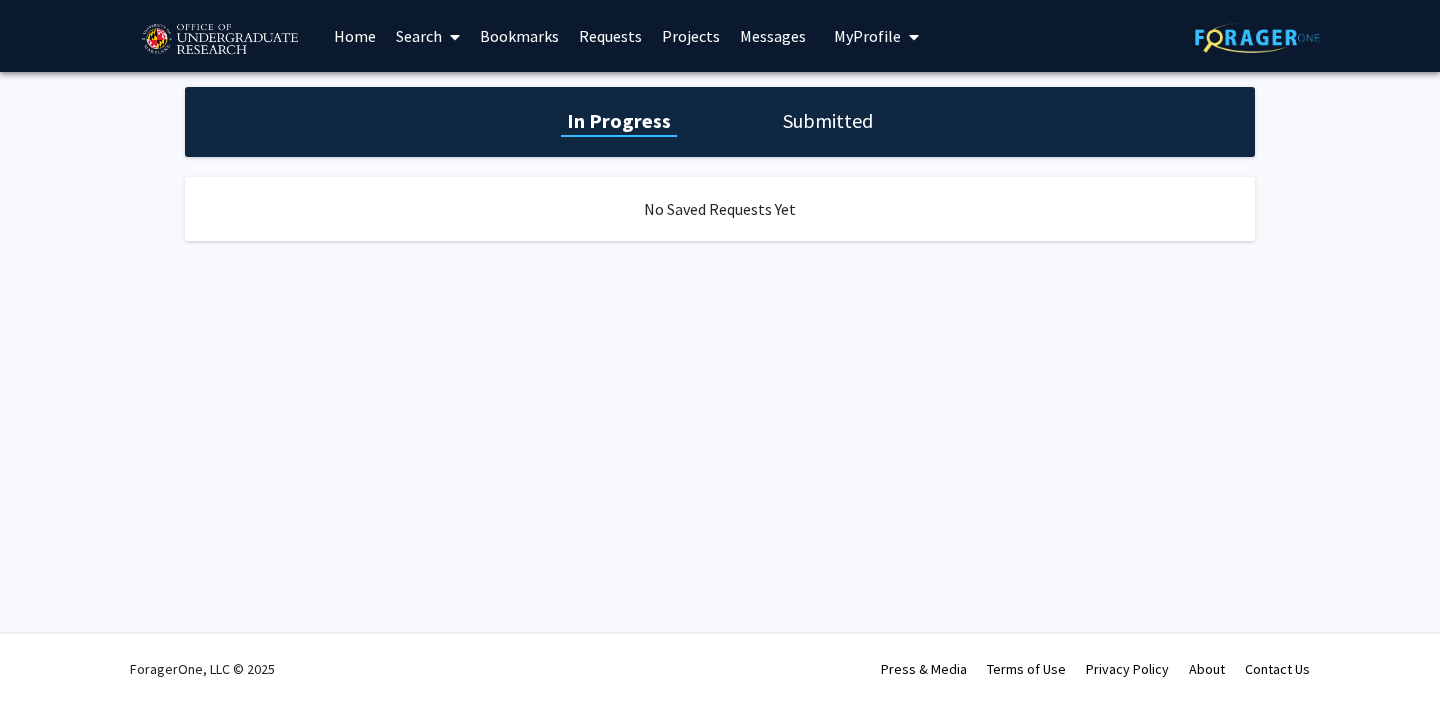 click on "Bookmarks" at bounding box center (519, 36) 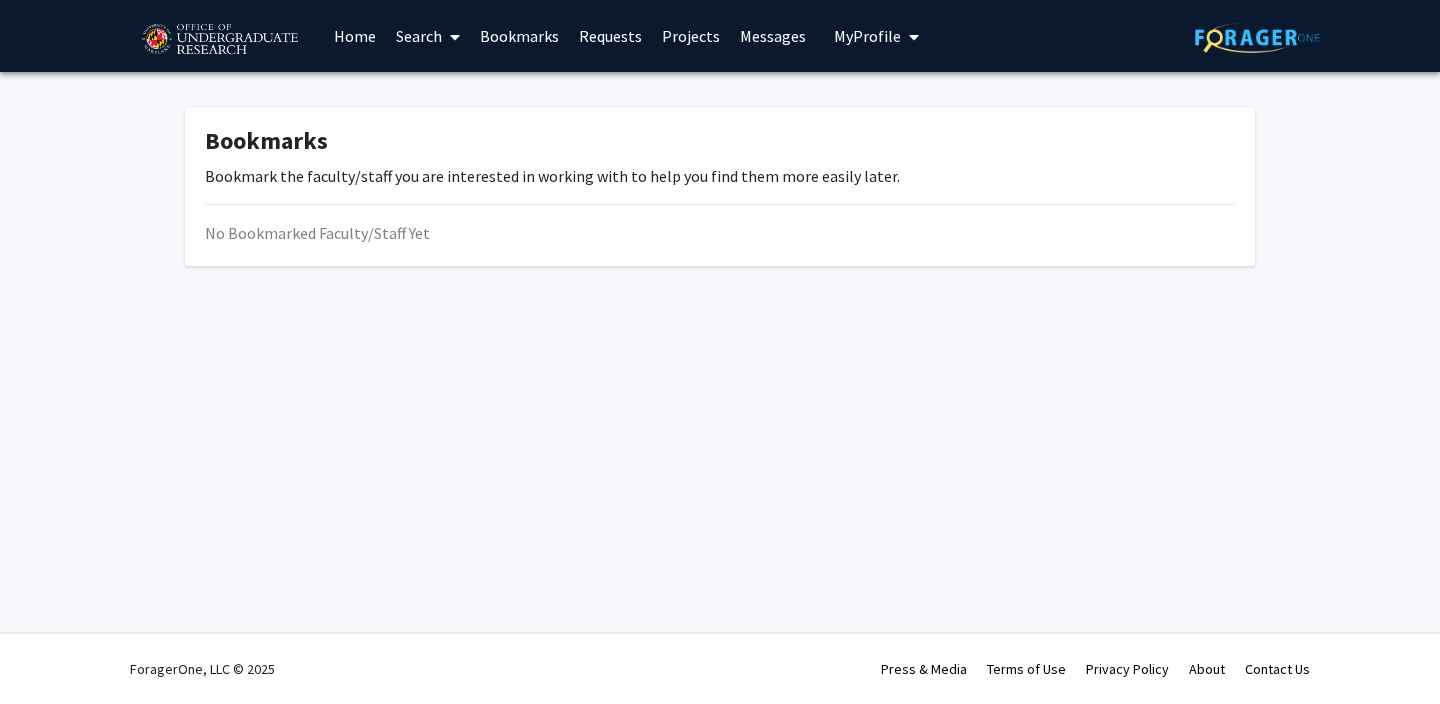 click on "Home" at bounding box center (355, 36) 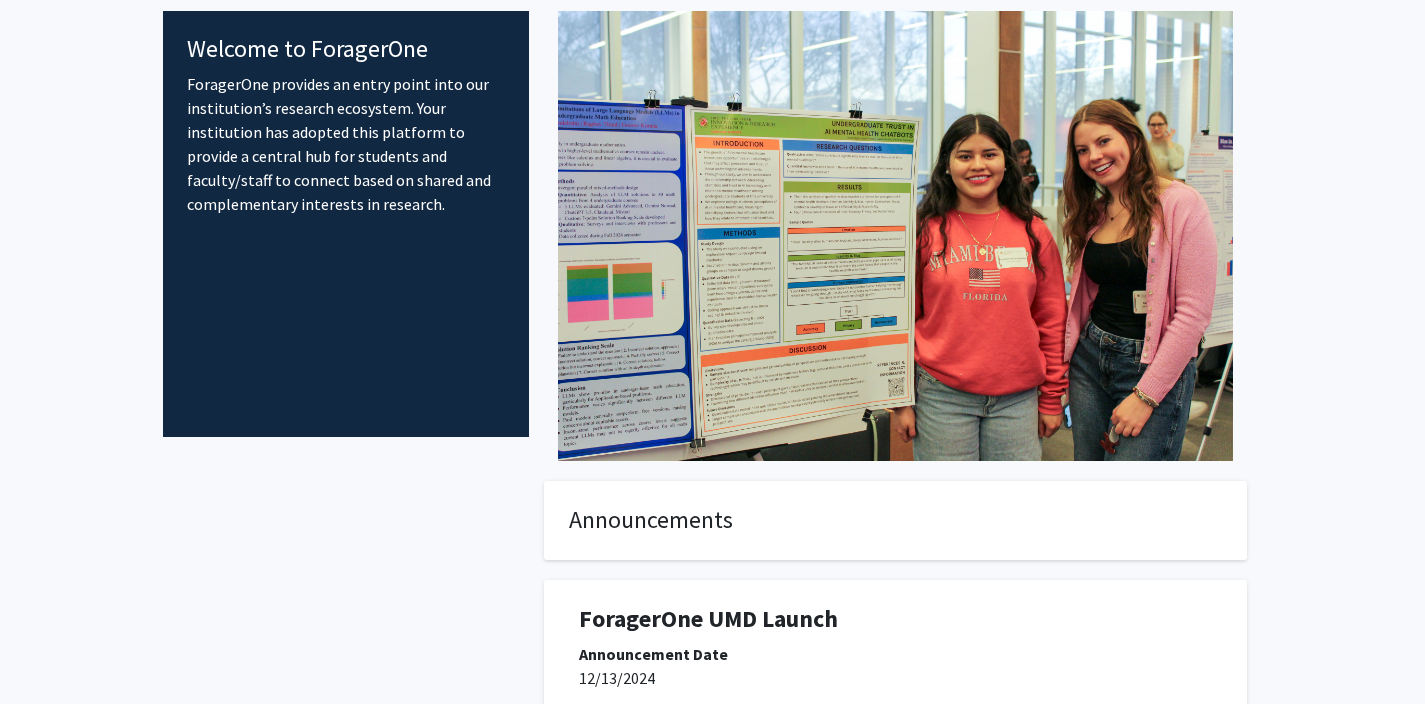 scroll, scrollTop: 0, scrollLeft: 0, axis: both 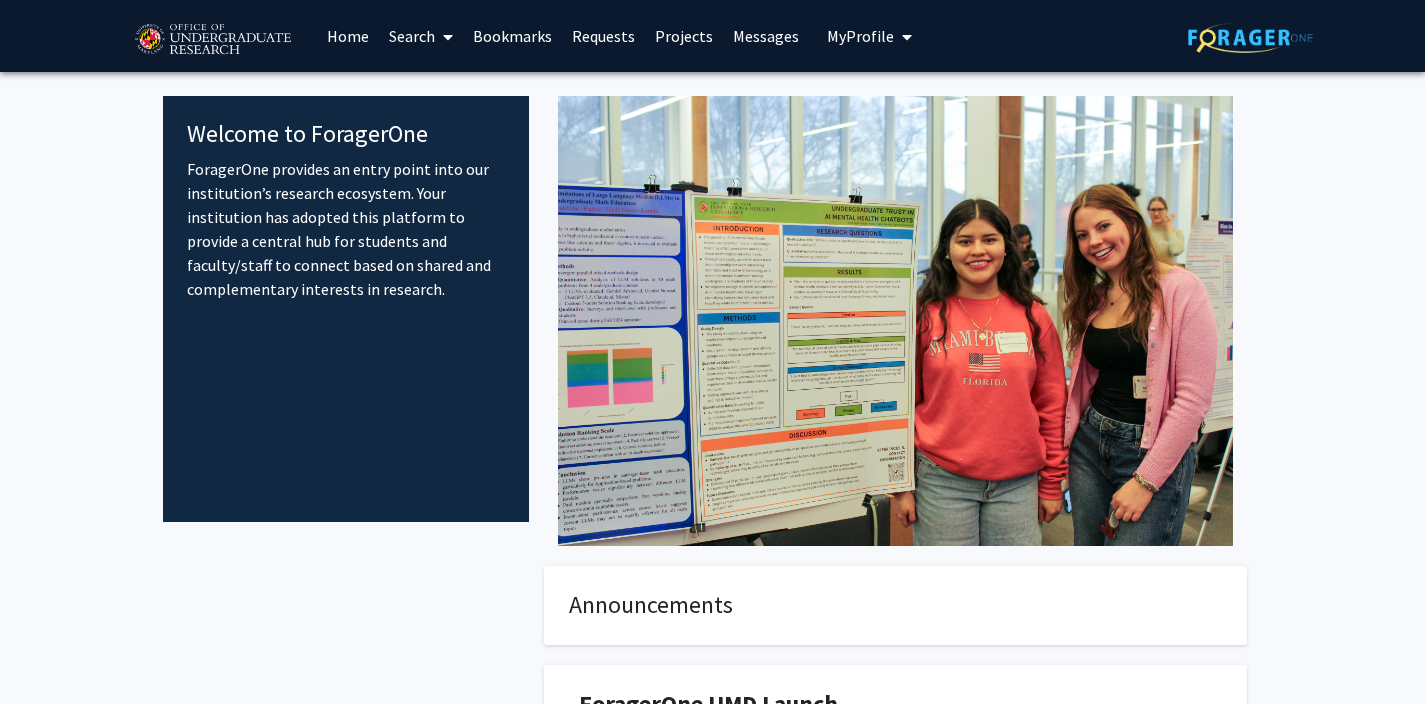 click on "My   Profile" at bounding box center (860, 36) 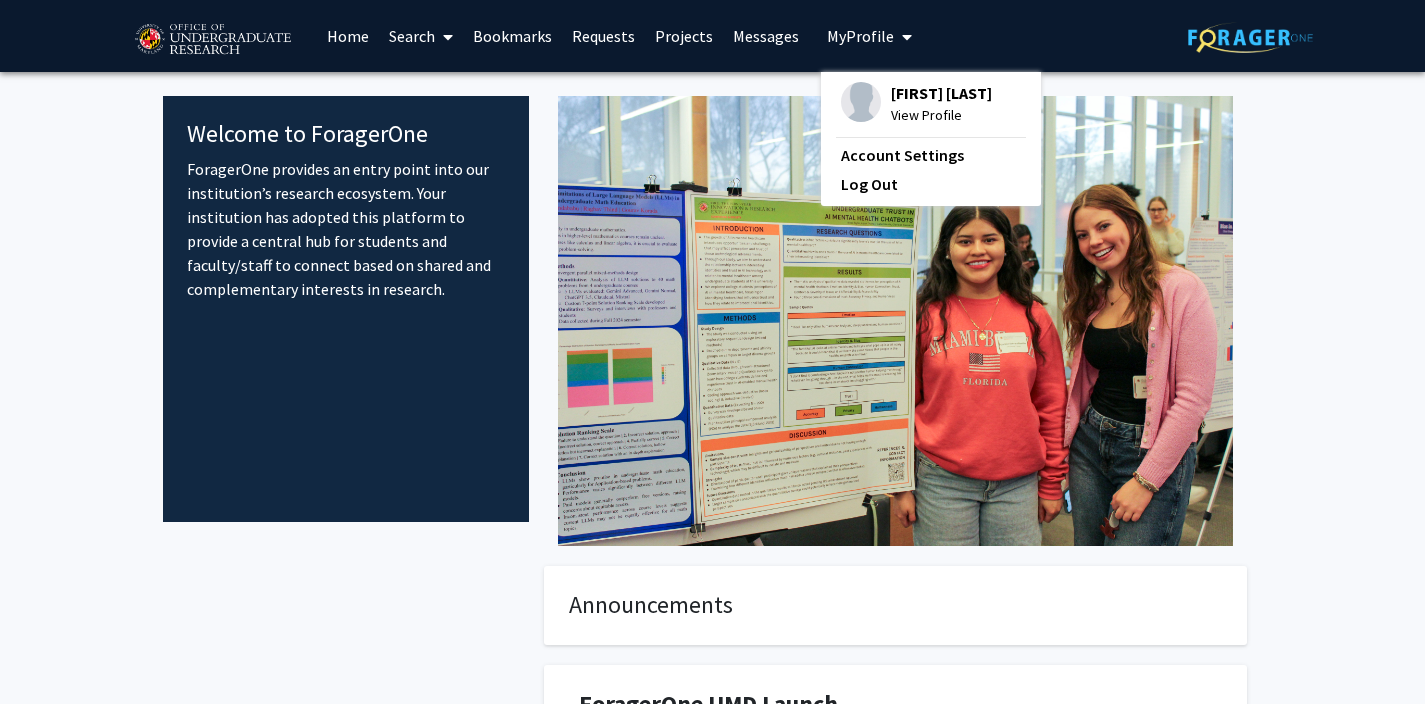 click on "Messages" at bounding box center (766, 36) 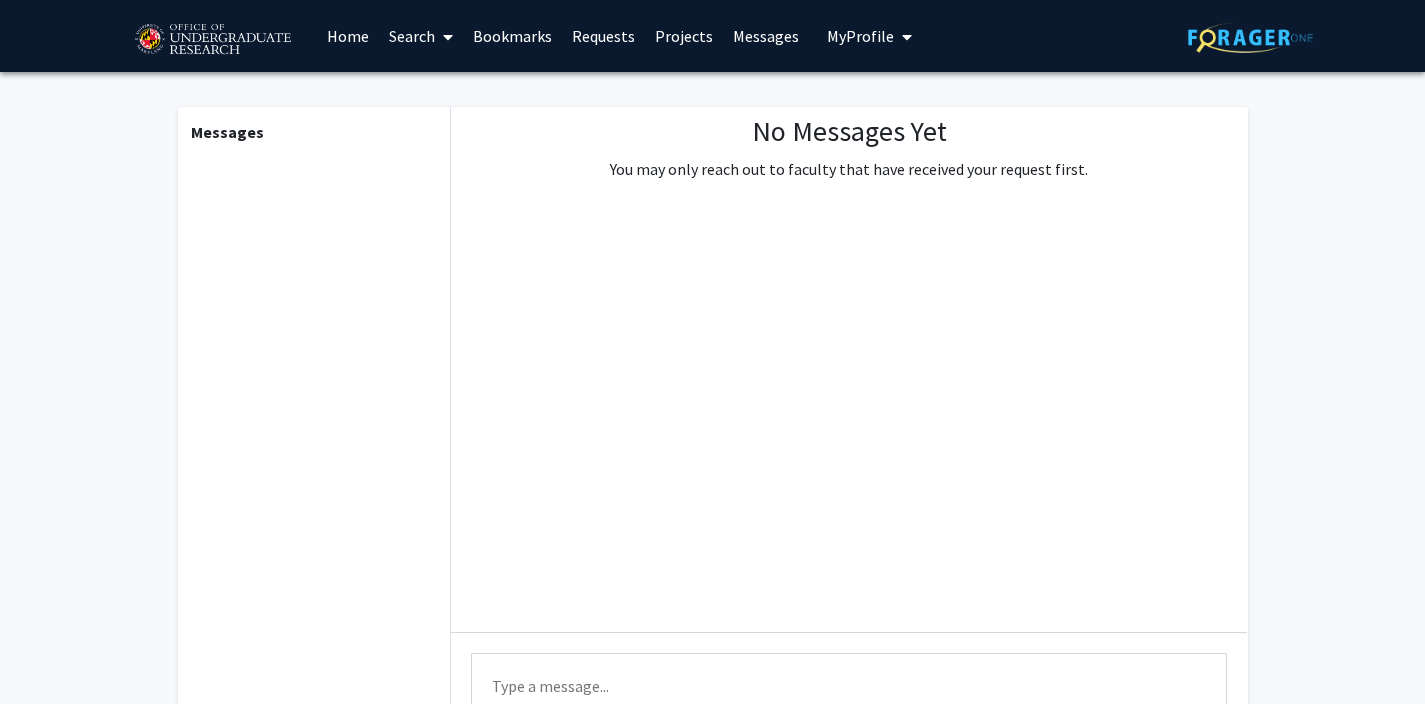 click on "Projects" at bounding box center [684, 36] 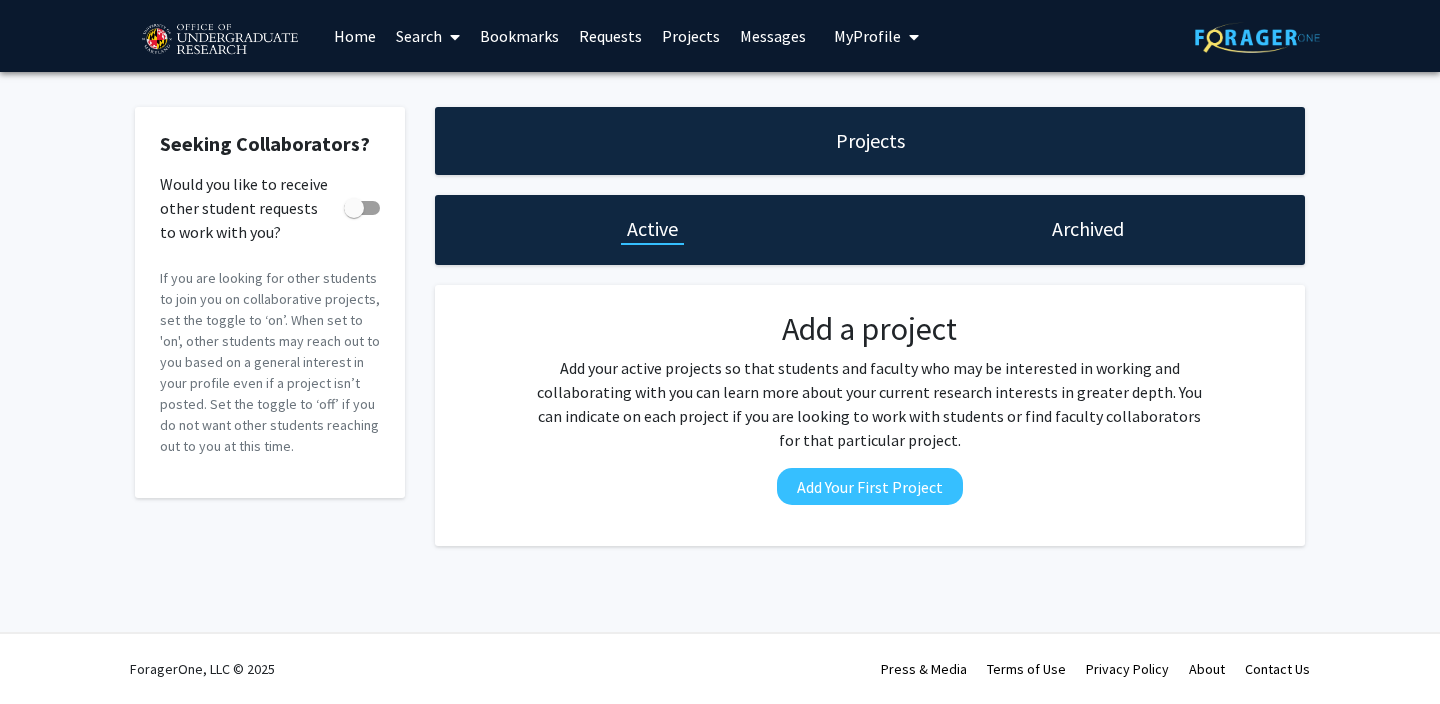 click on "Requests" at bounding box center [610, 36] 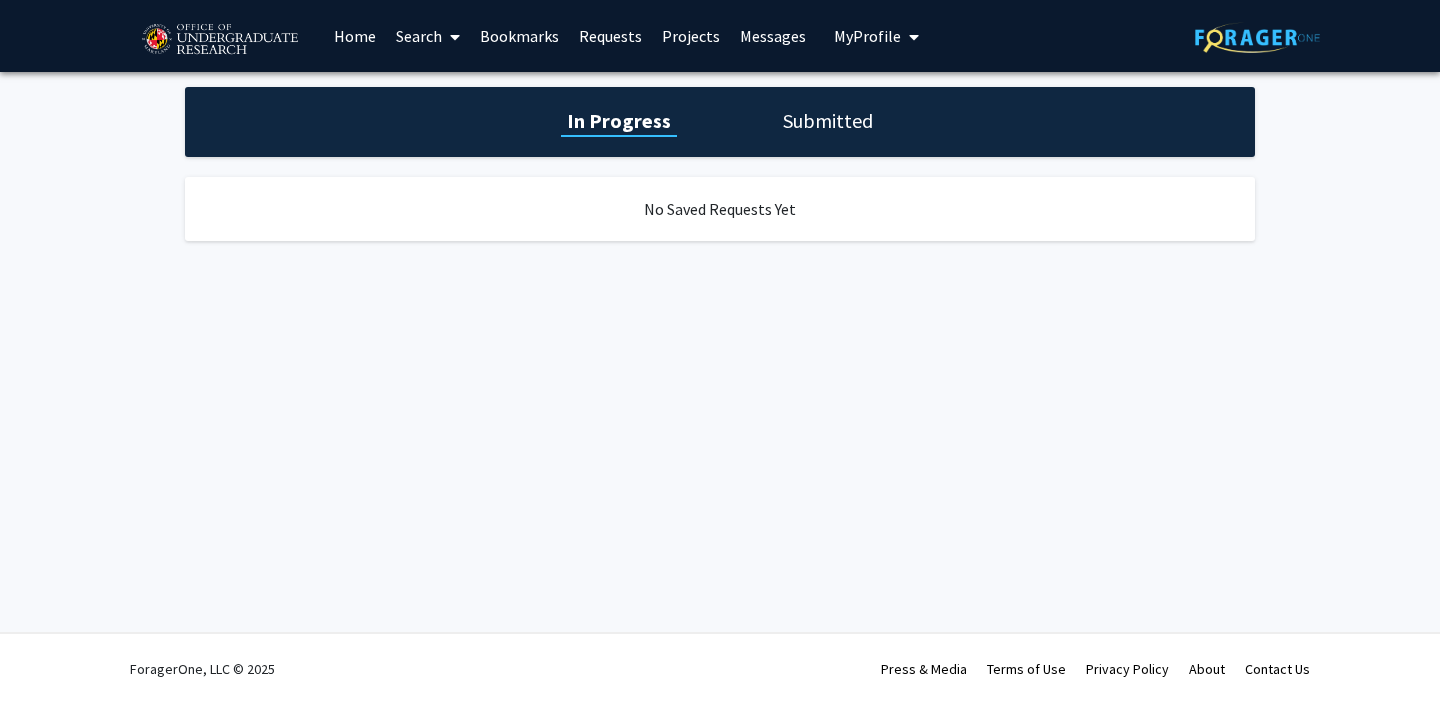 click on "Bookmarks" at bounding box center (519, 36) 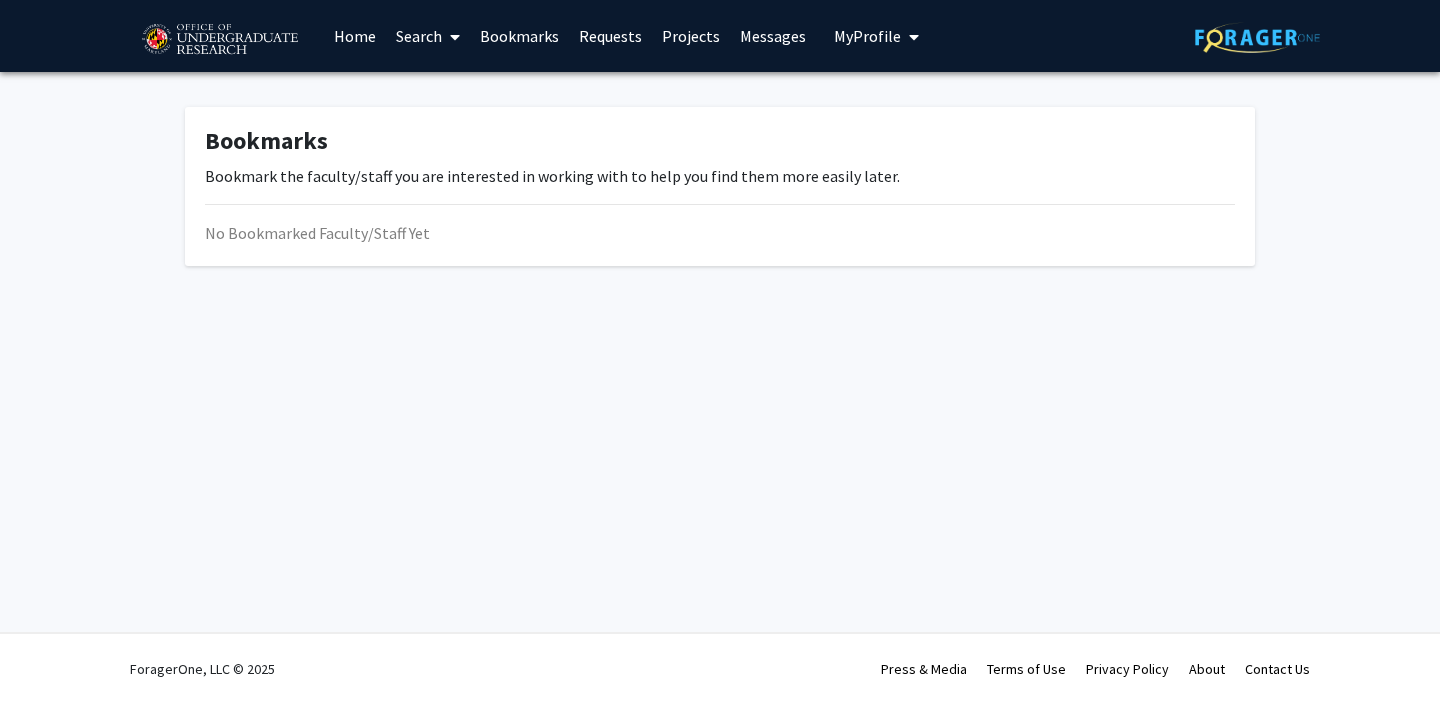 click on "Search" at bounding box center (428, 36) 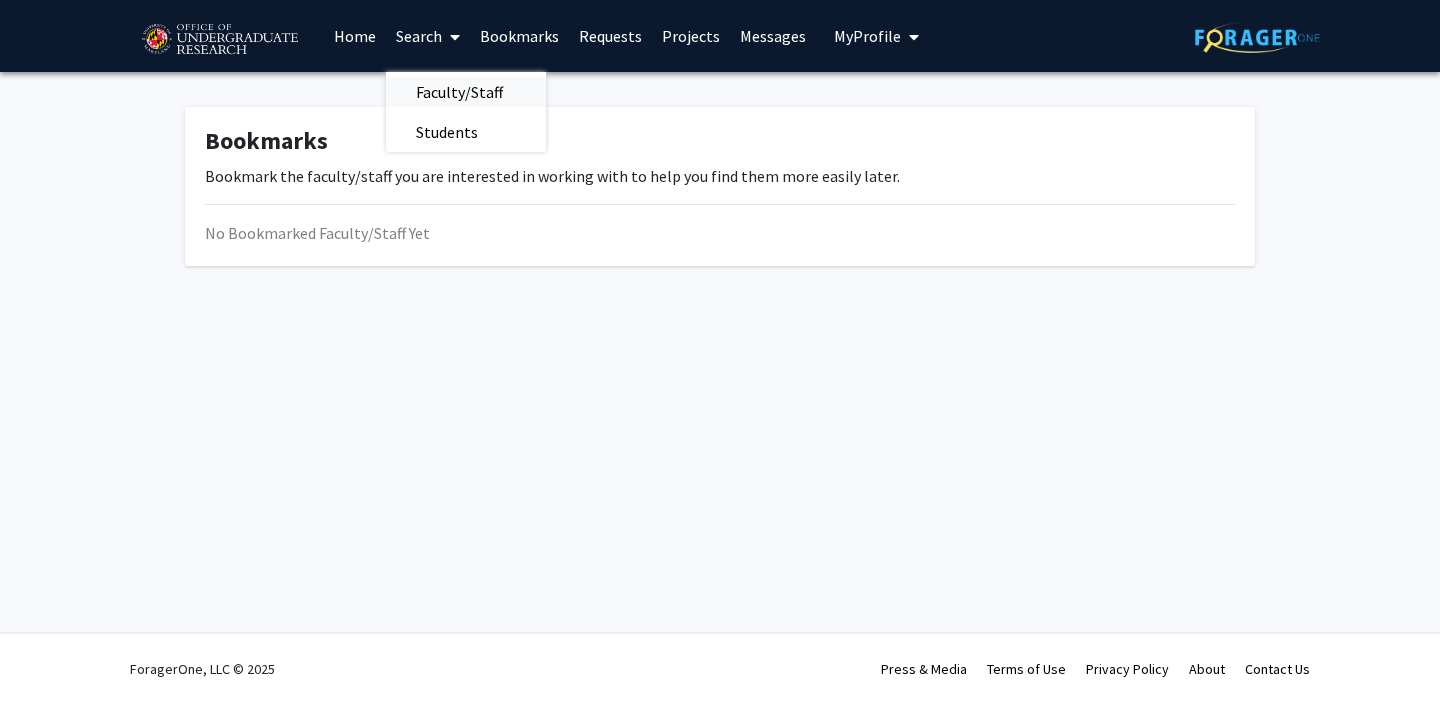 click on "Faculty/Staff" at bounding box center [459, 92] 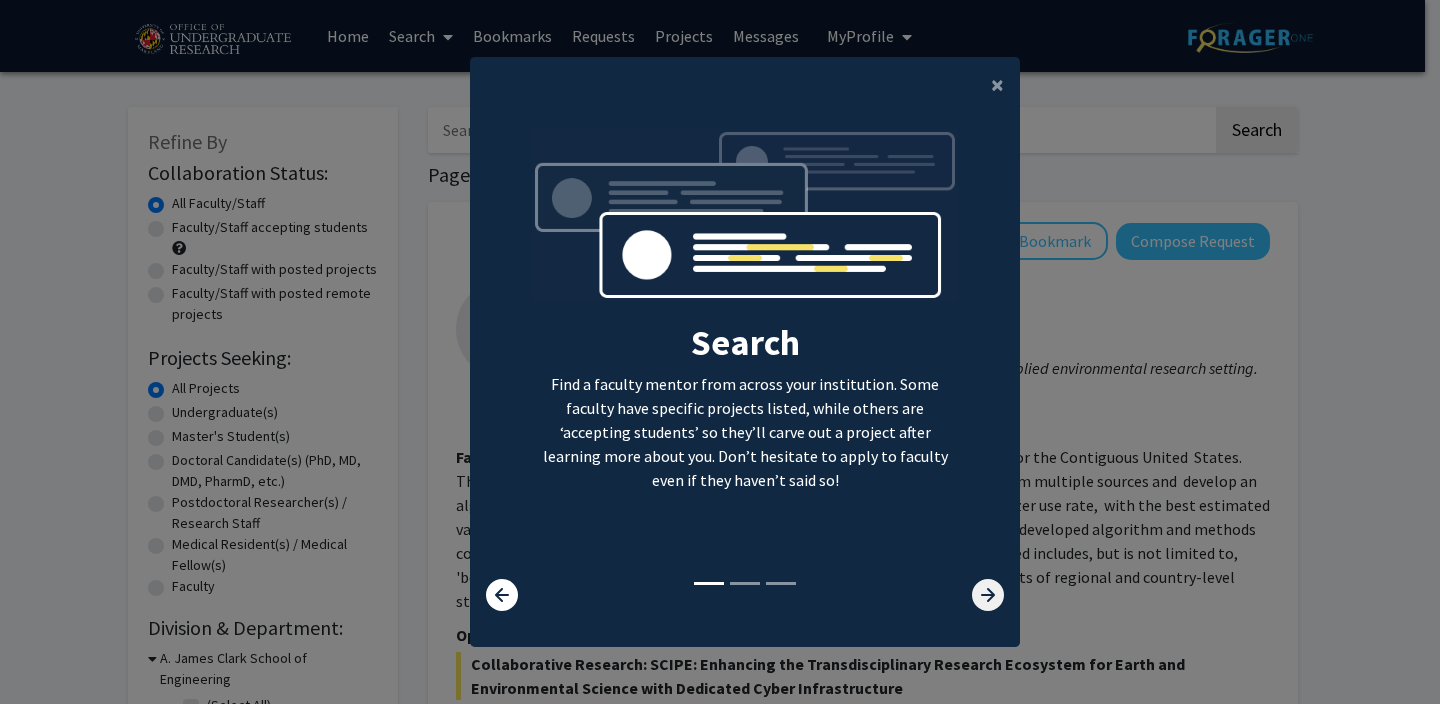 click 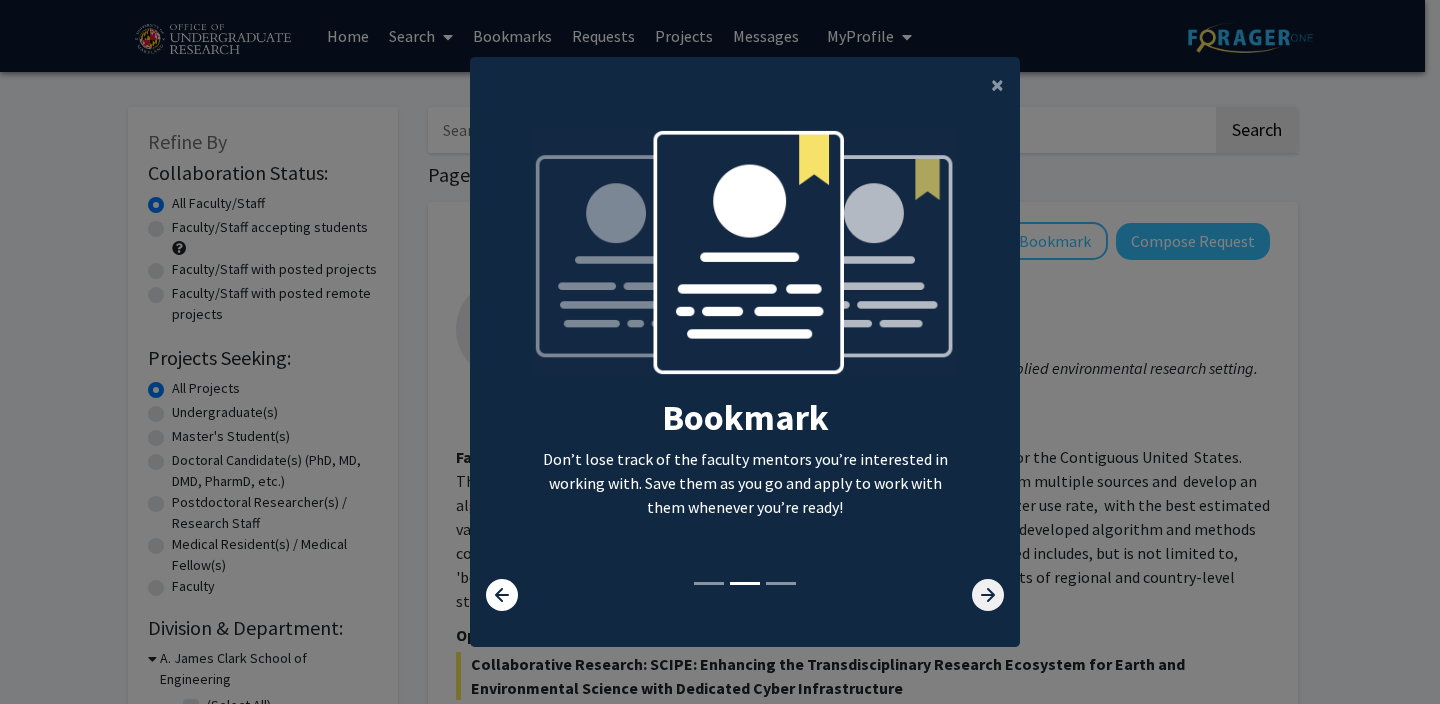 click 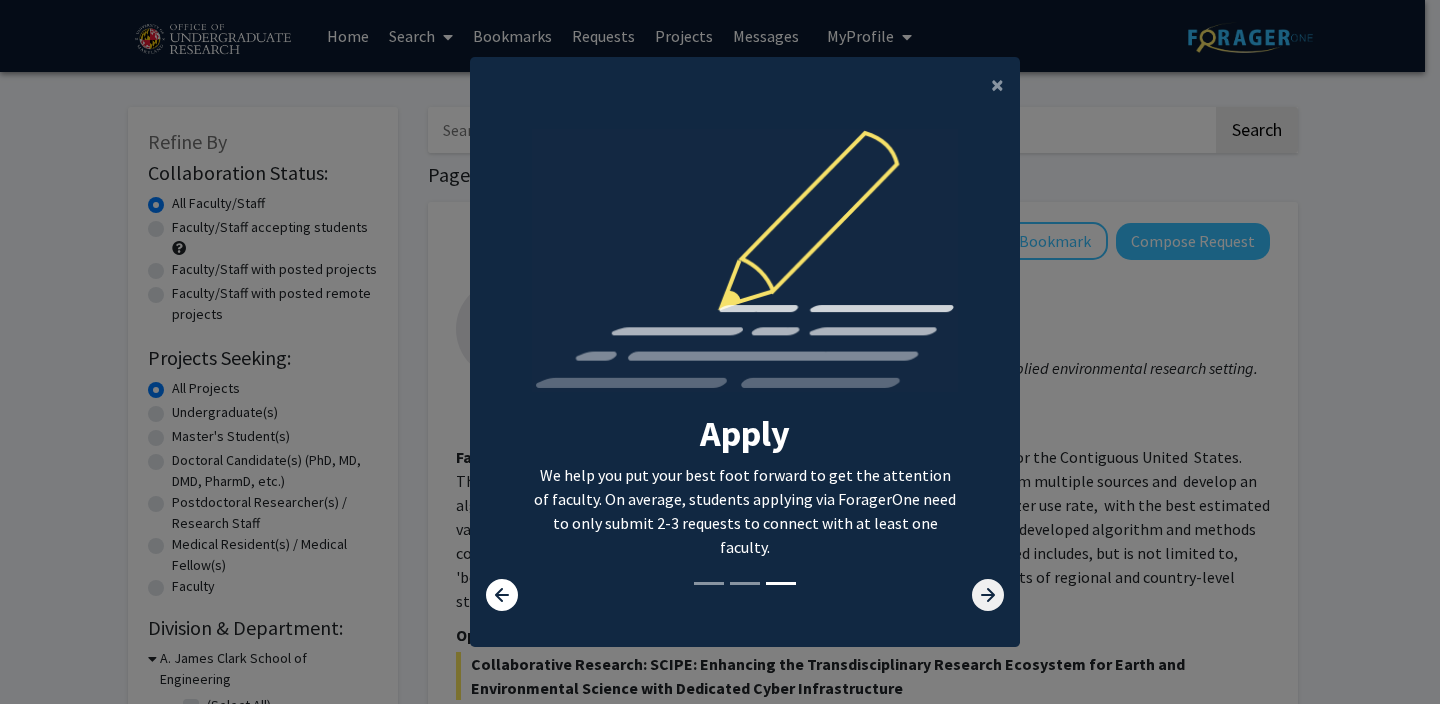 click 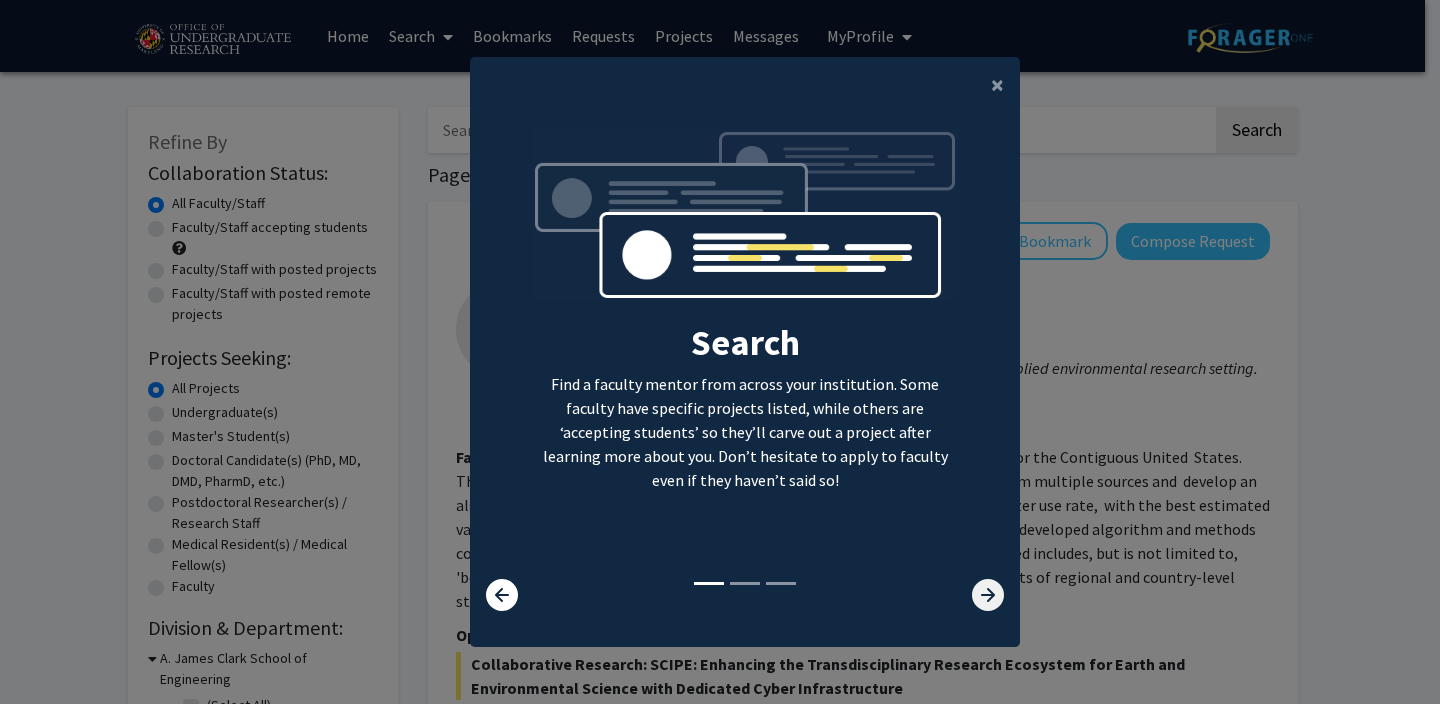 click 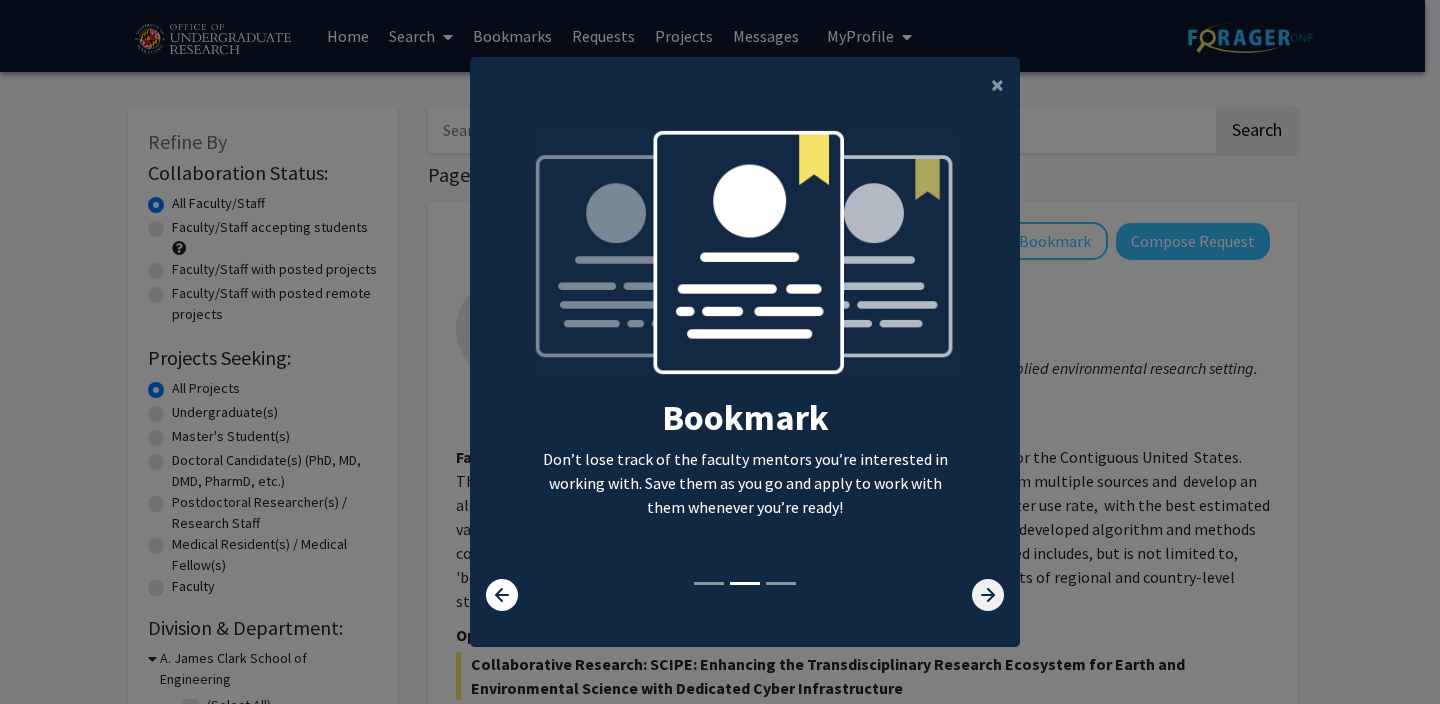 click 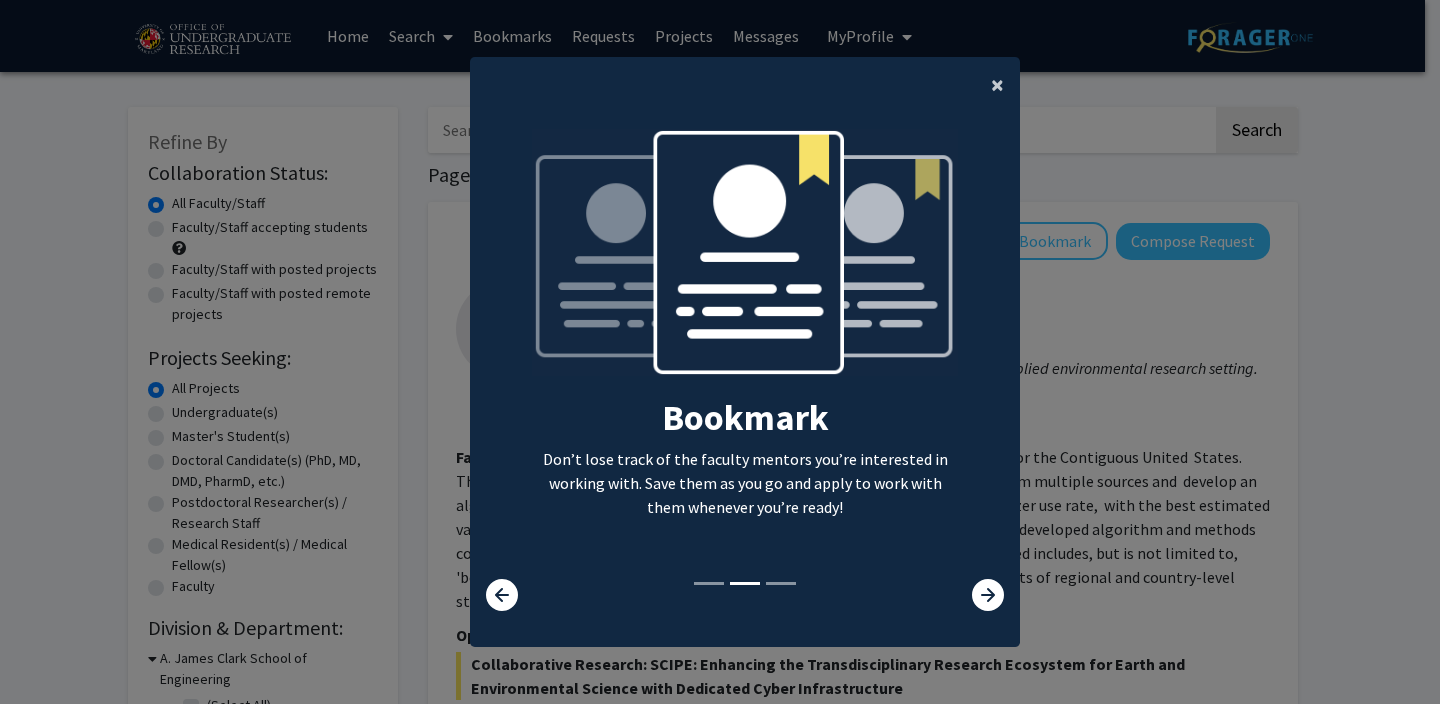 click on "×" 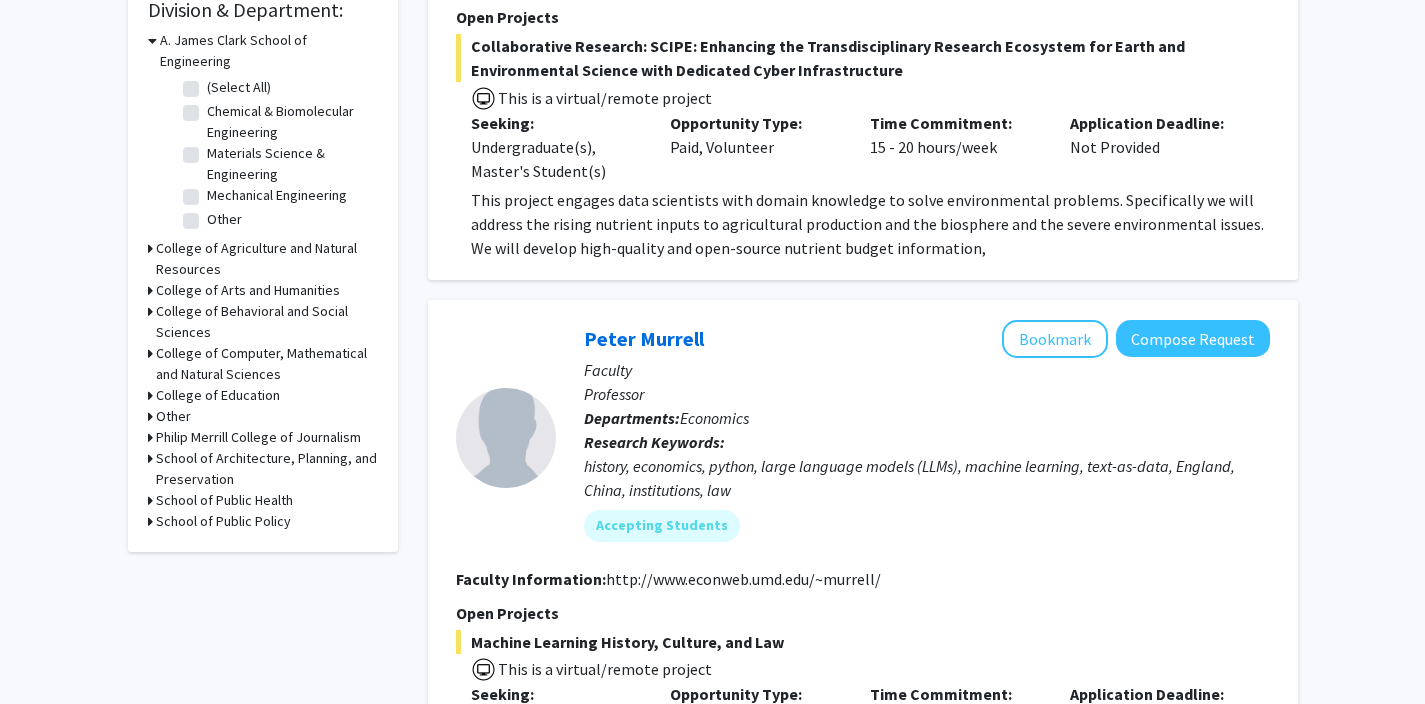 scroll, scrollTop: 642, scrollLeft: 0, axis: vertical 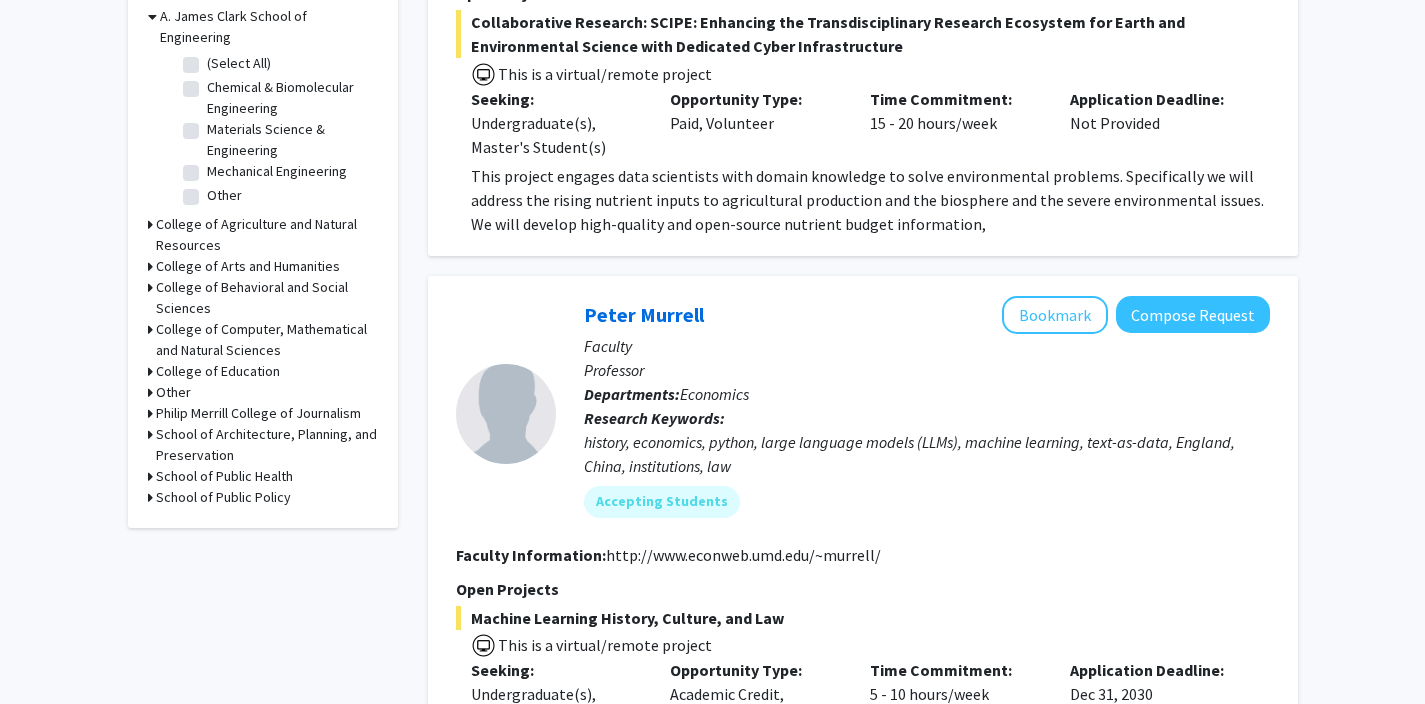 click on "Refine By Collaboration Status: Collaboration Status  All Faculty/Staff    Collaboration Status  Faculty/Staff accepting students    Collaboration Status  Faculty/Staff with posted projects    Collaboration Status  Faculty/Staff with posted remote projects    Projects Seeking: Projects Seeking Level  All Projects    Projects Seeking Level  Undergraduate(s)    Projects Seeking Level  Master's Student(s)    Projects Seeking Level  Doctoral Candidate(s) (PhD, MD, DMD, PharmD, etc.)    Projects Seeking Level  Postdoctoral Researcher(s) / Research Staff    Projects Seeking Level  Medical Resident(s) / Medical Fellow(s)    Projects Seeking Level  Faculty    Division & Department:      A. James Clark School of Engineering  (Select All)  (Select All)  Chemical & Biomolecular Engineering  Chemical & Biomolecular Engineering  Materials Science & Engineering  Materials Science & Engineering  Mechanical Engineering  Mechanical Engineering  Other  Other       College of Agriculture and Natural Resources" 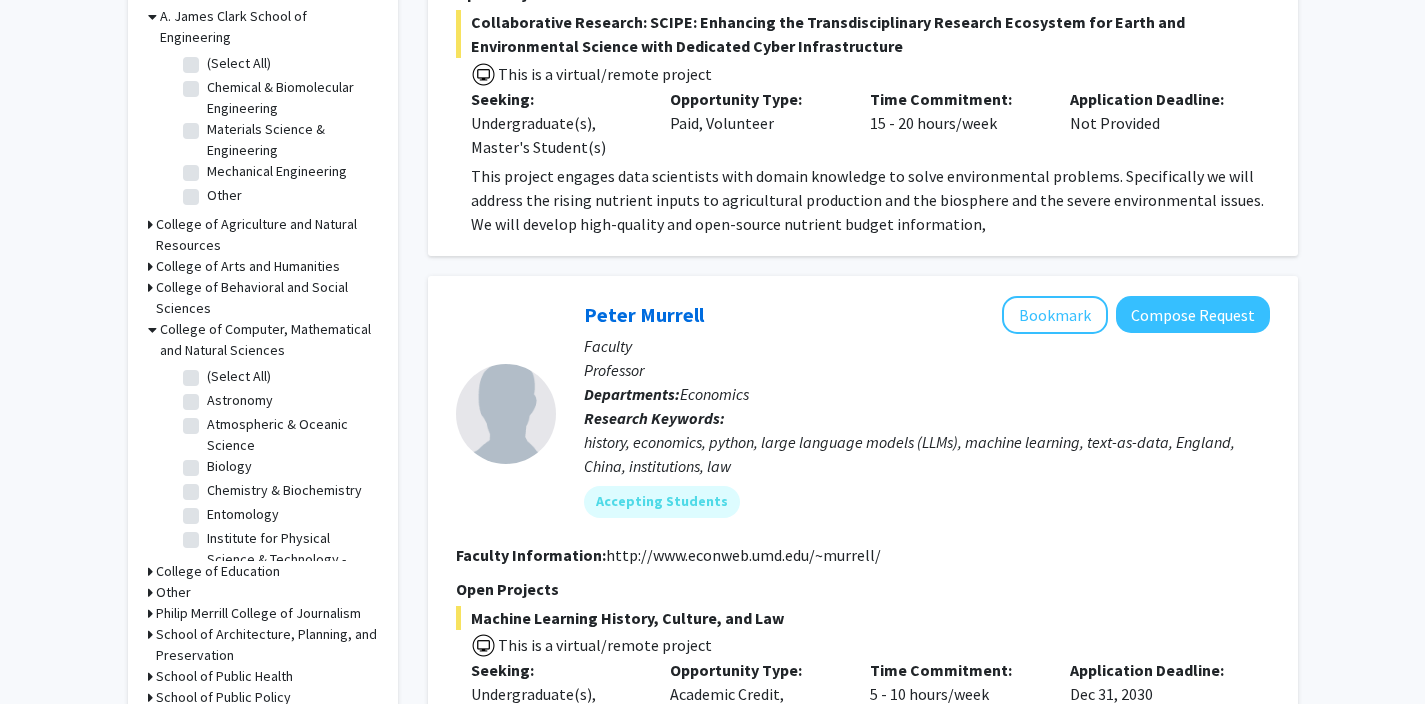 click on "Biology" 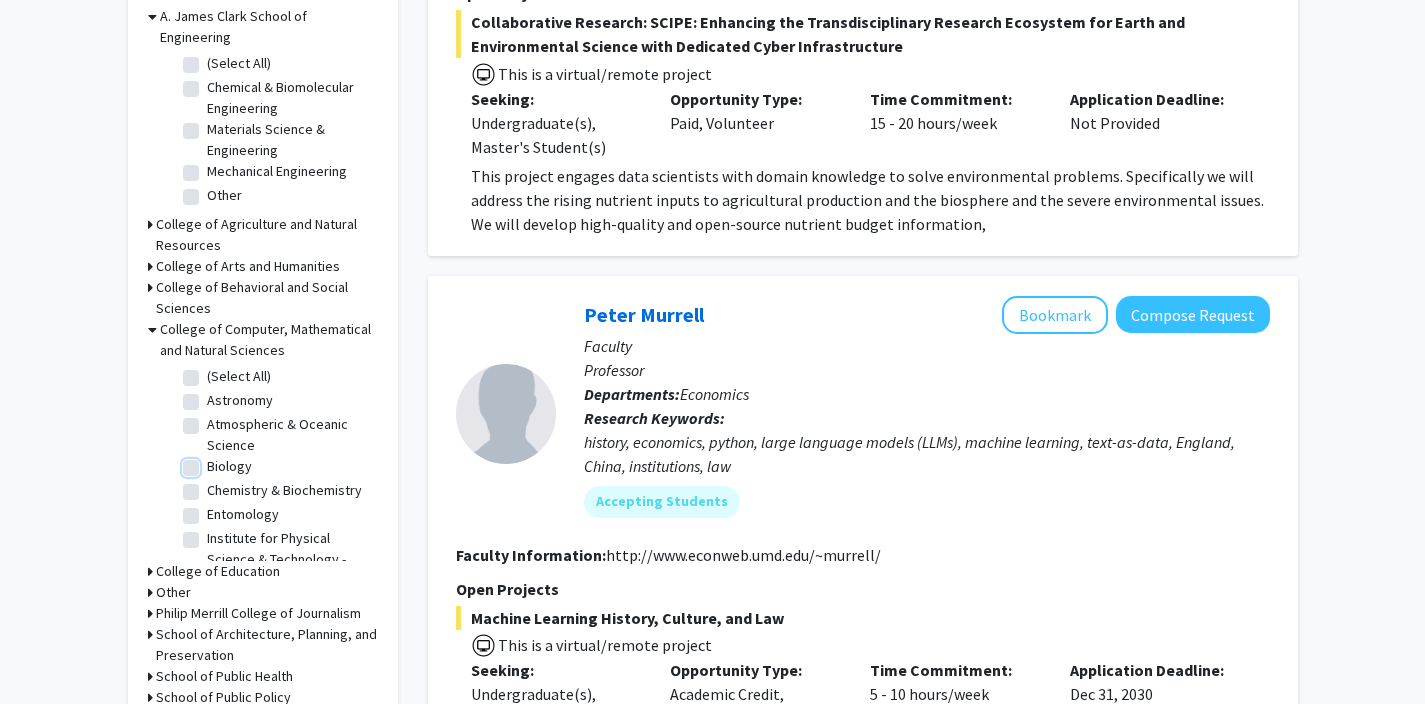 click on "Biology" at bounding box center (213, 462) 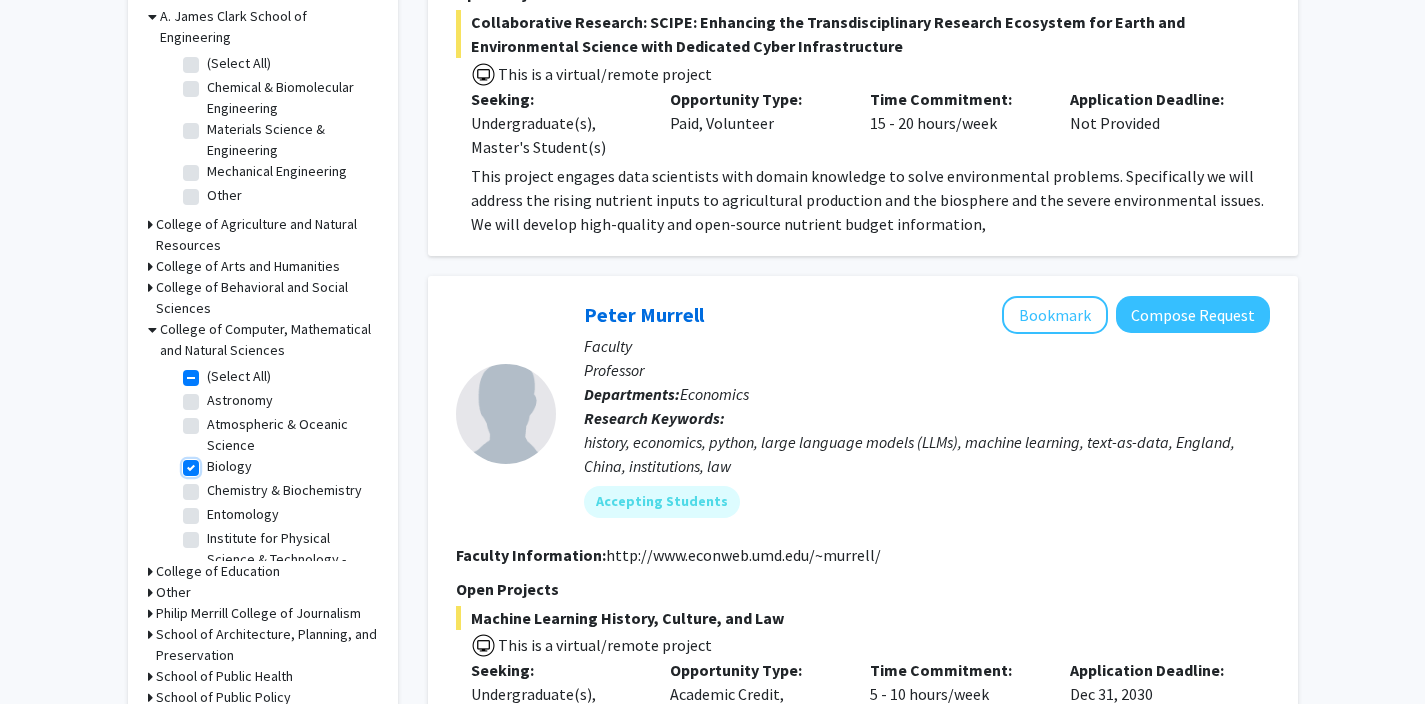 checkbox on "true" 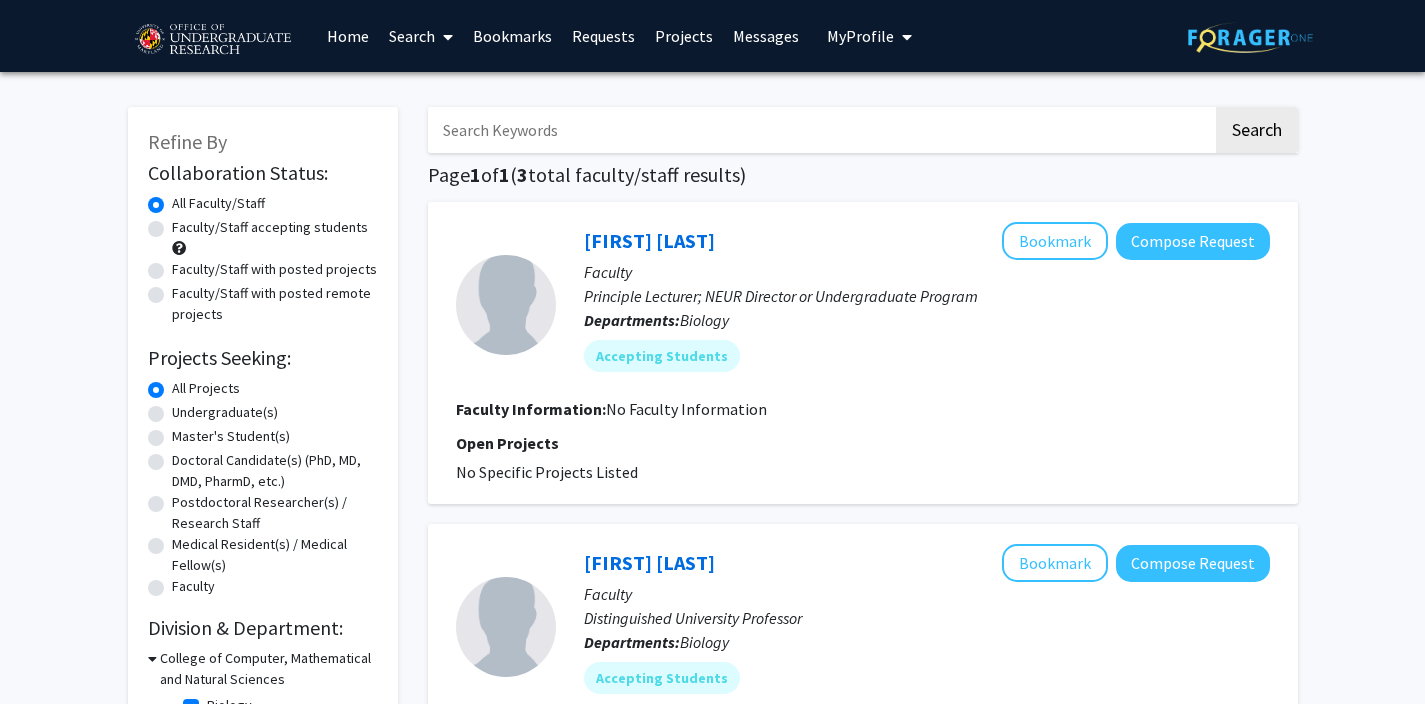 scroll, scrollTop: 323, scrollLeft: 0, axis: vertical 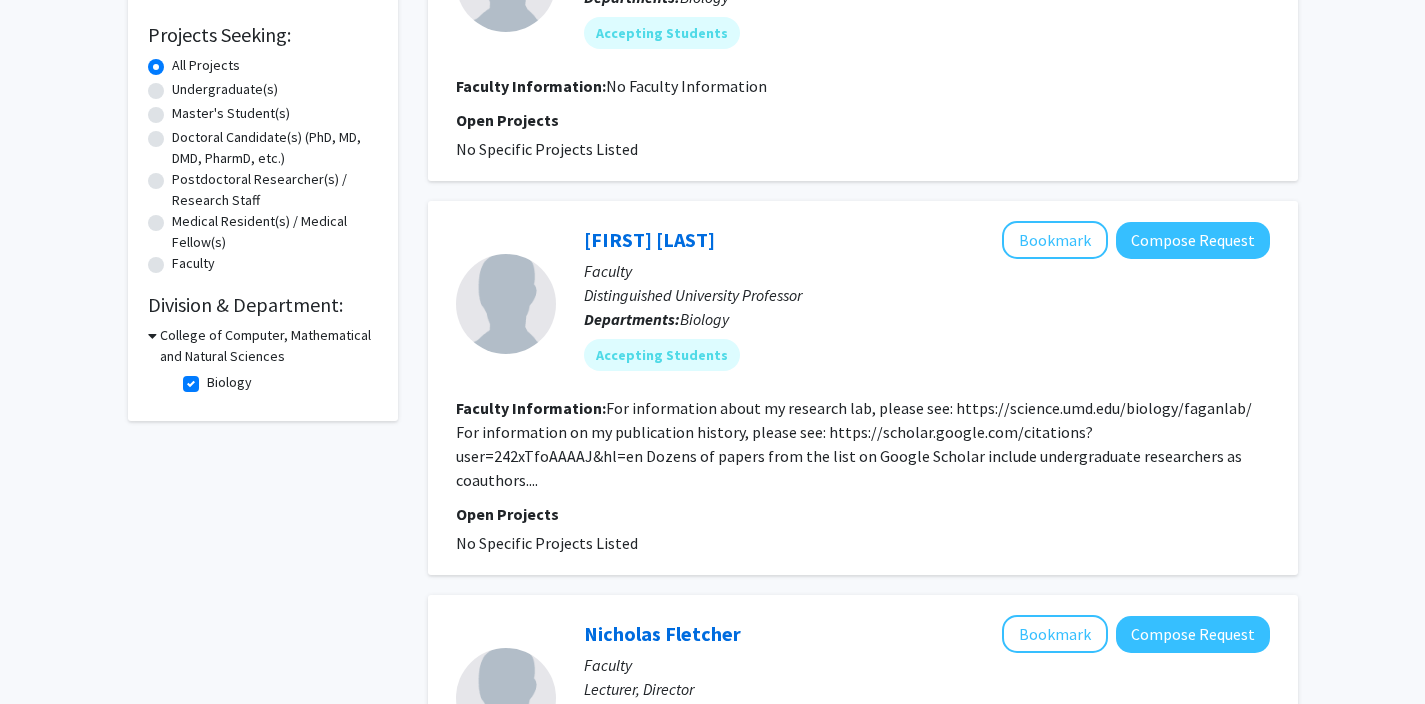 click on "College of Computer, Mathematical and Natural Sciences" 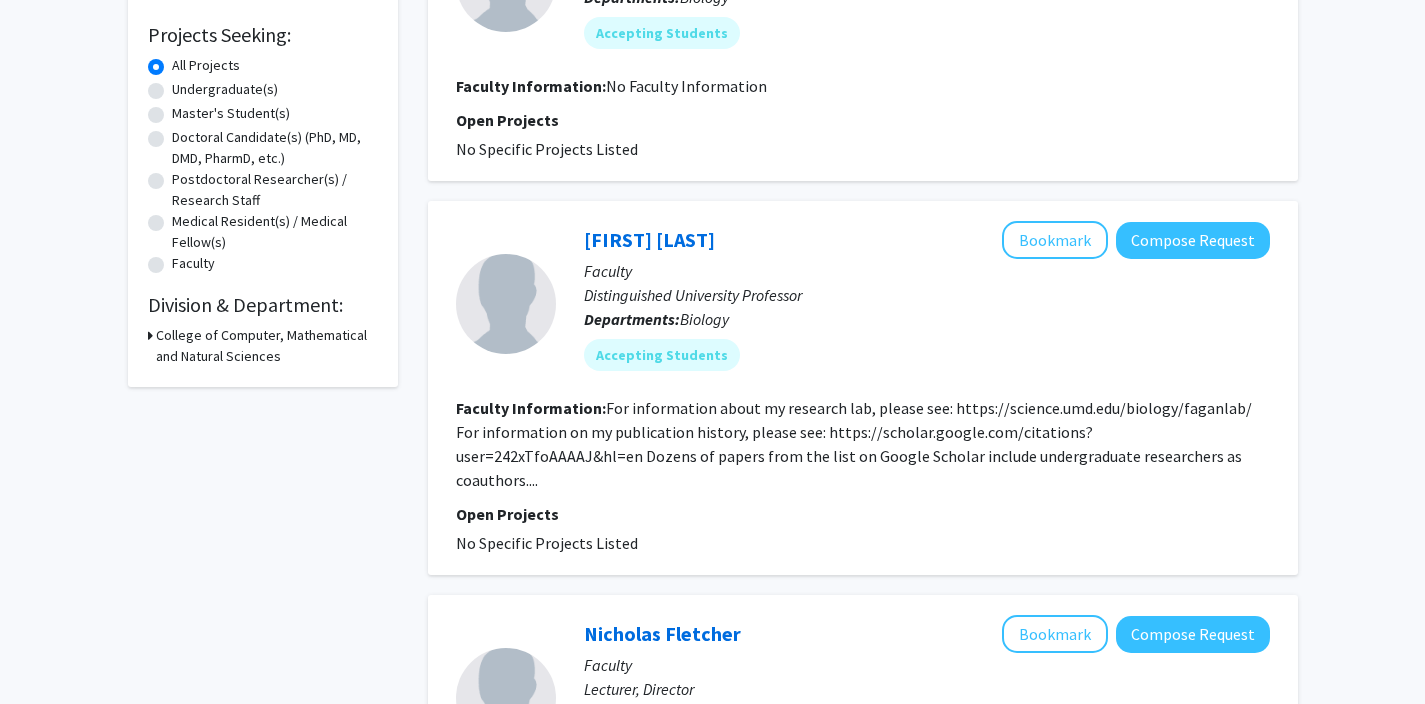 click 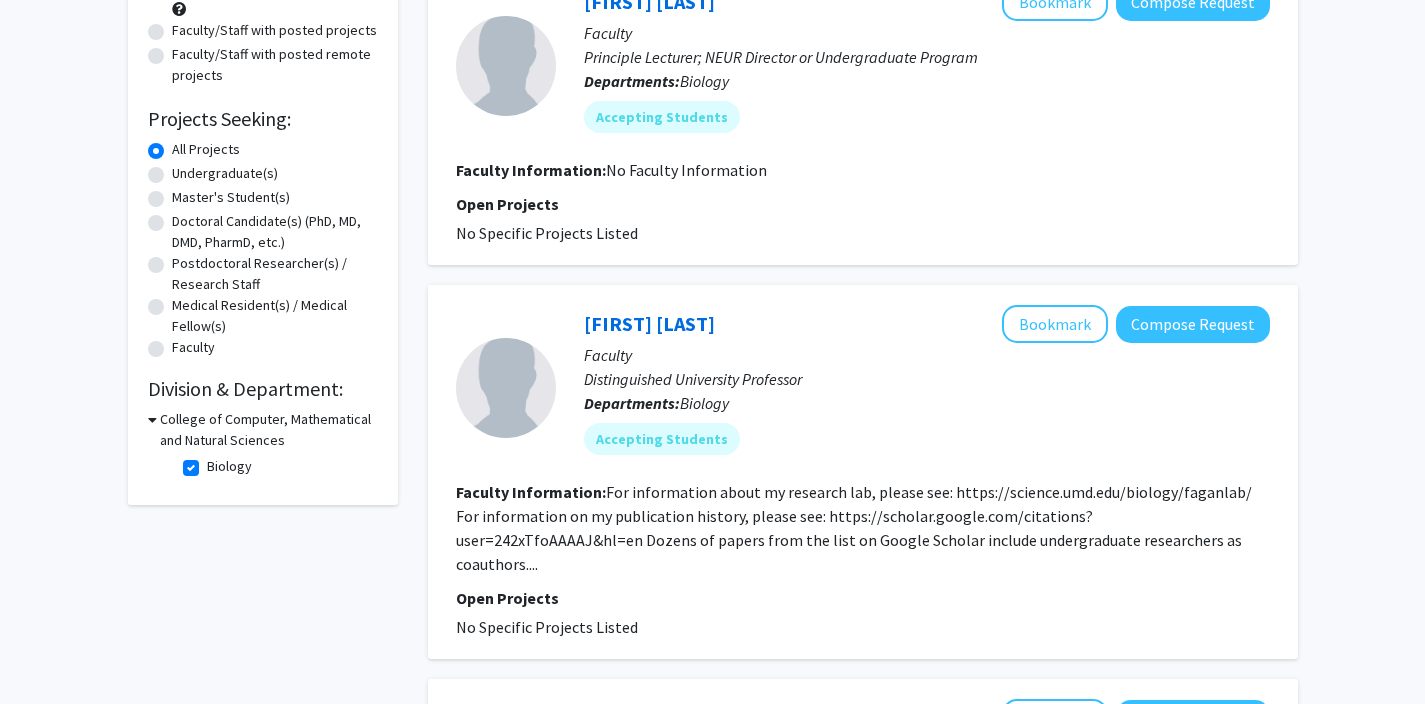 scroll, scrollTop: 236, scrollLeft: 0, axis: vertical 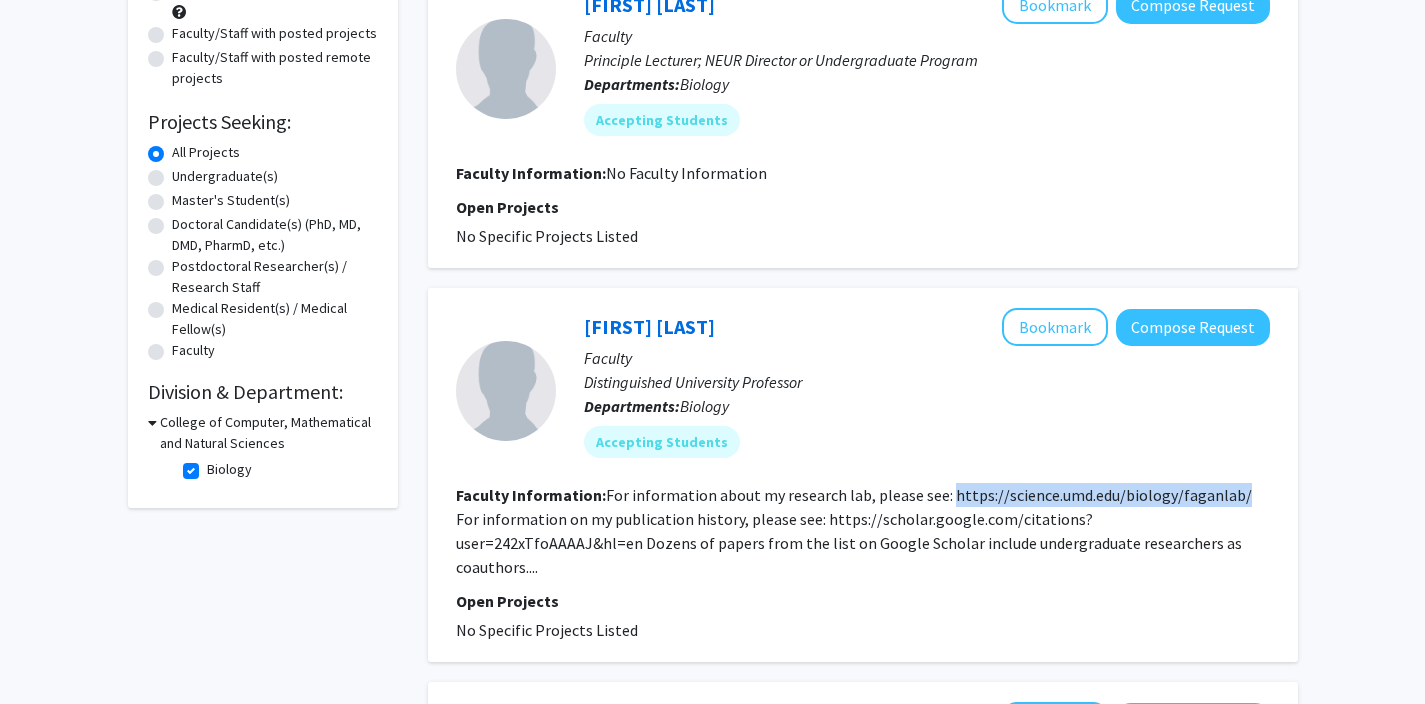 drag, startPoint x: 942, startPoint y: 494, endPoint x: 1231, endPoint y: 503, distance: 289.1401 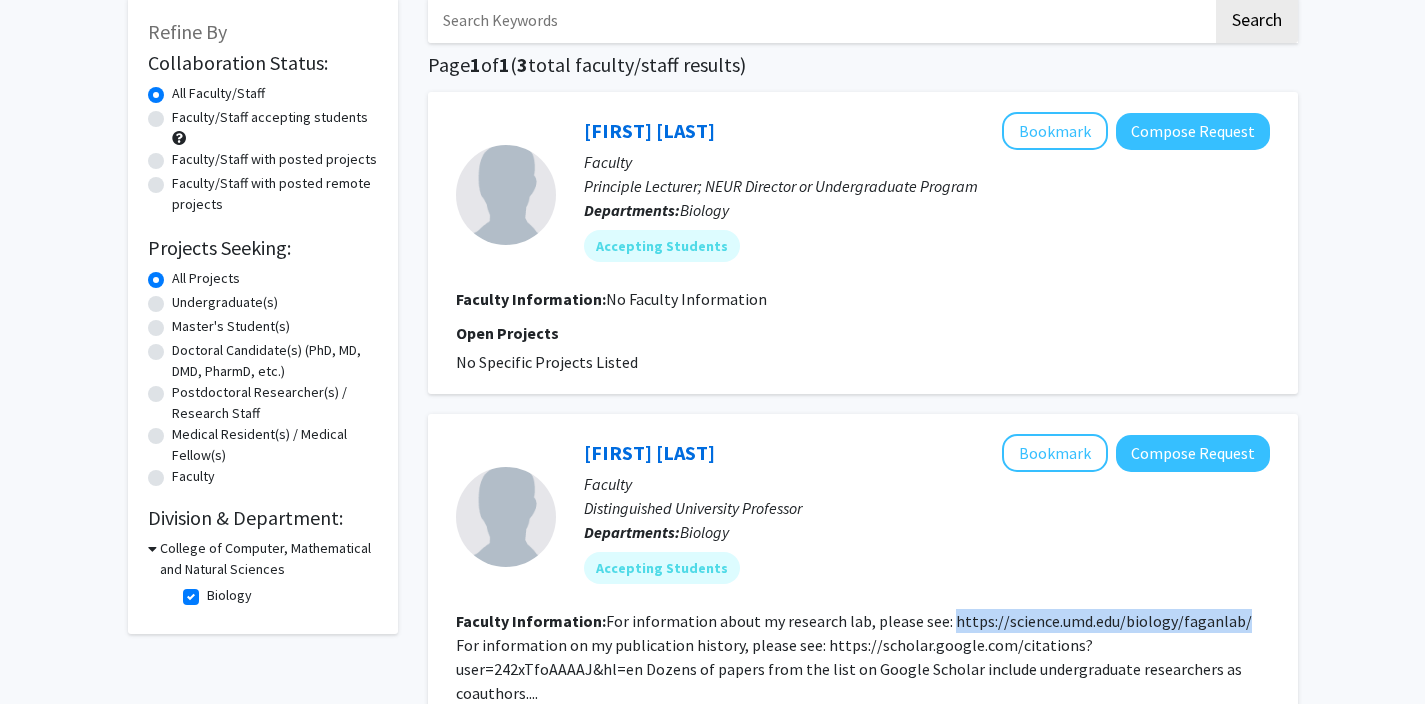 scroll, scrollTop: 108, scrollLeft: 0, axis: vertical 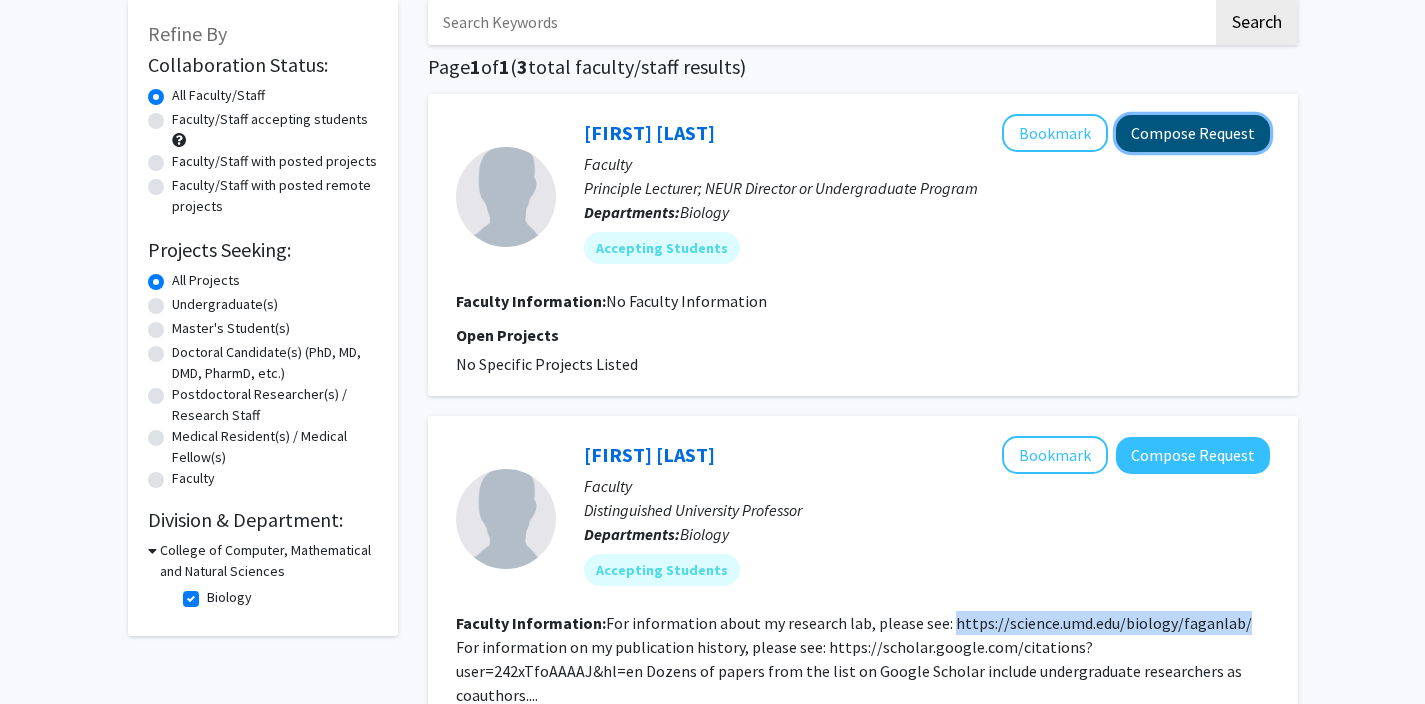 click on "Compose Request" 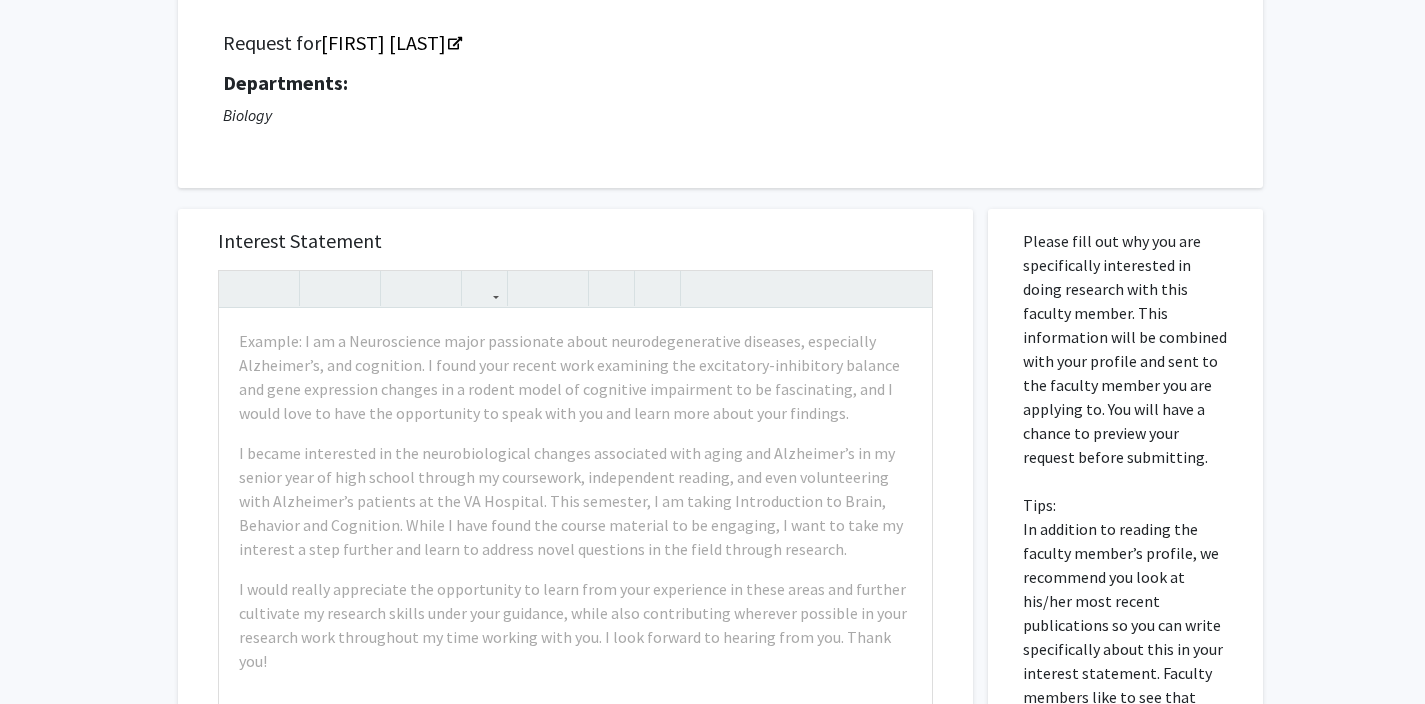 scroll, scrollTop: 245, scrollLeft: 0, axis: vertical 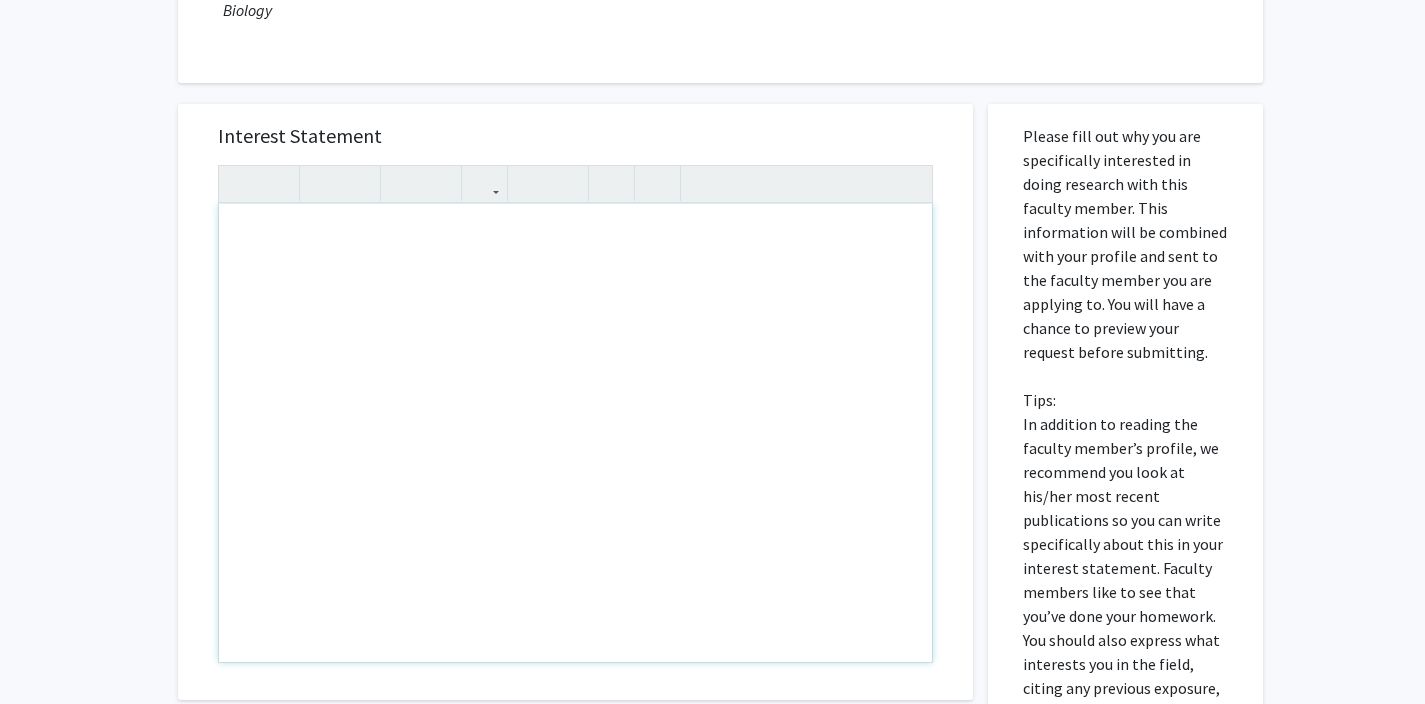click at bounding box center [575, 433] 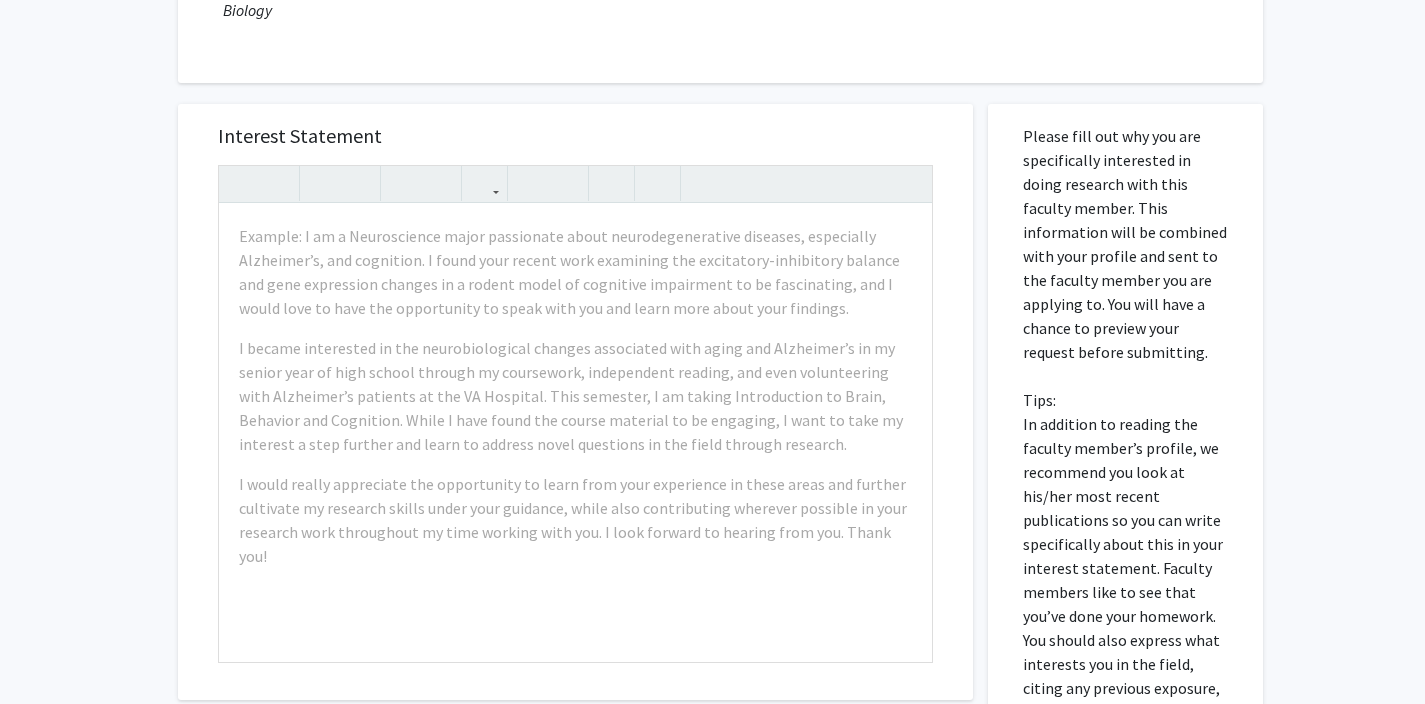 click on "Interest Statement" at bounding box center [575, 136] 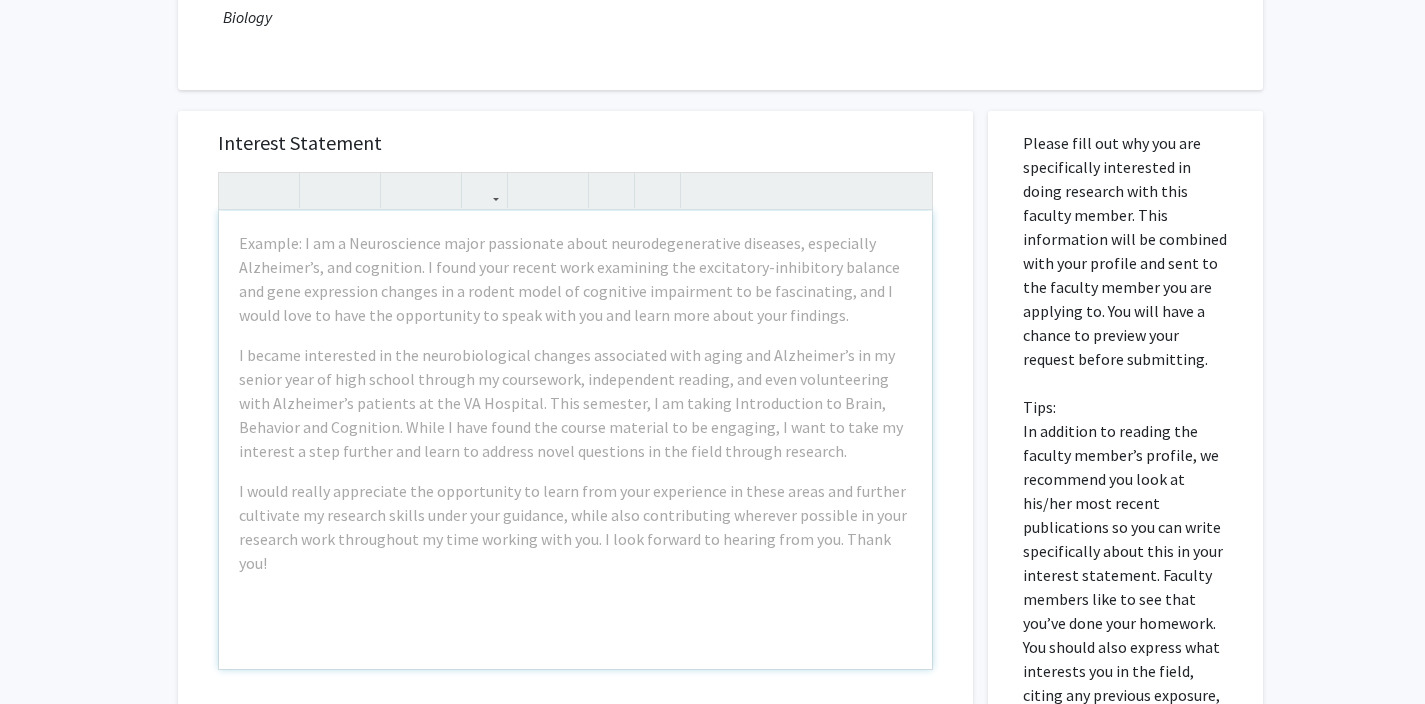 scroll, scrollTop: 248, scrollLeft: 0, axis: vertical 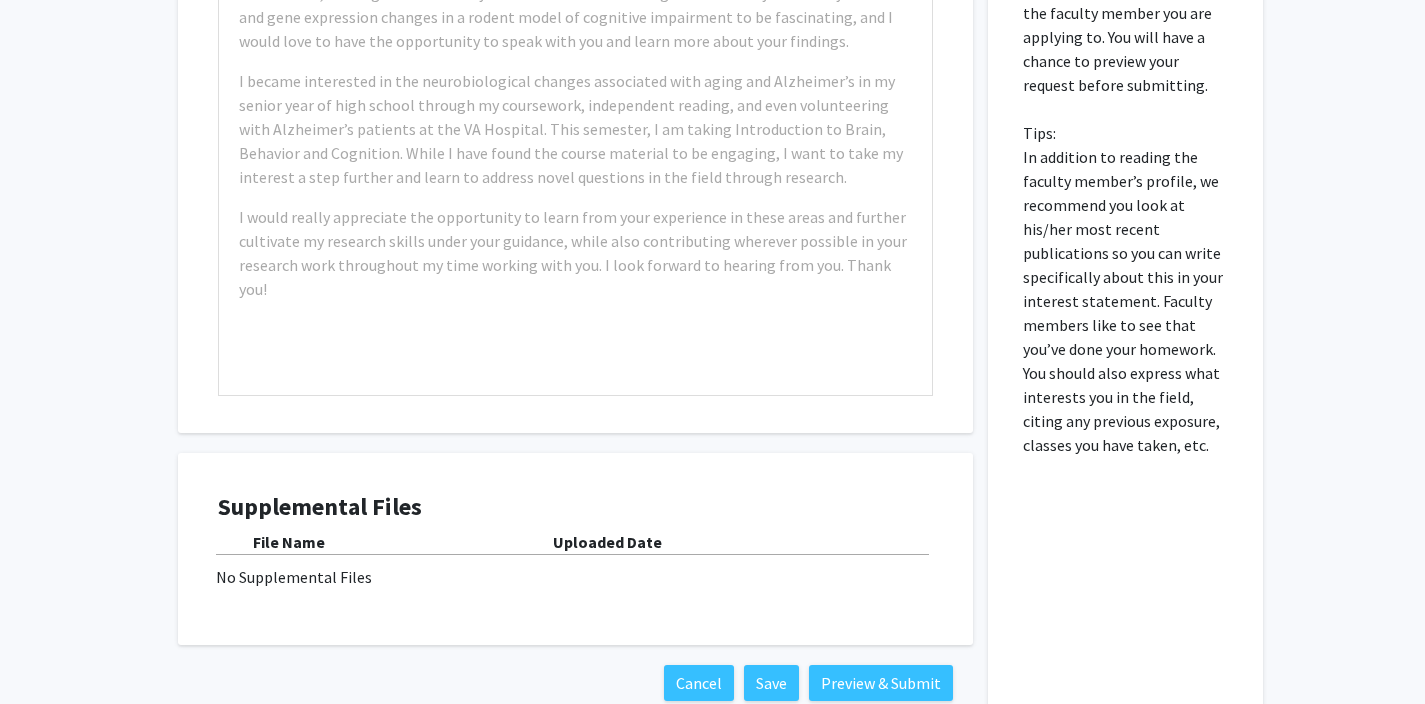 drag, startPoint x: 1019, startPoint y: 117, endPoint x: 1154, endPoint y: 545, distance: 448.78613 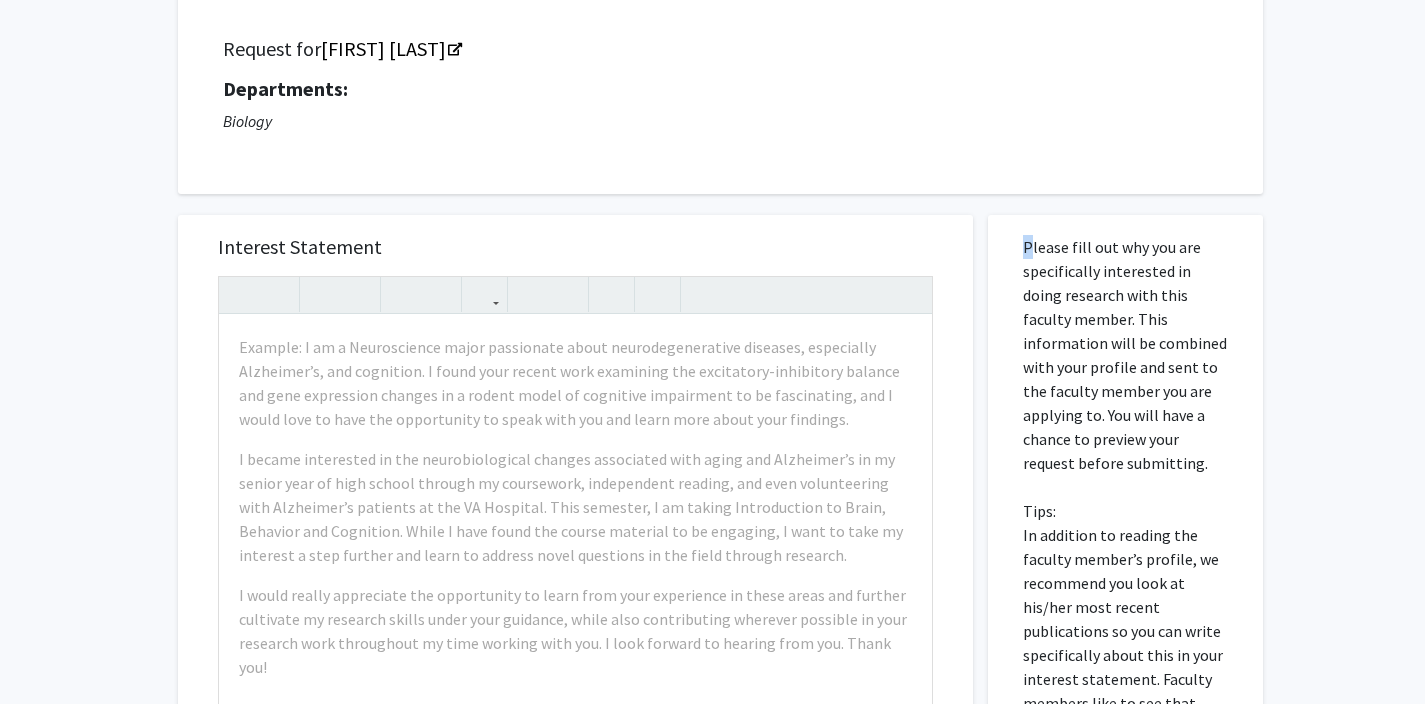 scroll, scrollTop: 0, scrollLeft: 0, axis: both 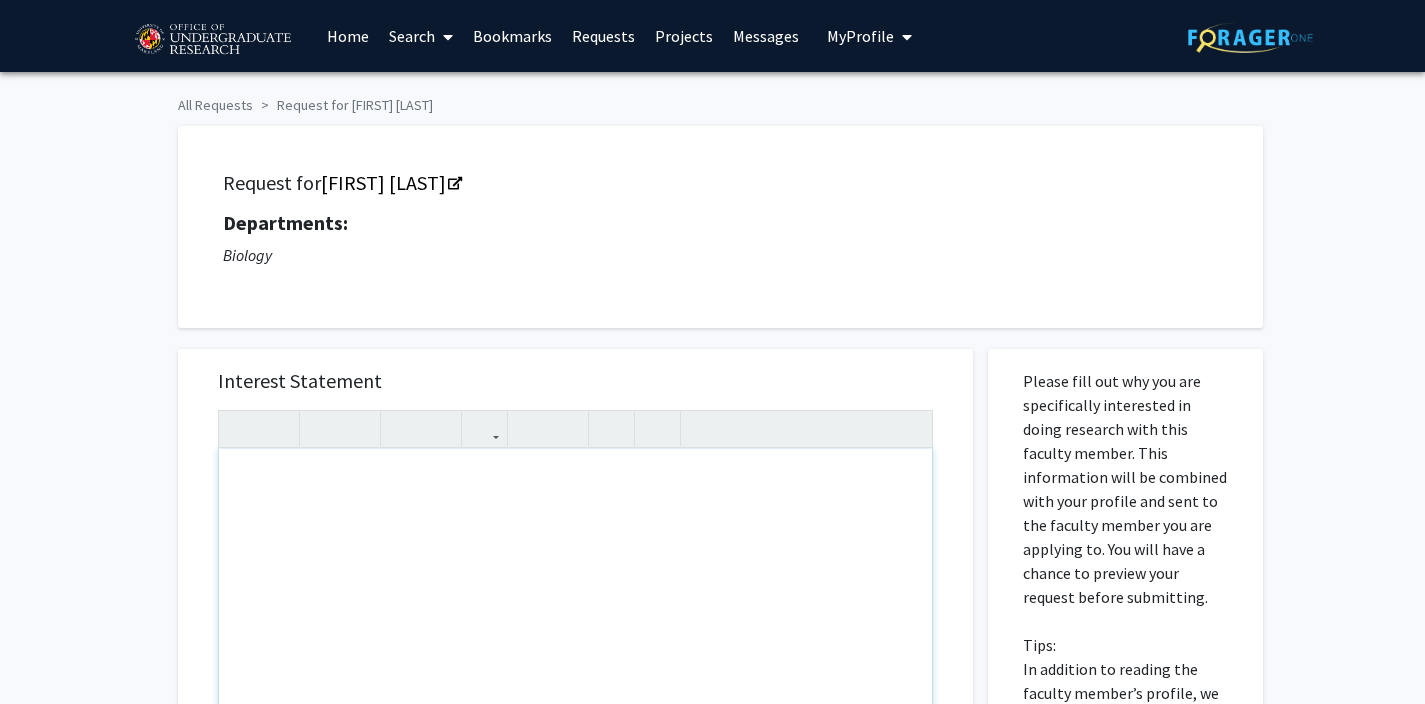 paste 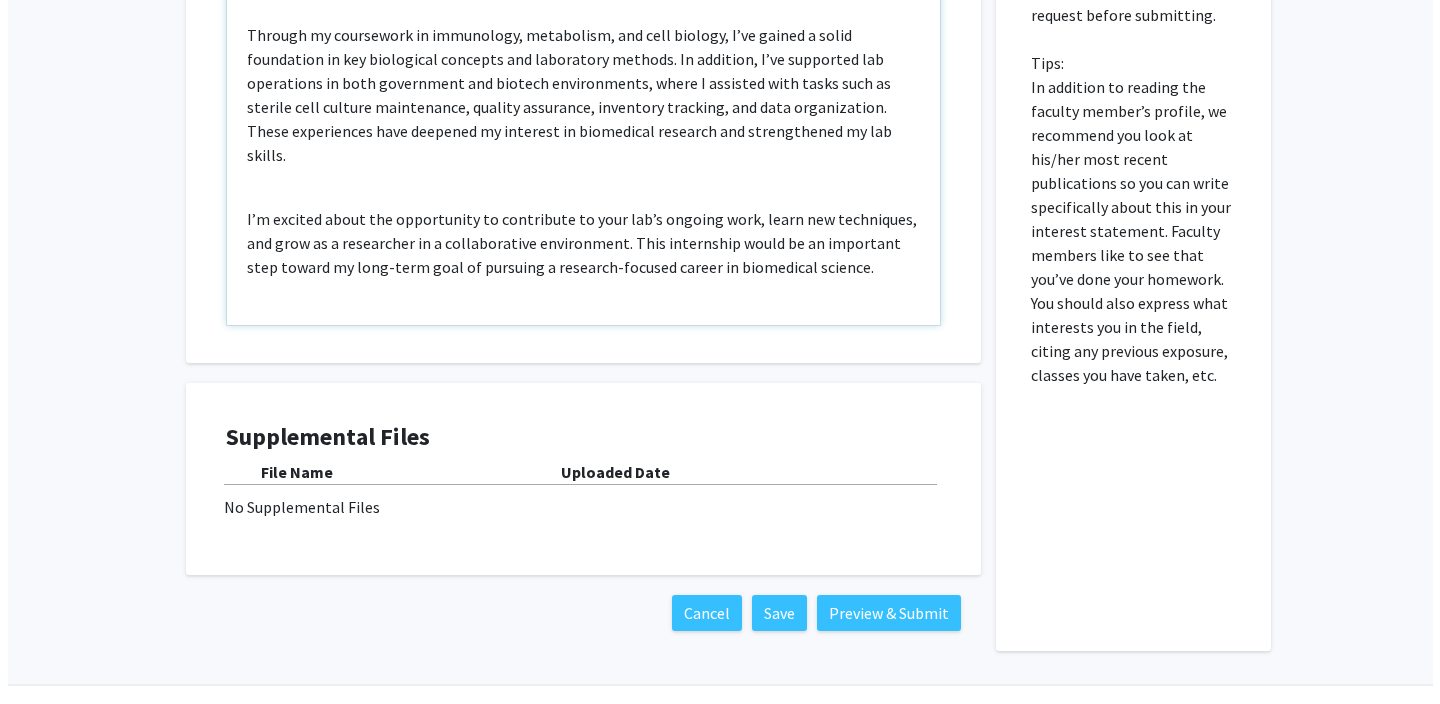 scroll, scrollTop: 634, scrollLeft: 0, axis: vertical 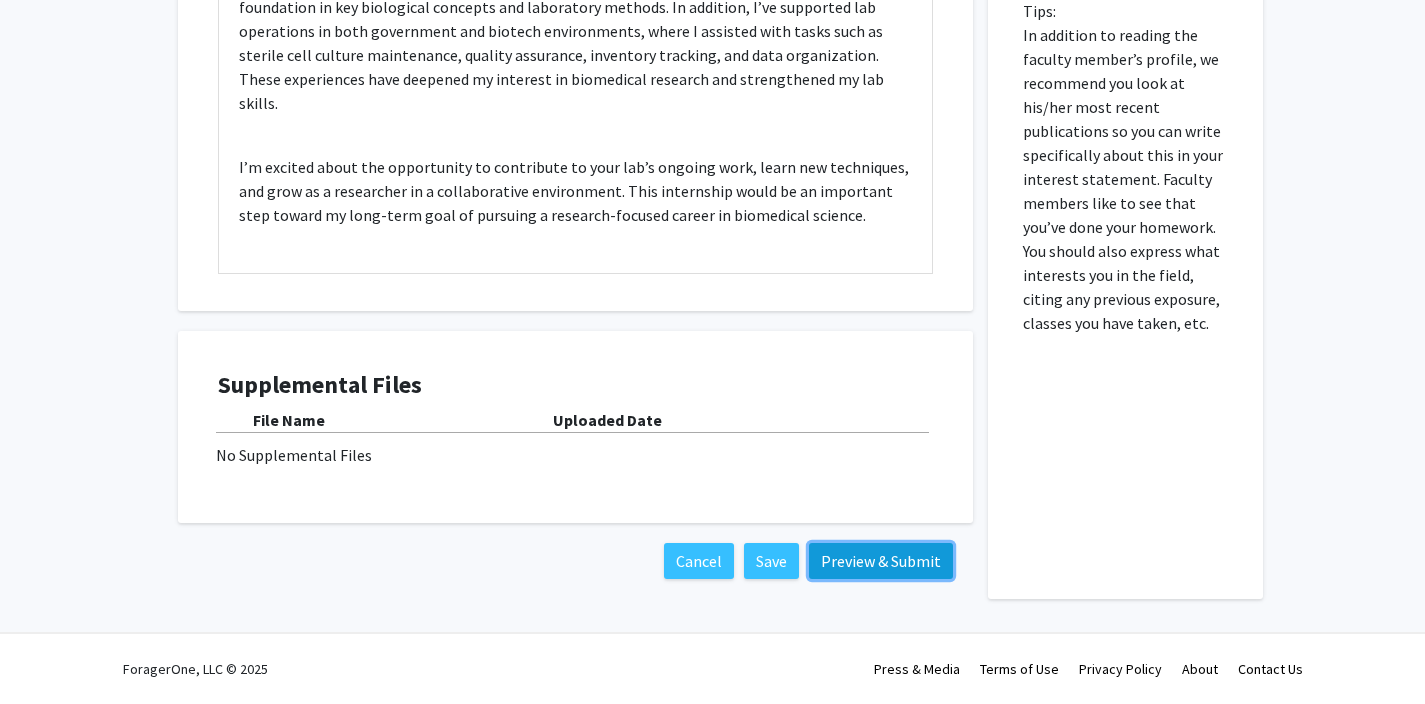 click on "Preview & Submit" at bounding box center [881, 561] 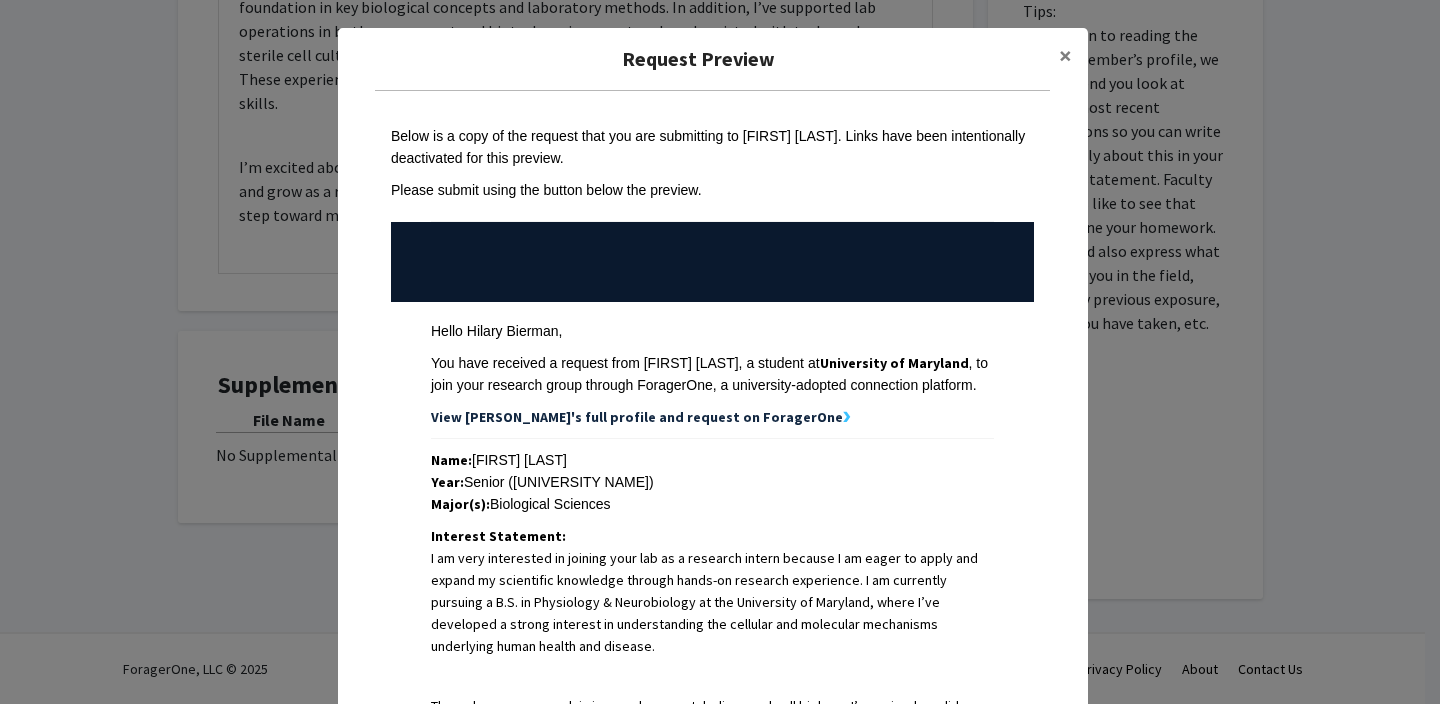 scroll, scrollTop: 638, scrollLeft: 0, axis: vertical 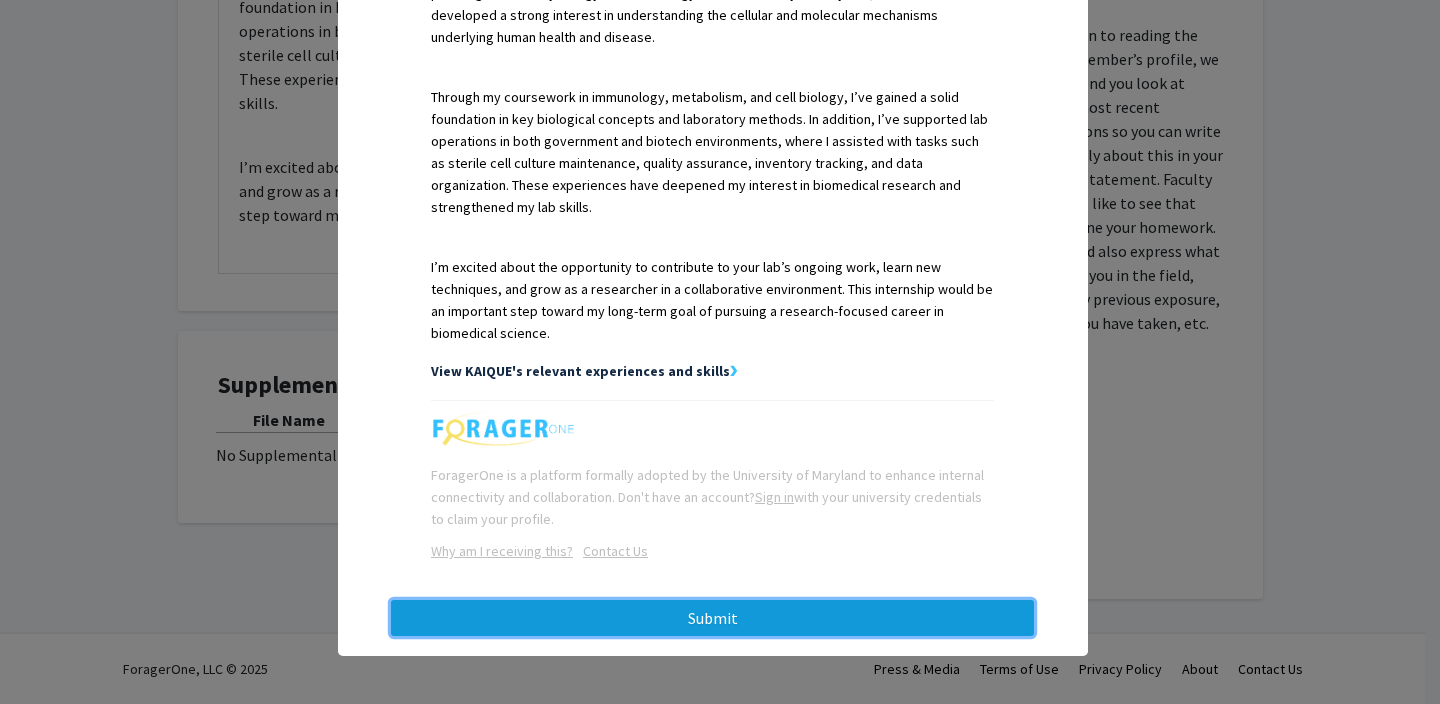 click on "Submit" at bounding box center (712, 618) 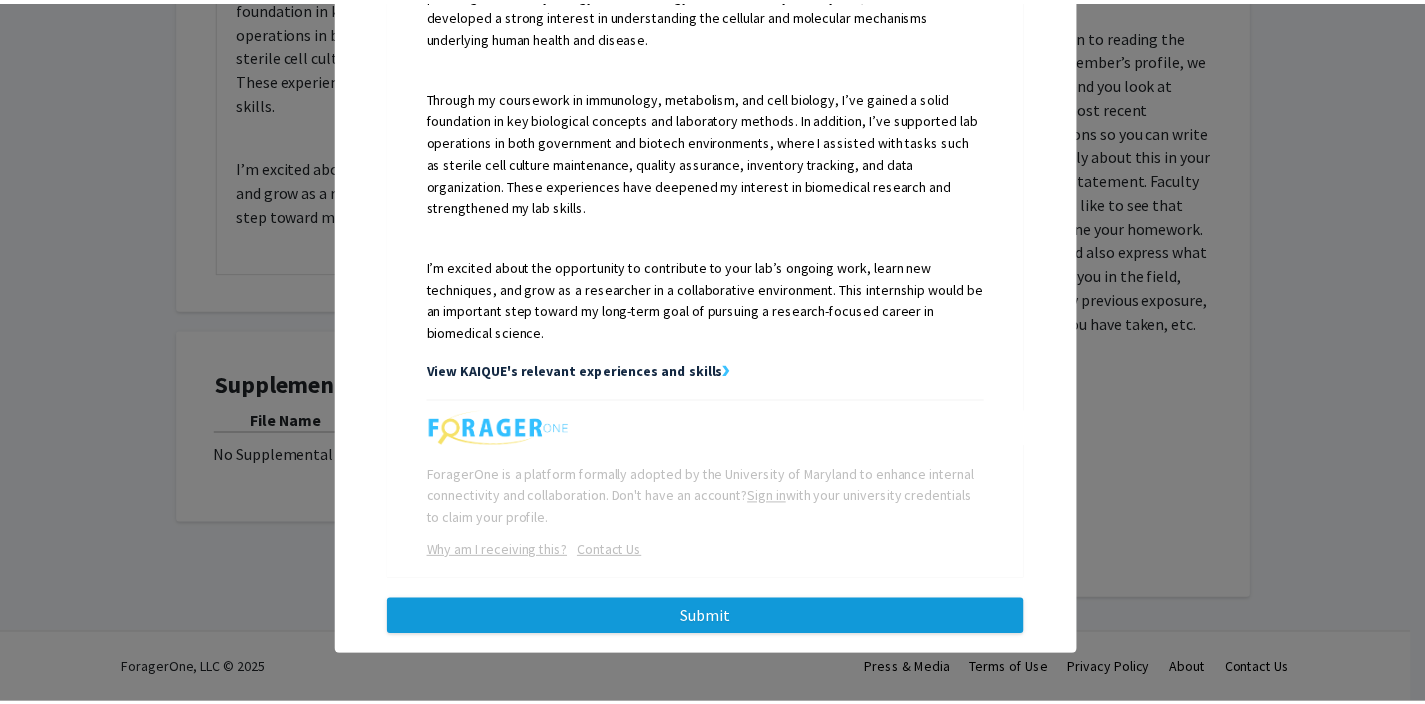 scroll, scrollTop: 0, scrollLeft: 0, axis: both 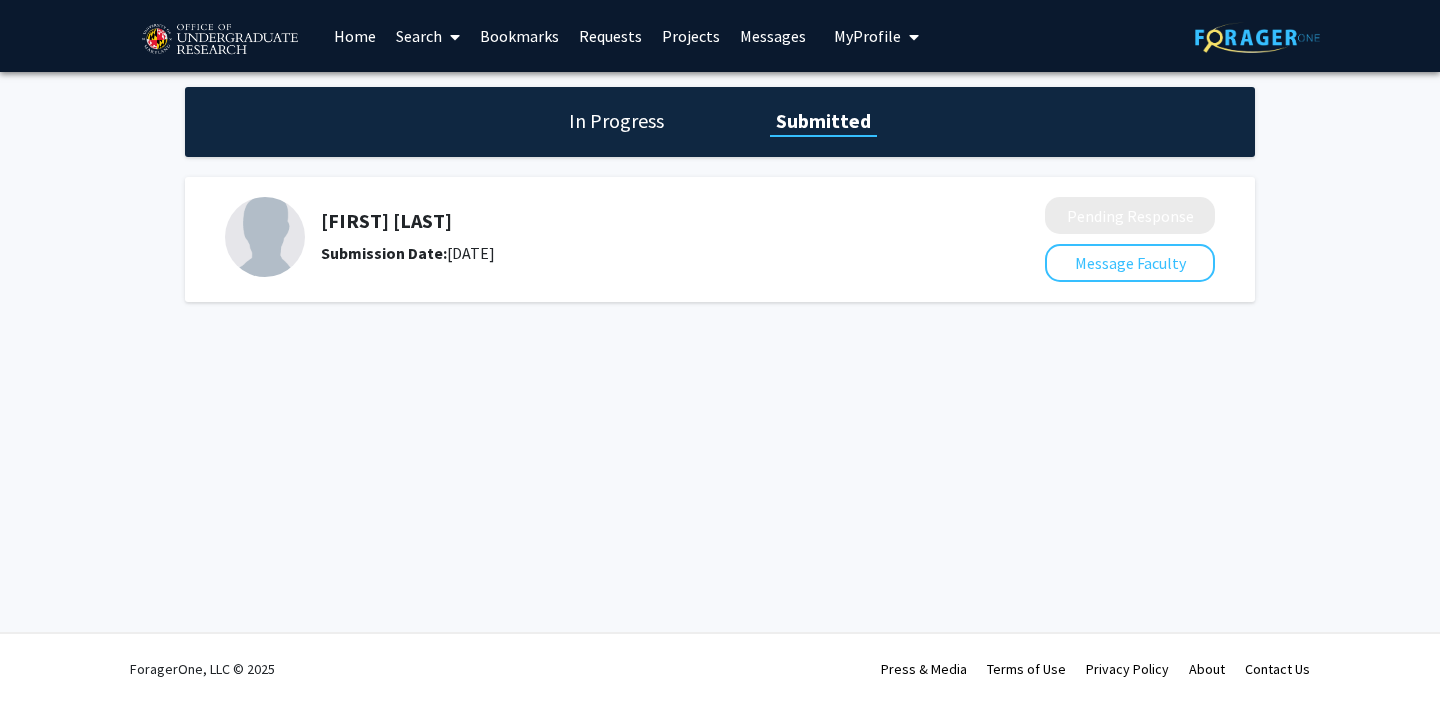 click on "In Progress" 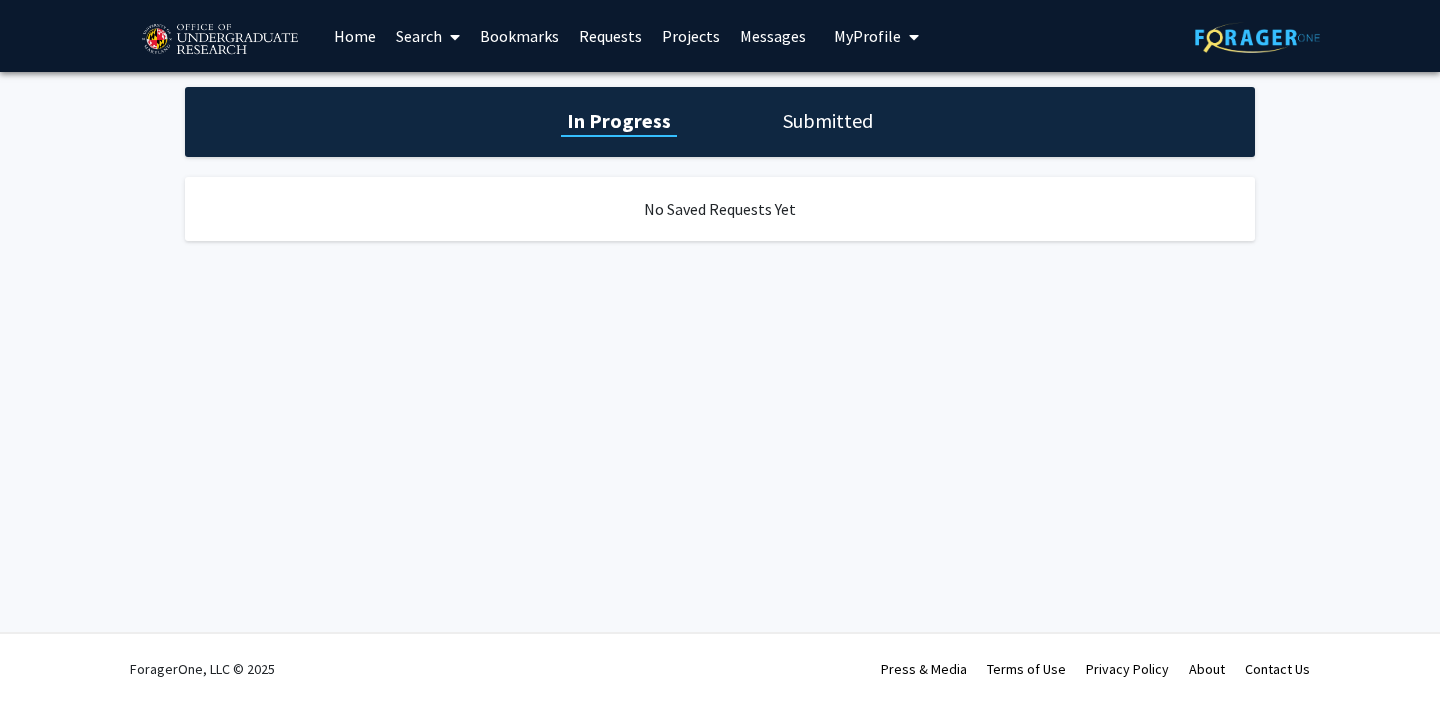 click on "Submitted" 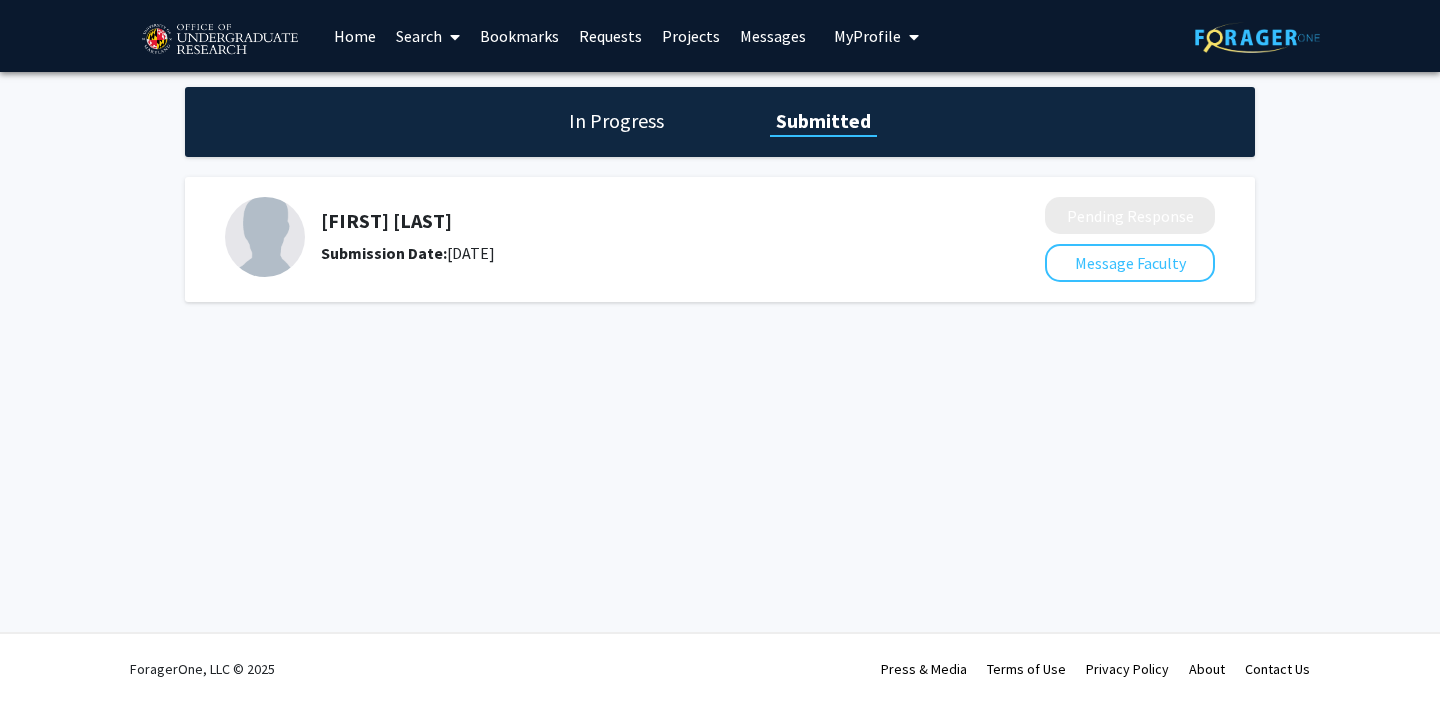 click on "Search" at bounding box center [428, 36] 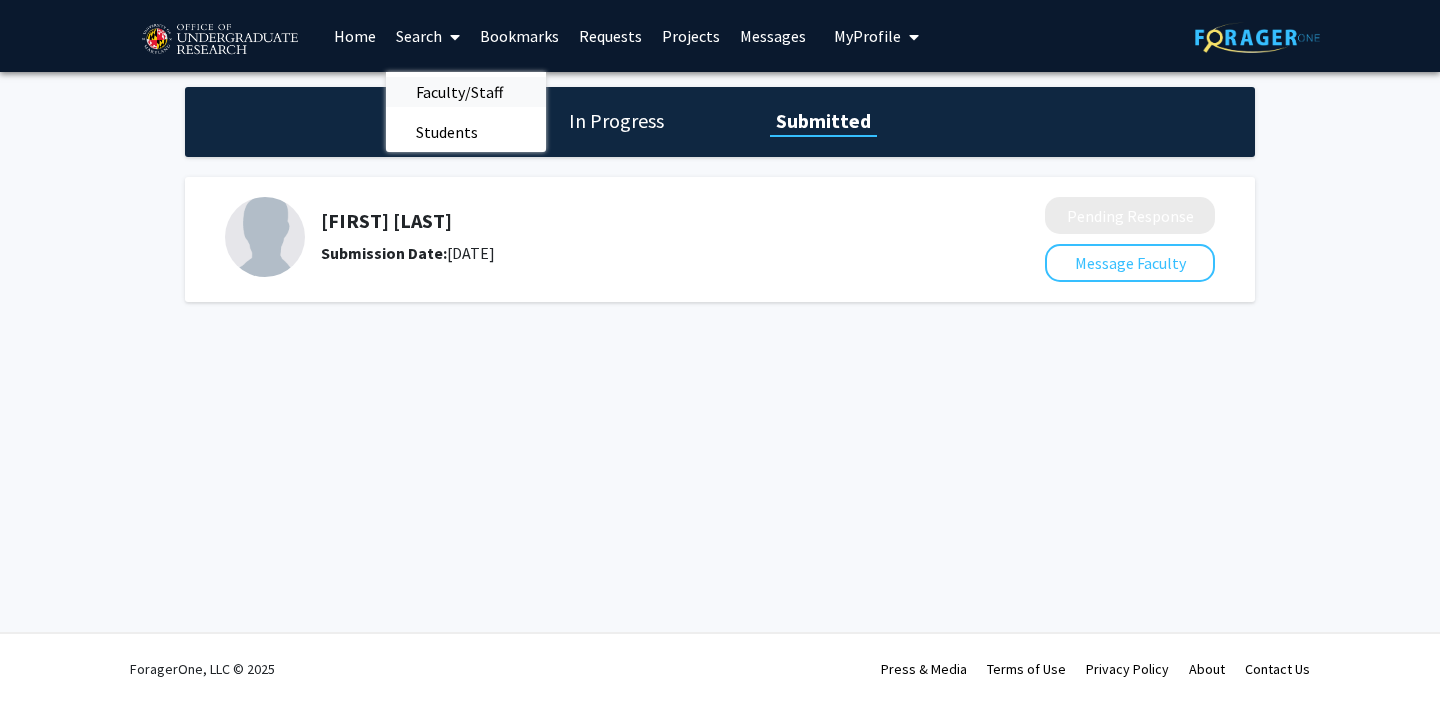 click on "Faculty/Staff" at bounding box center [459, 92] 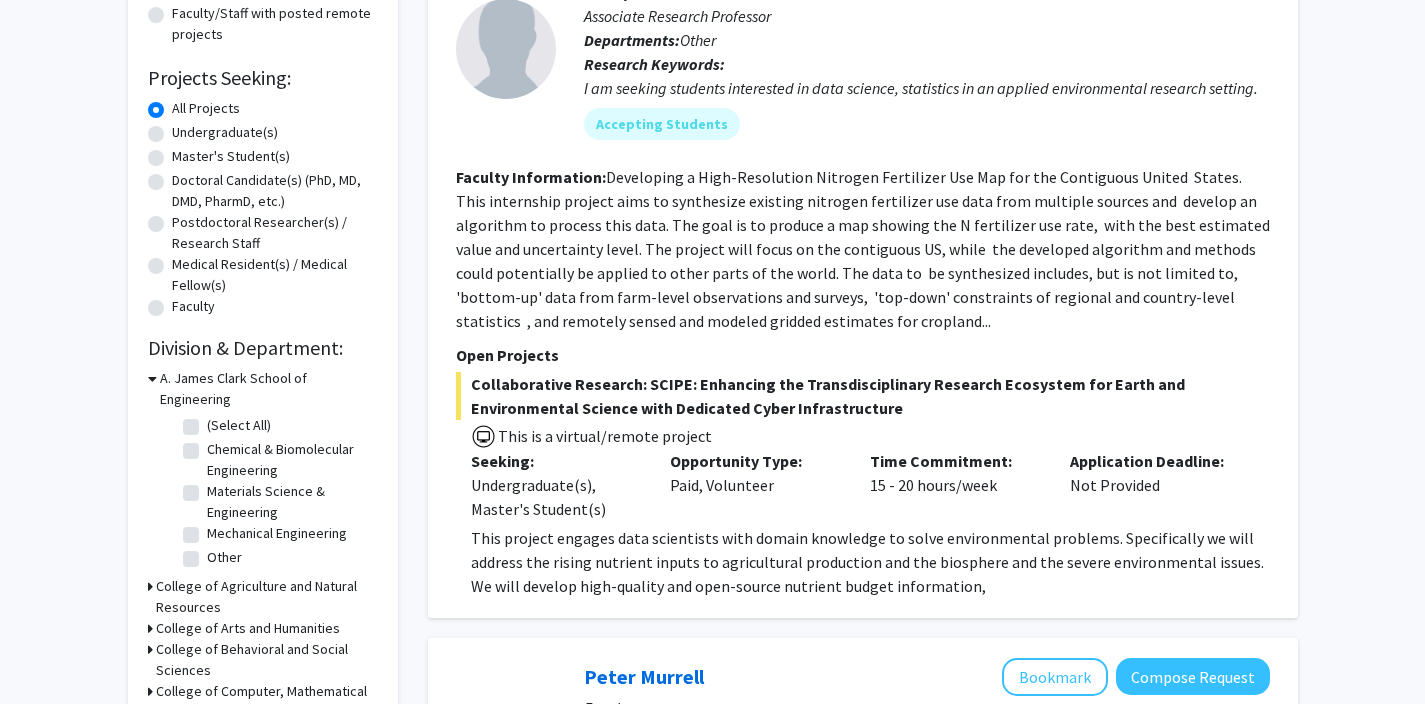 scroll, scrollTop: 281, scrollLeft: 0, axis: vertical 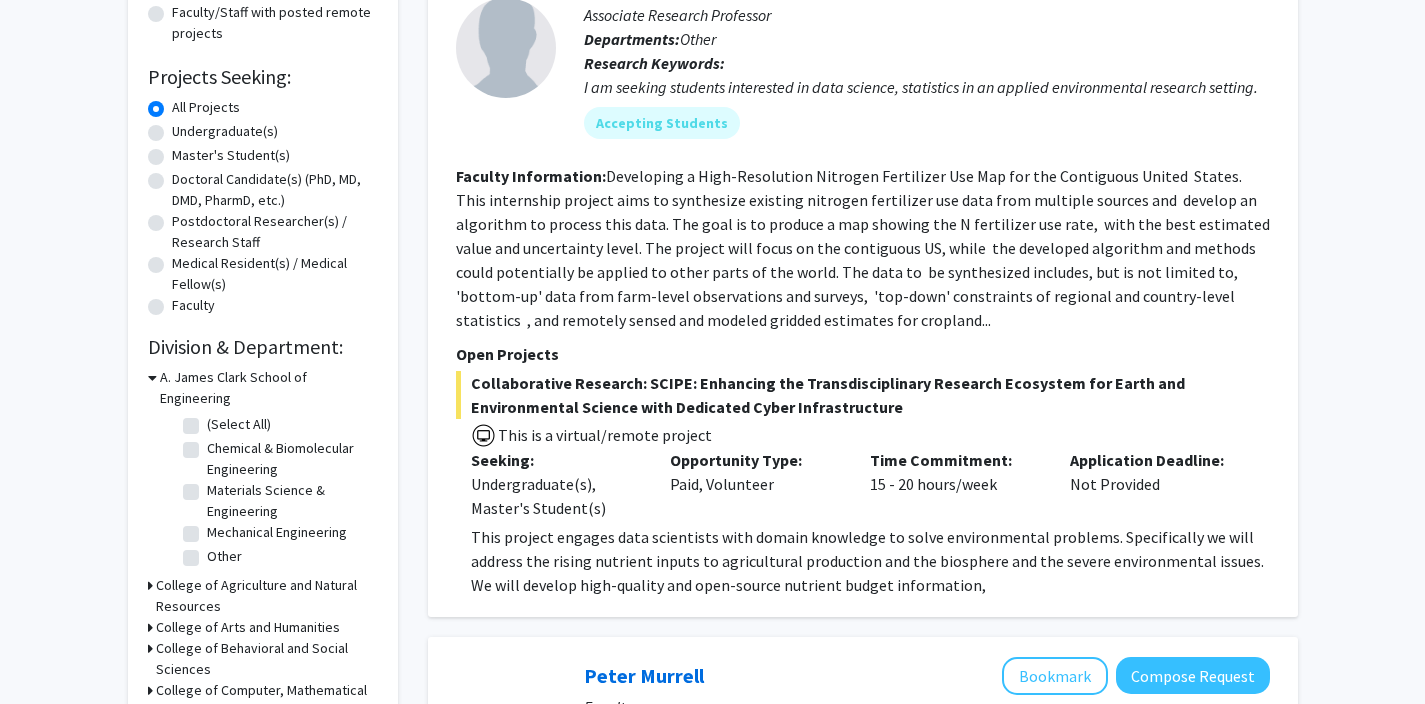 click on "Undergraduate(s)" 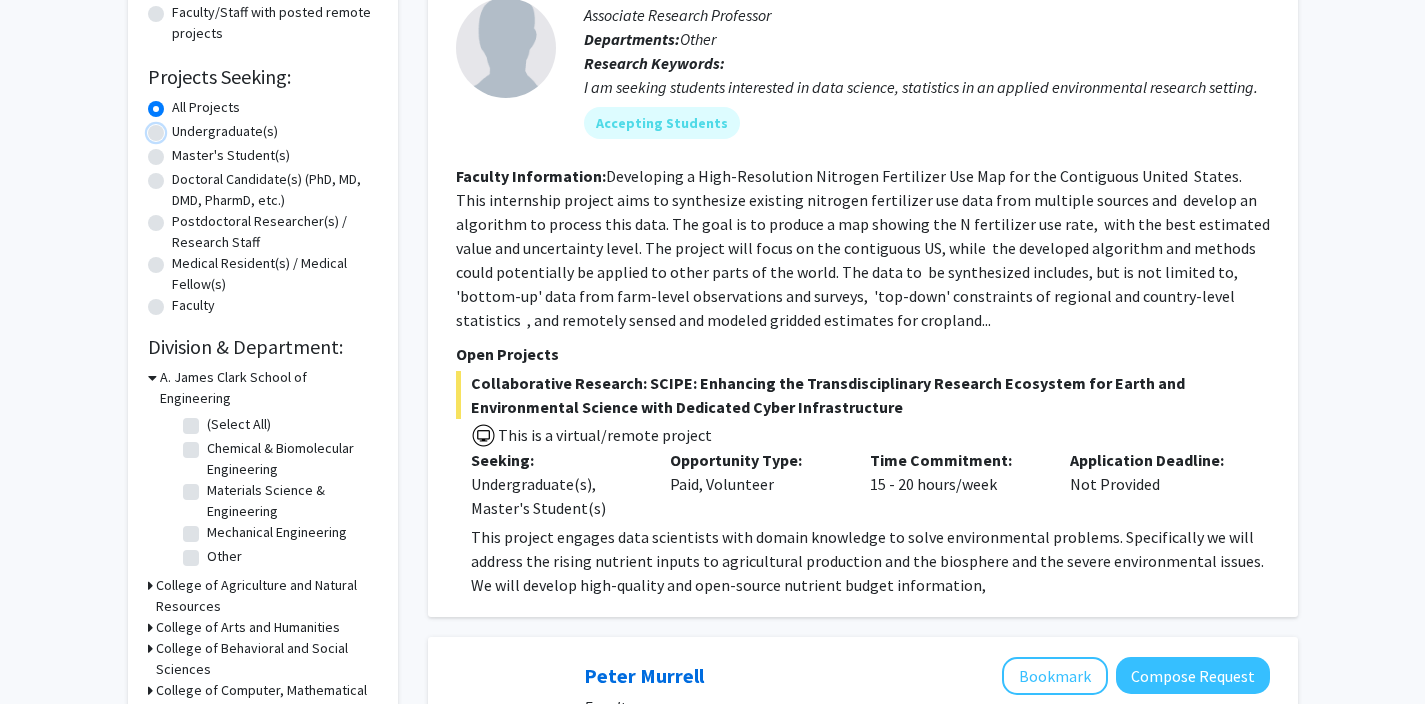 click on "Undergraduate(s)" at bounding box center [178, 127] 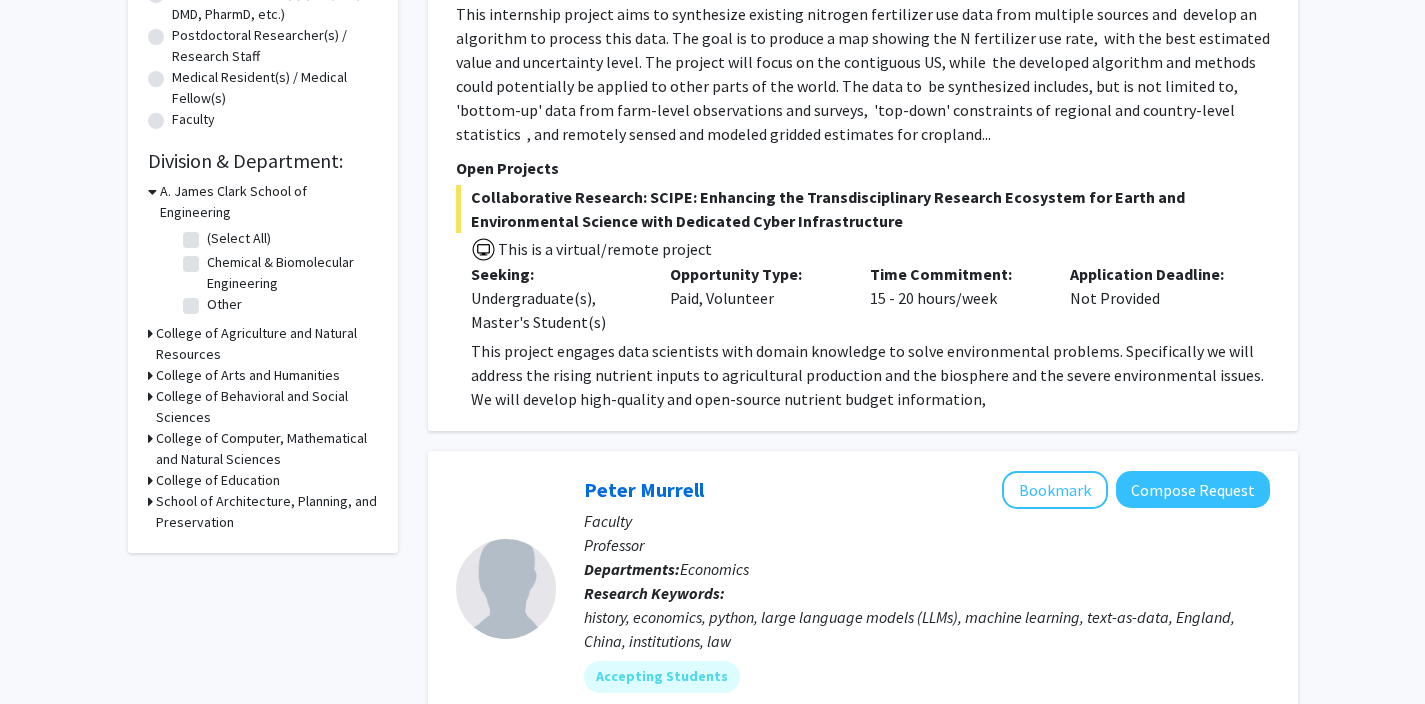 scroll, scrollTop: 471, scrollLeft: 0, axis: vertical 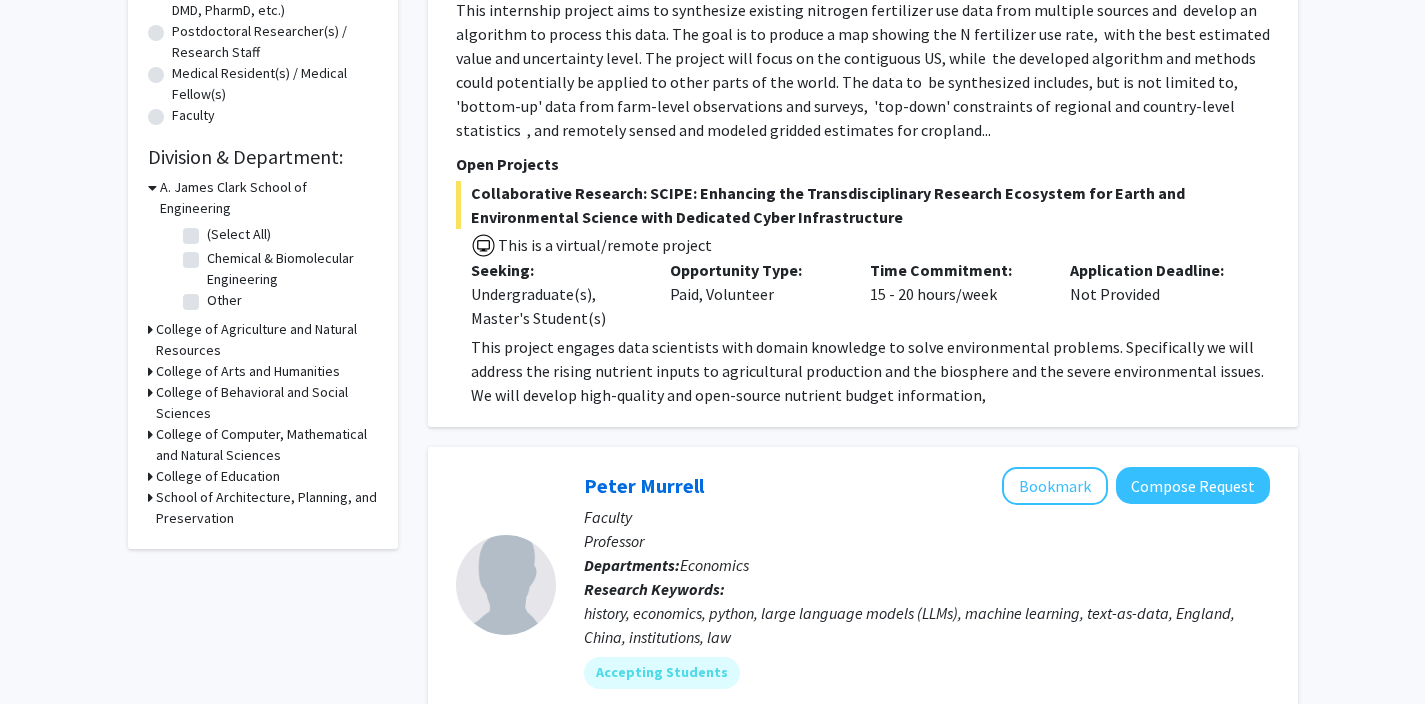 click 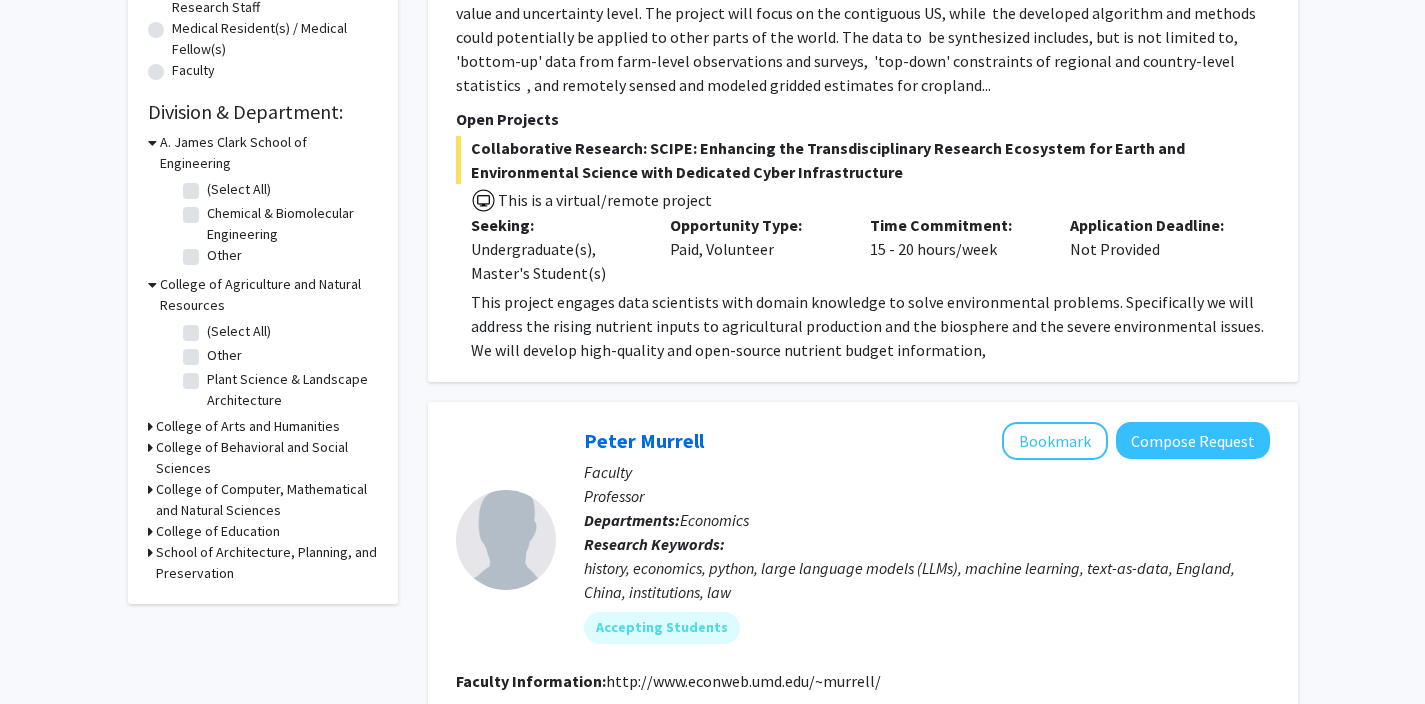 scroll, scrollTop: 512, scrollLeft: 0, axis: vertical 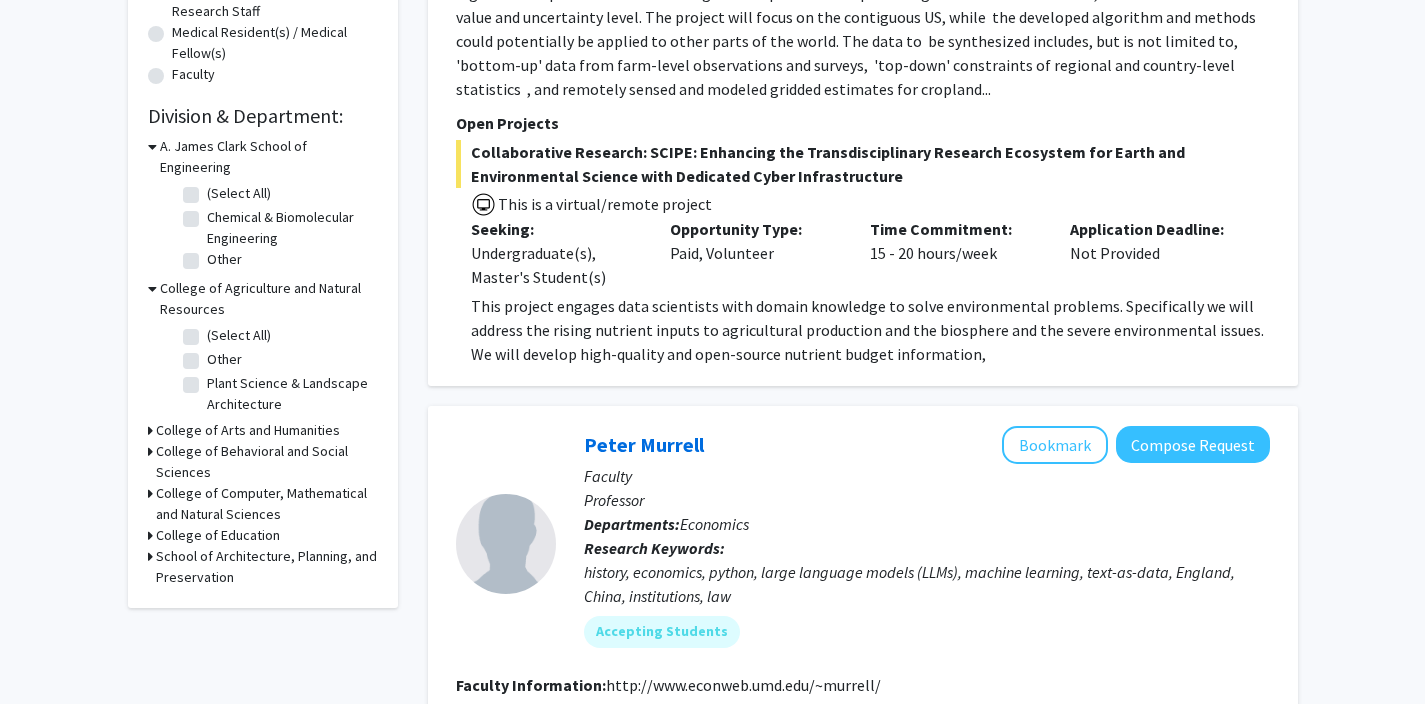 click on "Refine By Collaboration Status: Collaboration Status All Faculty/Staff Collaboration Status Faculty/Staff accepting students Collaboration Status Faculty/Staff with posted projects Collaboration Status Faculty/Staff with posted remote projects Projects Seeking: Projects Seeking Level All Projects Projects Seeking Level Undergraduate(s) Projects Seeking Level Master's Student(s) Projects Seeking Level Doctoral Candidate(s) (PhD, MD, DMD, PharmD, etc.) Projects Seeking Level Postdoctoral Researcher(s) / Research Staff Projects Seeking Level Medical Resident(s) / Medical Fellow(s) Projects Seeking Level Faculty Division & Department: A. James Clark School of Engineering (Select All) (Select All) Chemical & Biomolecular Engineering Chemical & Biomolecular Engineering Other Other College of Agriculture and Natural Resources (Select All) (Select All) Other Other Plant Science & Landscape Architecture College of Arts and Humanities" 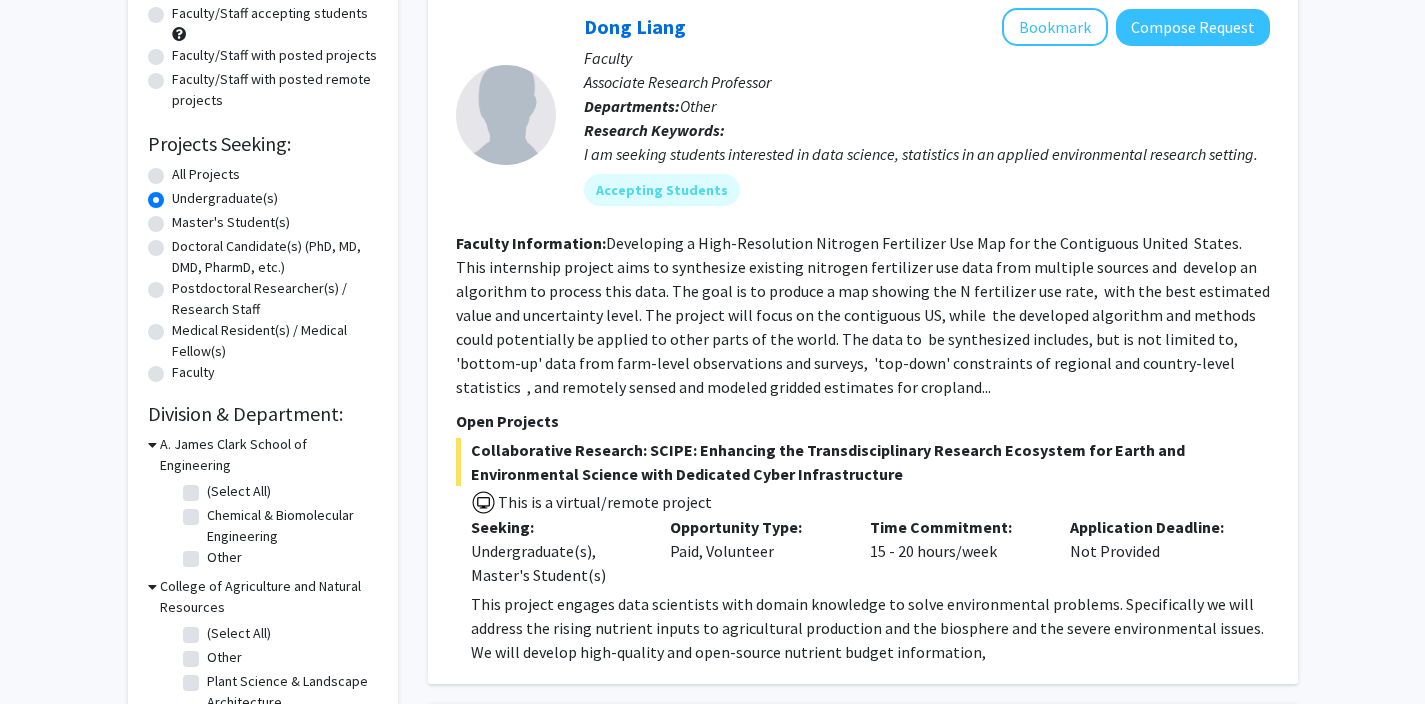 scroll, scrollTop: 199, scrollLeft: 0, axis: vertical 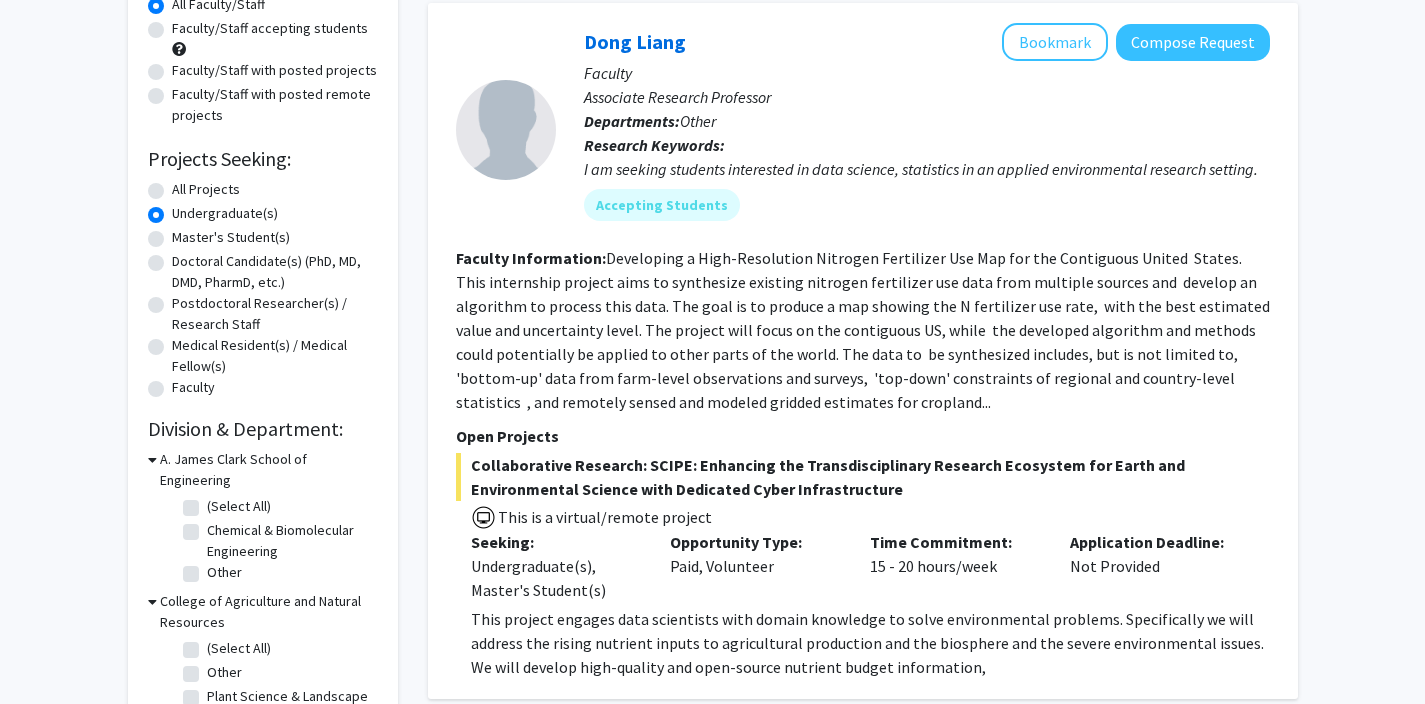 click on "All Projects" 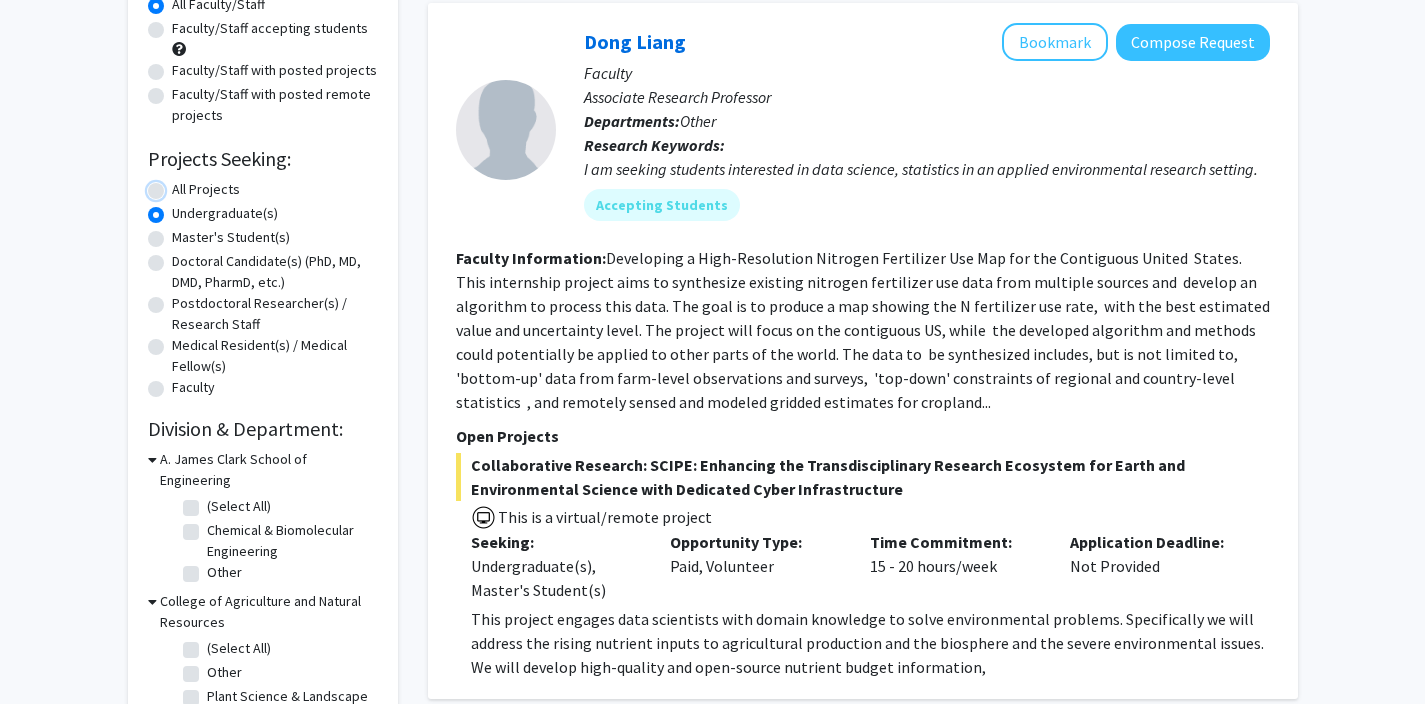 click on "All Projects" at bounding box center (178, 185) 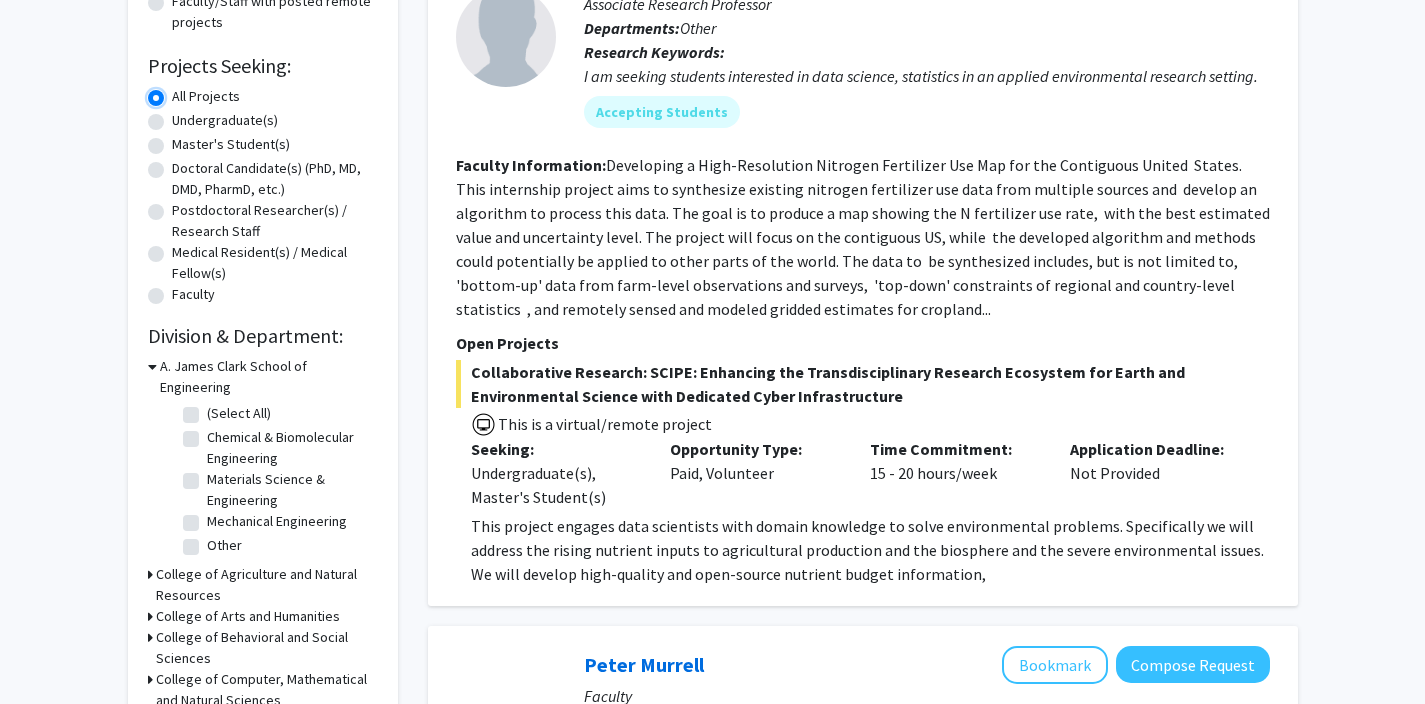 scroll, scrollTop: 460, scrollLeft: 0, axis: vertical 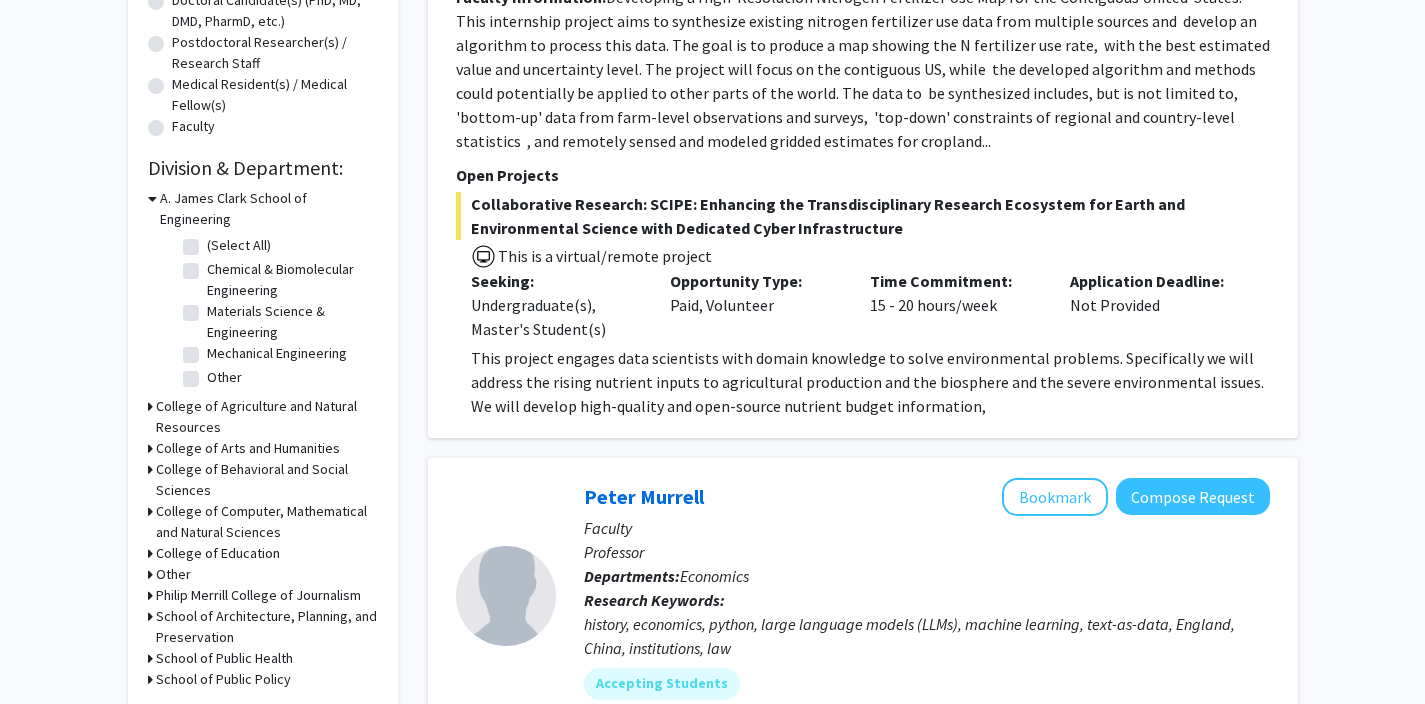 click on "College of Computer, Mathematical and Natural Sciences" at bounding box center [267, 522] 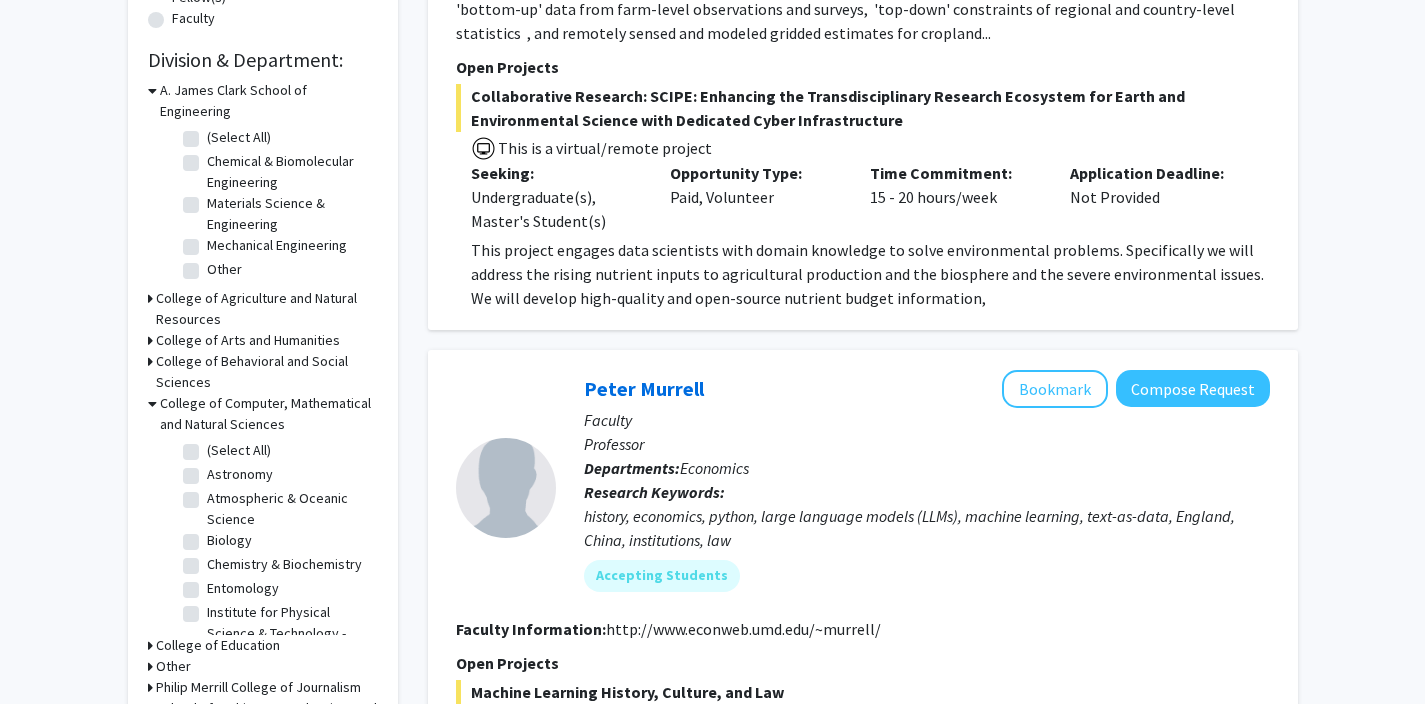 scroll, scrollTop: 597, scrollLeft: 0, axis: vertical 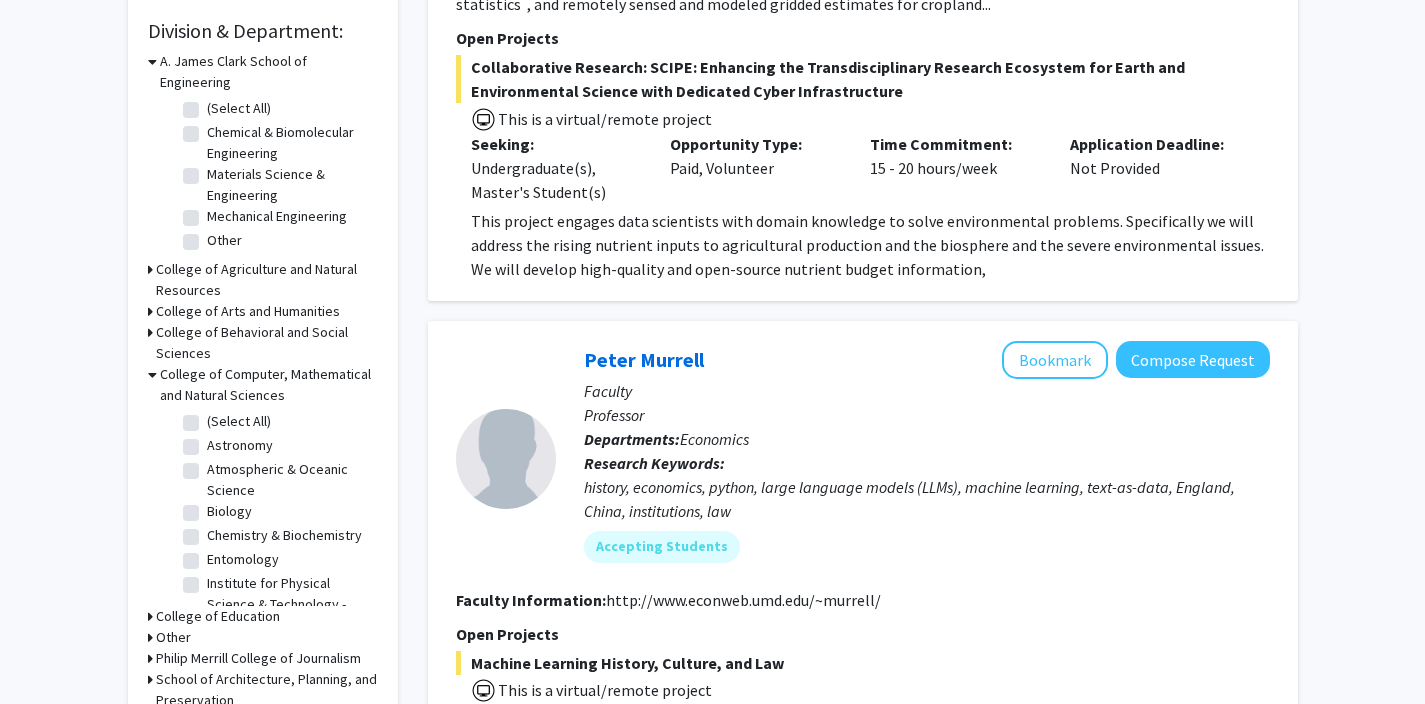 click on "Biology" 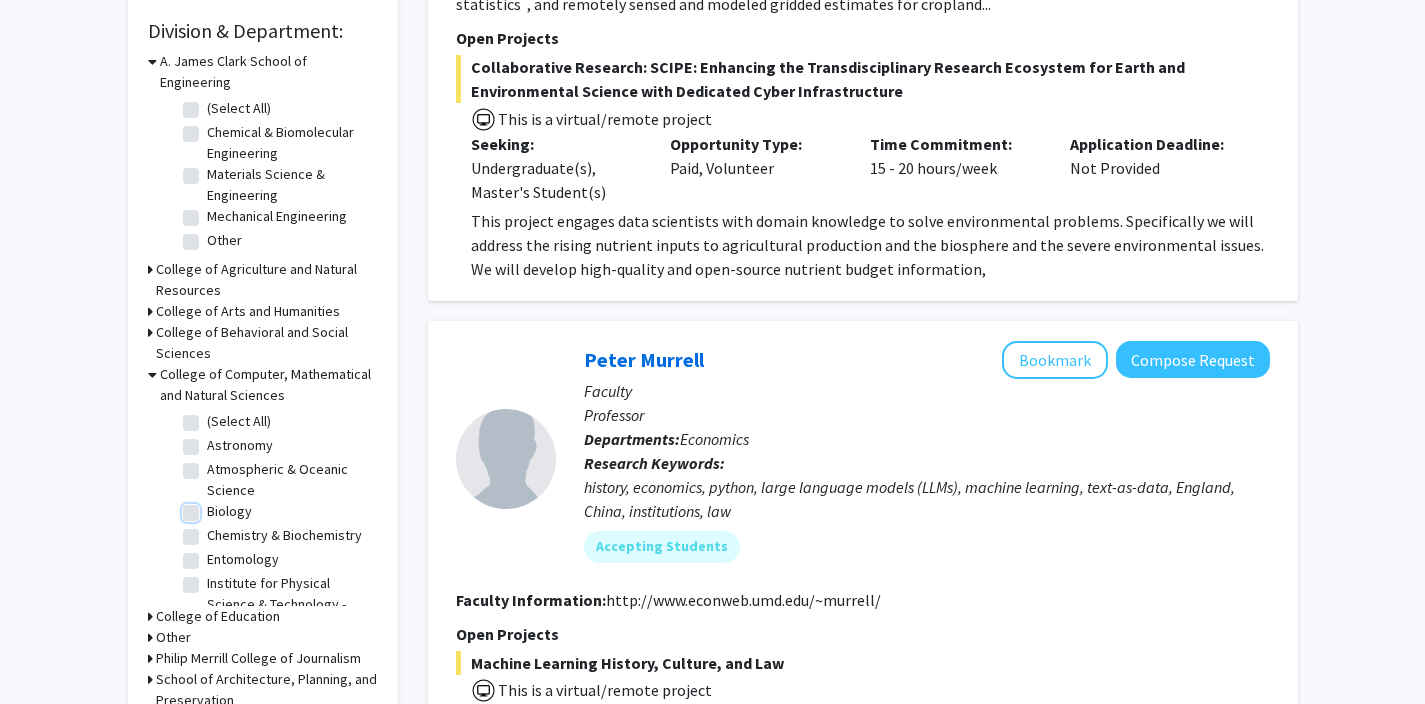 click on "Biology" at bounding box center [213, 507] 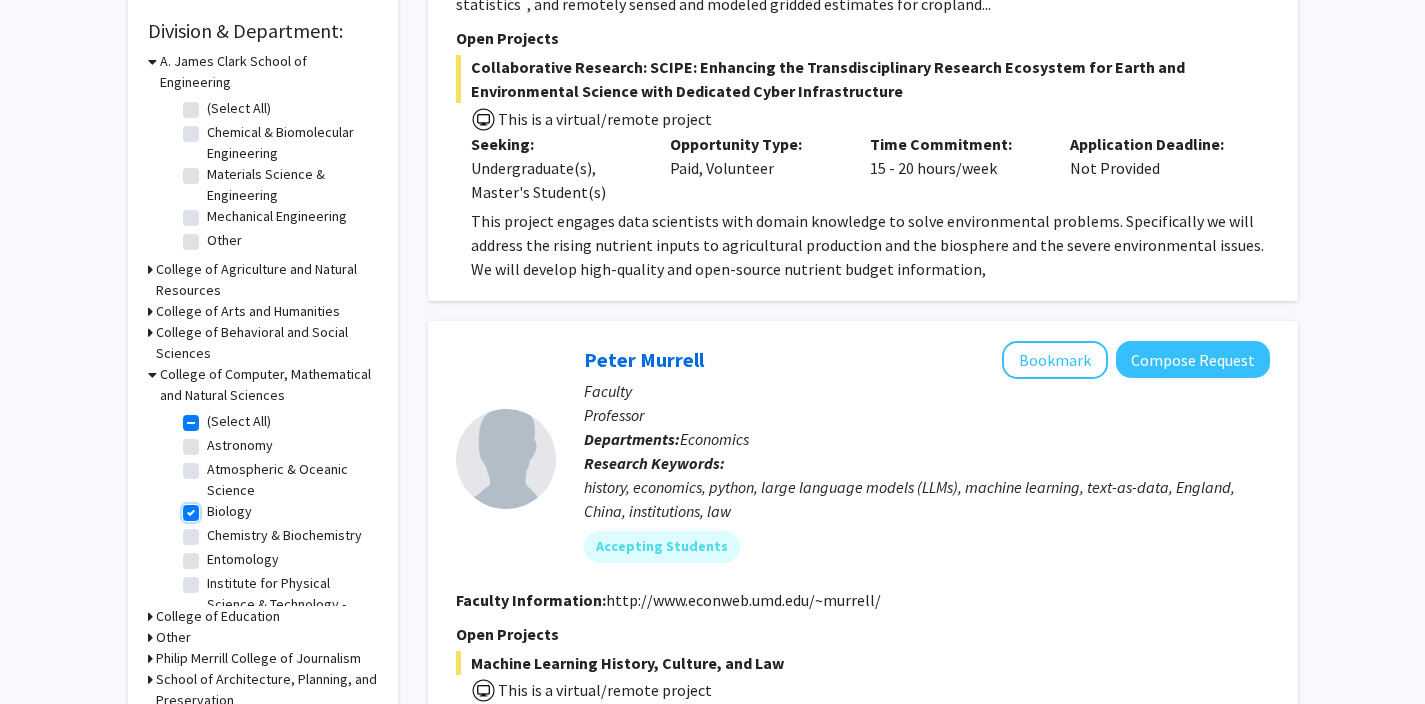 checkbox on "true" 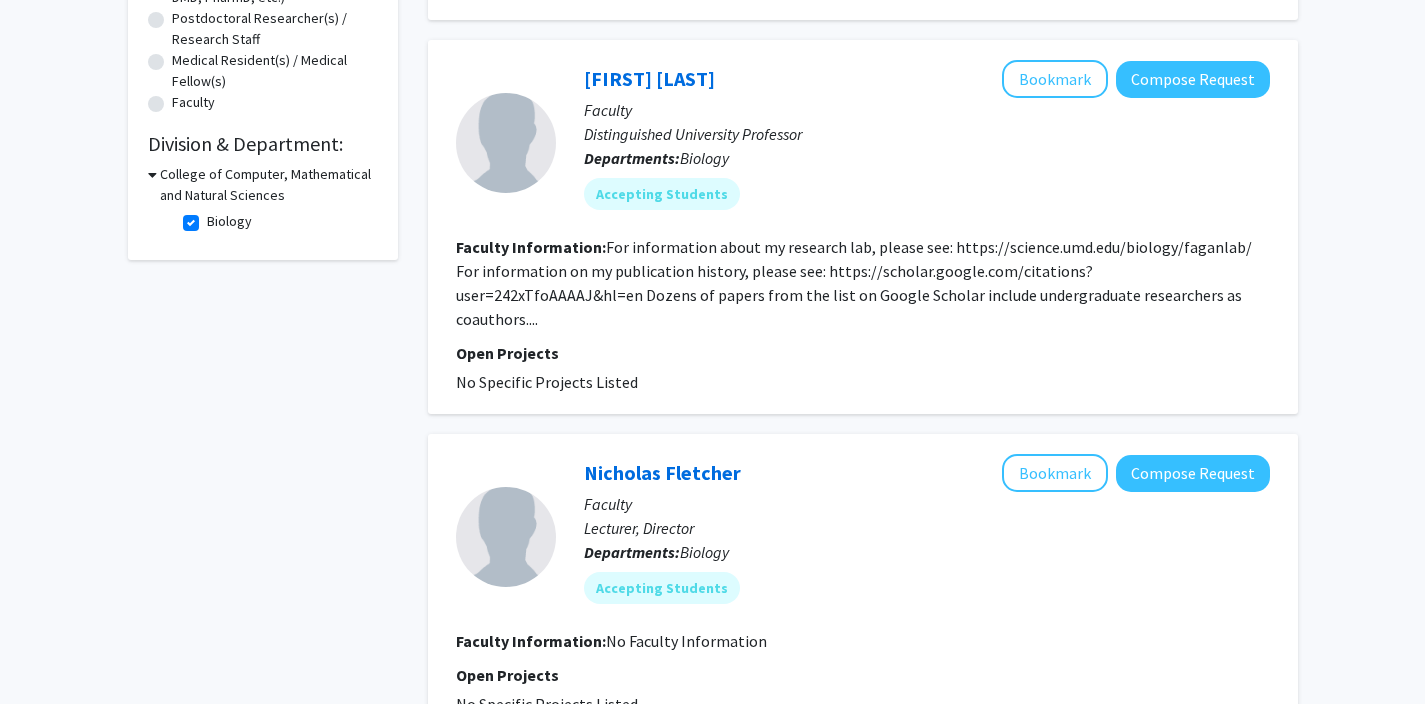 scroll, scrollTop: 616, scrollLeft: 0, axis: vertical 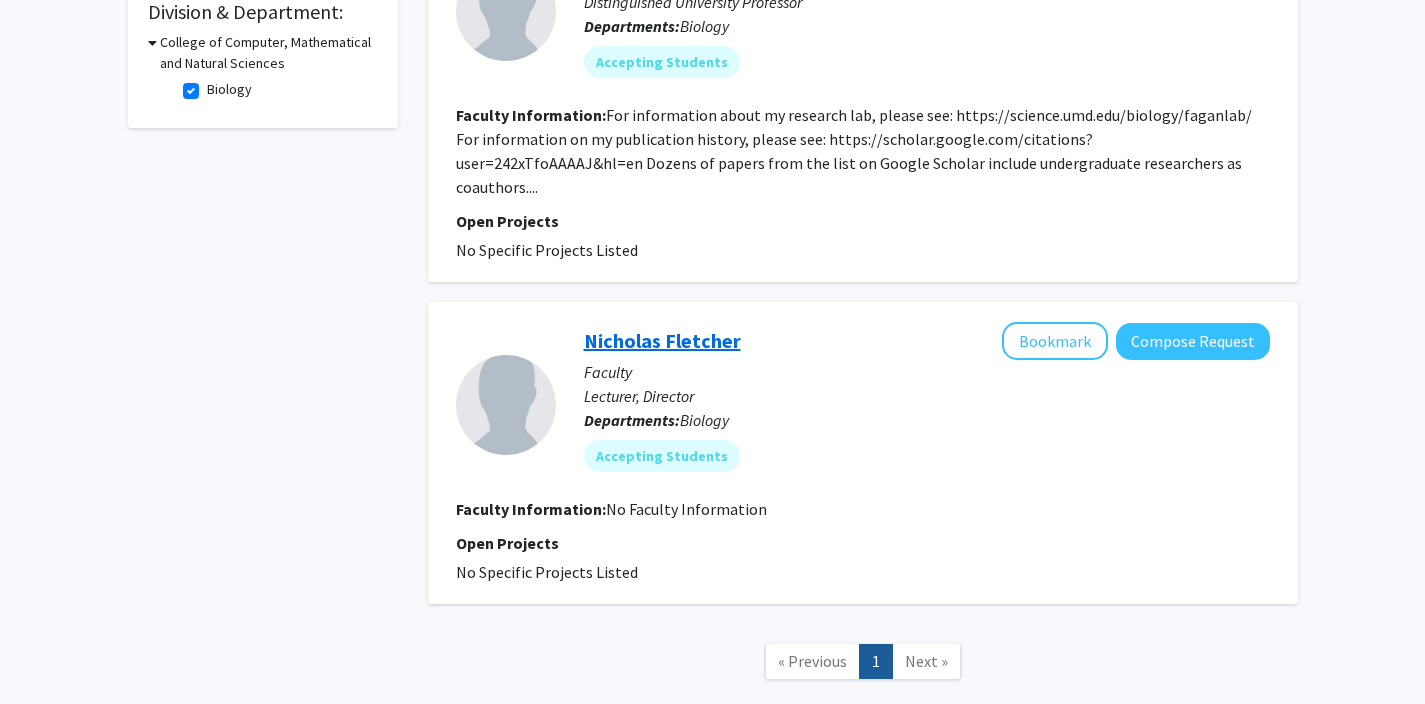 click on "Nicholas Fletcher" 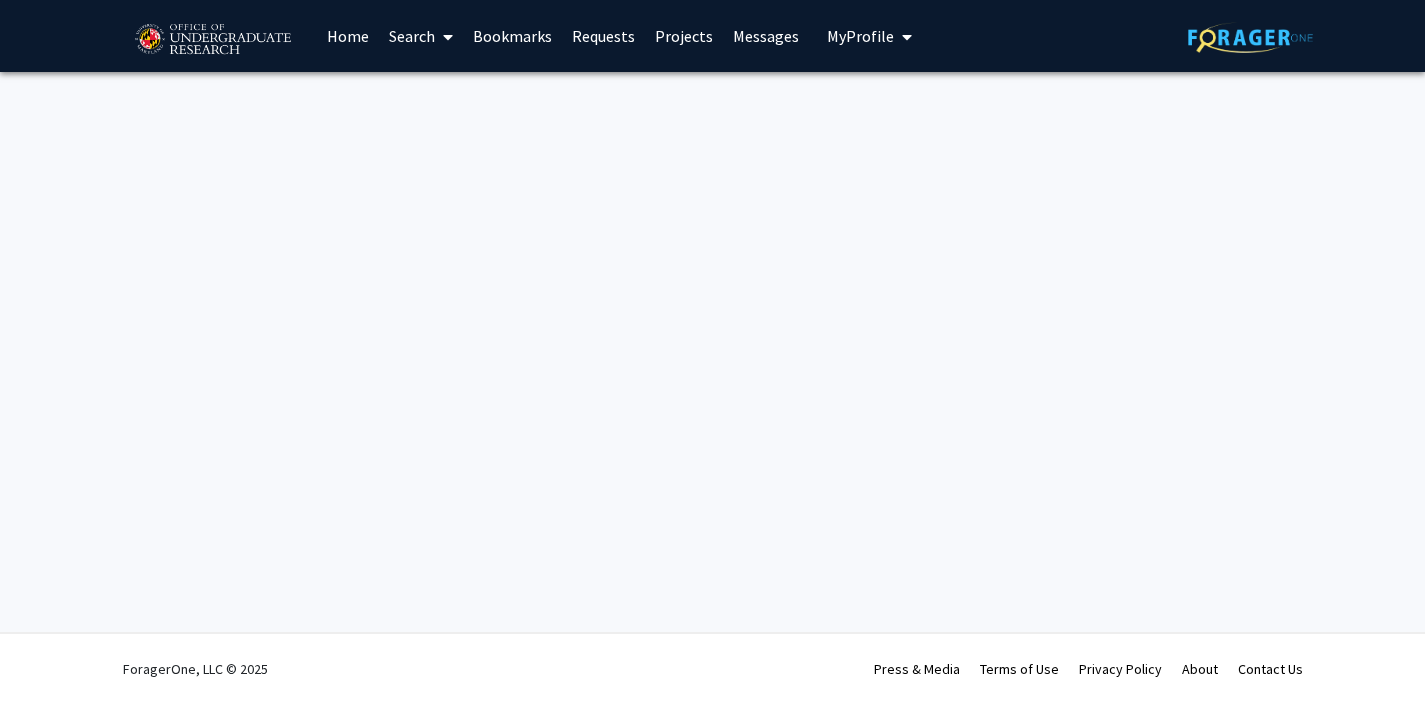 scroll, scrollTop: 0, scrollLeft: 0, axis: both 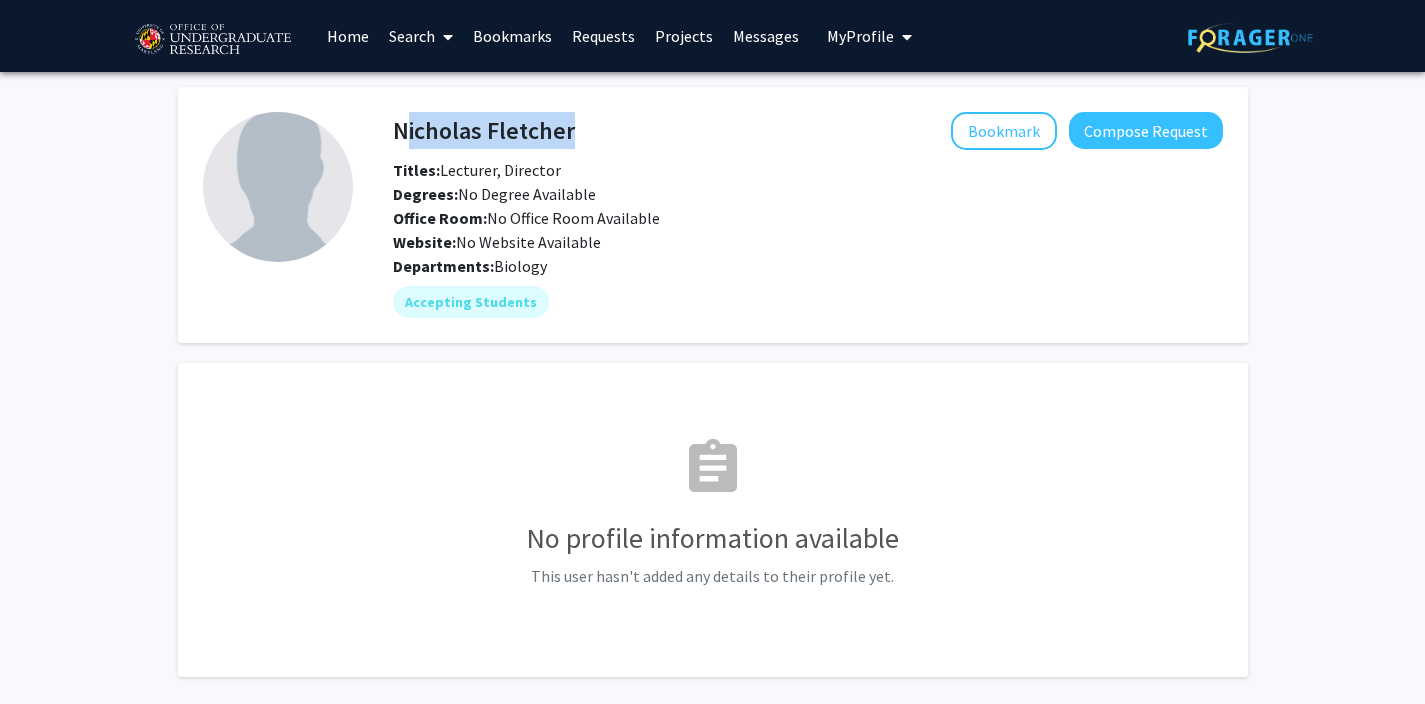 drag, startPoint x: 387, startPoint y: 131, endPoint x: 397, endPoint y: 138, distance: 12.206555 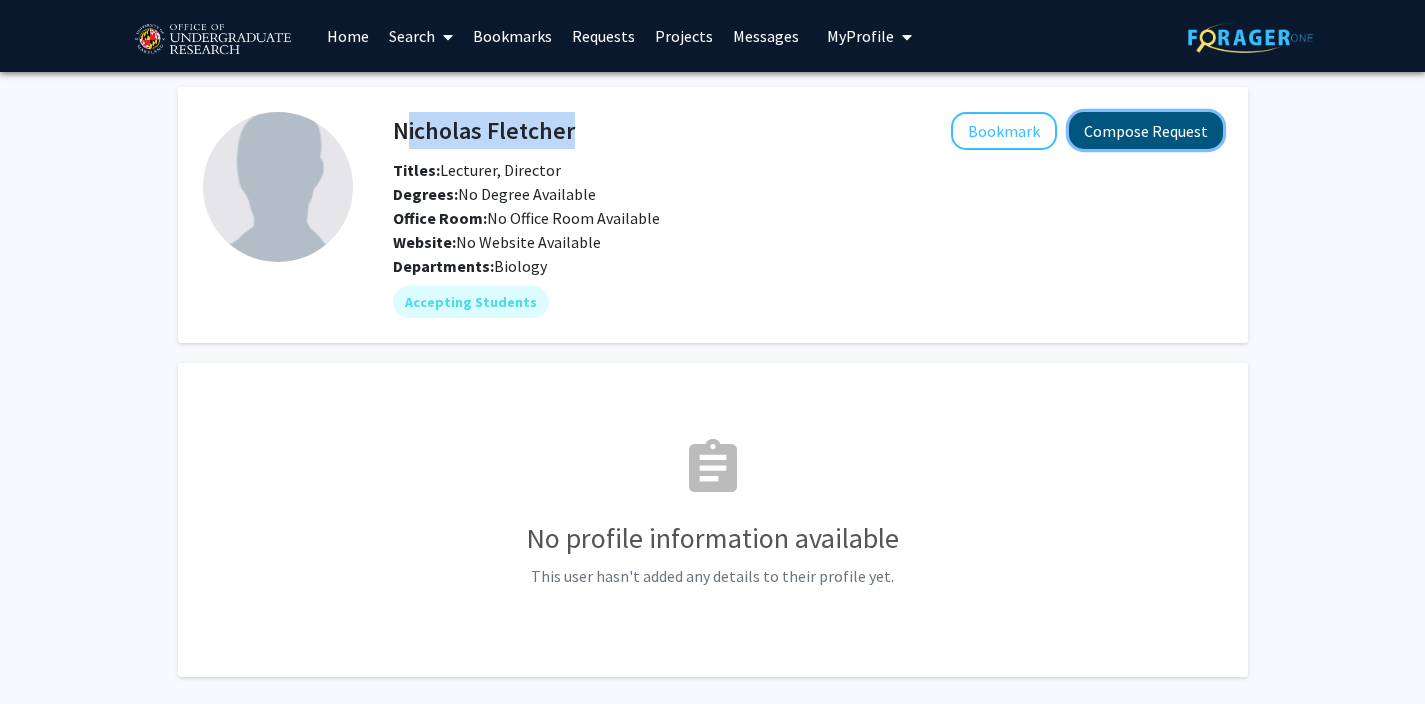 click on "Compose Request" 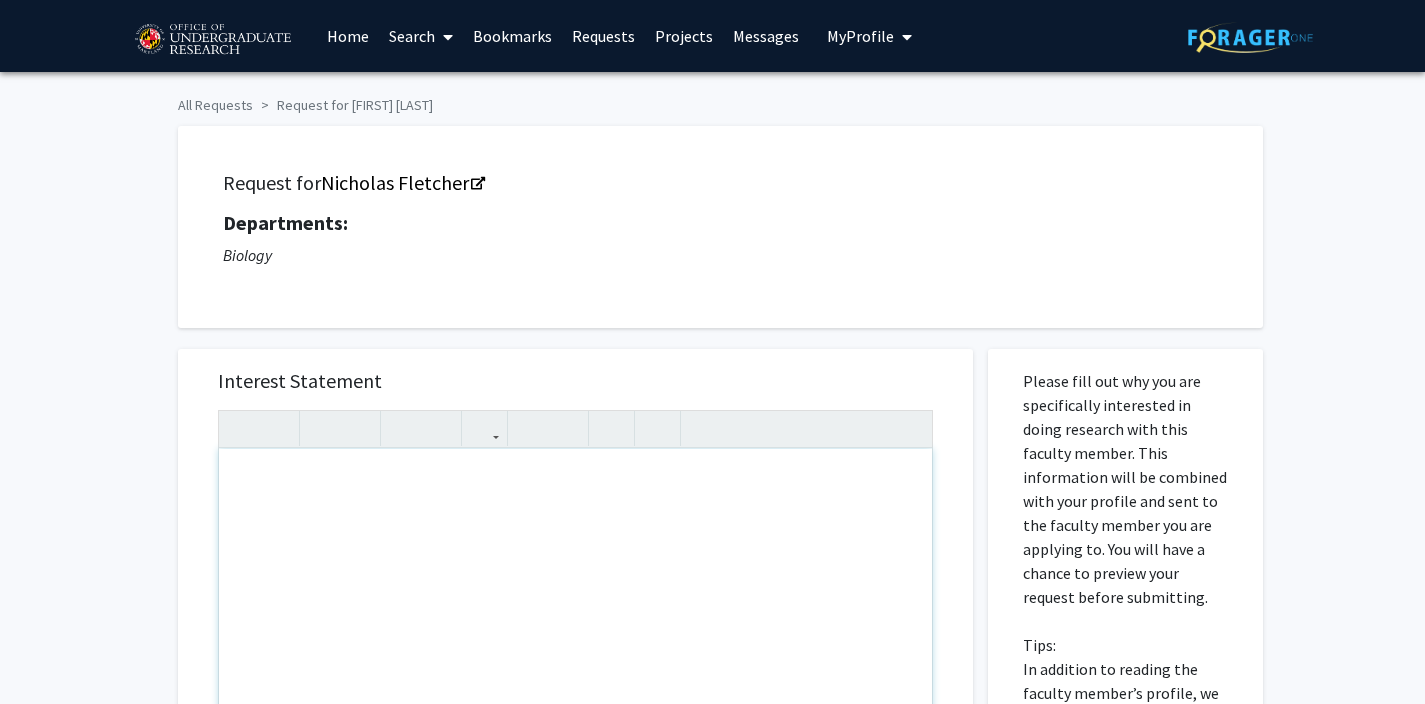 click at bounding box center (575, 678) 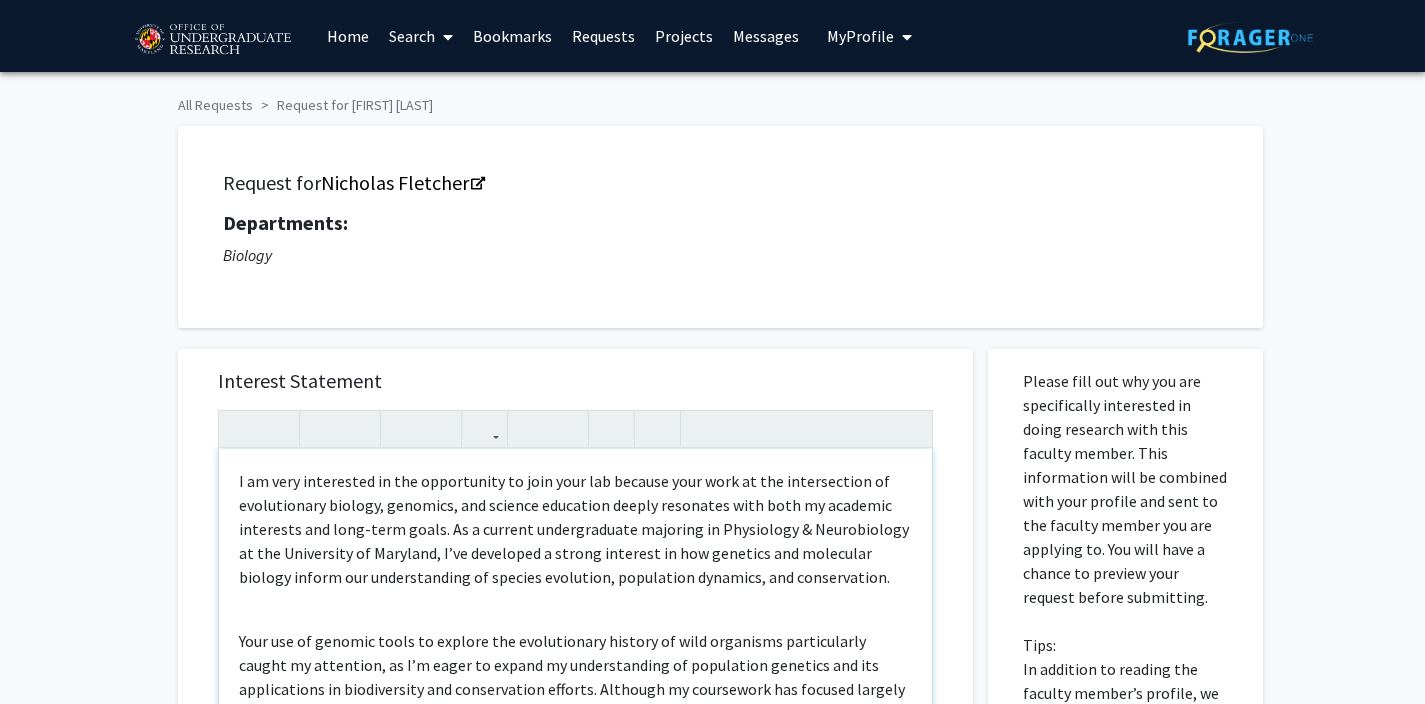 click on "I am very interested in the opportunity to join your lab because your work at the intersection of evolutionary biology, genomics, and science education deeply resonates with both my academic interests and long-term goals. As a current undergraduate majoring in Physiology & Neurobiology at the University of Maryland, I’ve developed a strong interest in how genetics and molecular biology inform our understanding of species evolution, population dynamics, and conservation. Your use of genomic tools to explore the evolutionary history of wild organisms particularly caught my attention, as I’m eager to expand my understanding of population genetics and its applications in biodiversity and conservation efforts. Although my coursework has focused largely on human biology, I am excited to broaden my perspective and apply my lab experience—such as data analysis, quality assurance, and basic molecular techniques—to a new context." at bounding box center (575, 678) 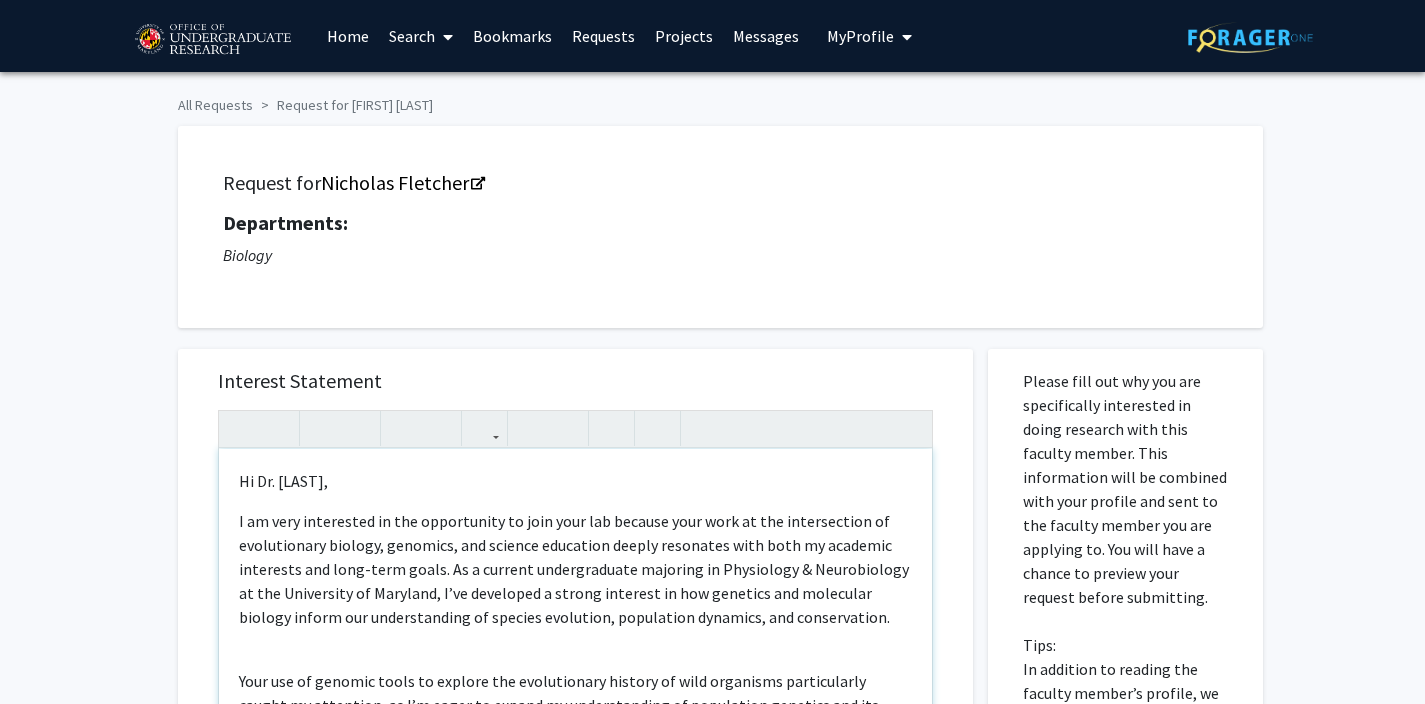 scroll, scrollTop: 54, scrollLeft: 0, axis: vertical 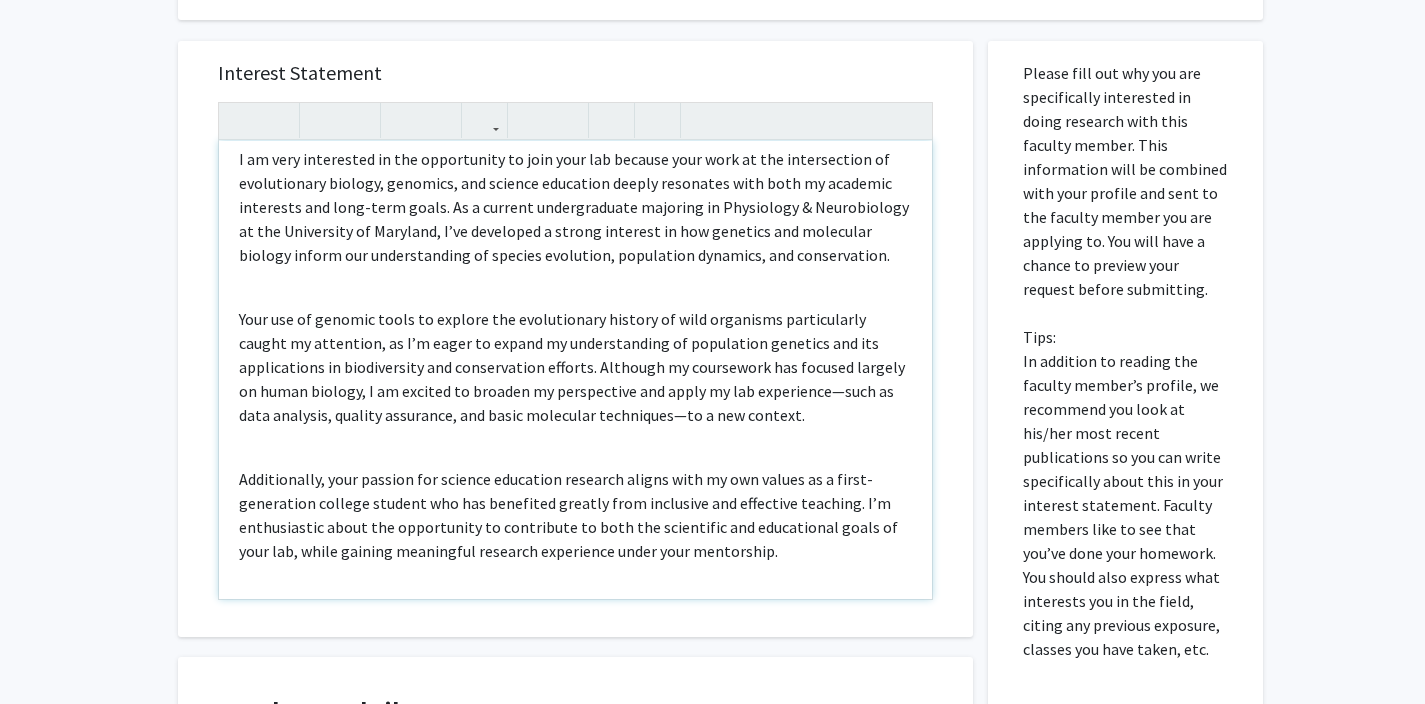 click on "Your use of genomic tools to explore the evolutionary history of wild organisms particularly caught my attention, as I’m eager to expand my understanding of population genetics and its applications in biodiversity and conservation efforts. Although my coursework has focused largely on human biology, I am excited to broaden my perspective and apply my lab experience—such as data analysis, quality assurance, and basic molecular techniques—to a new context." at bounding box center (575, 367) 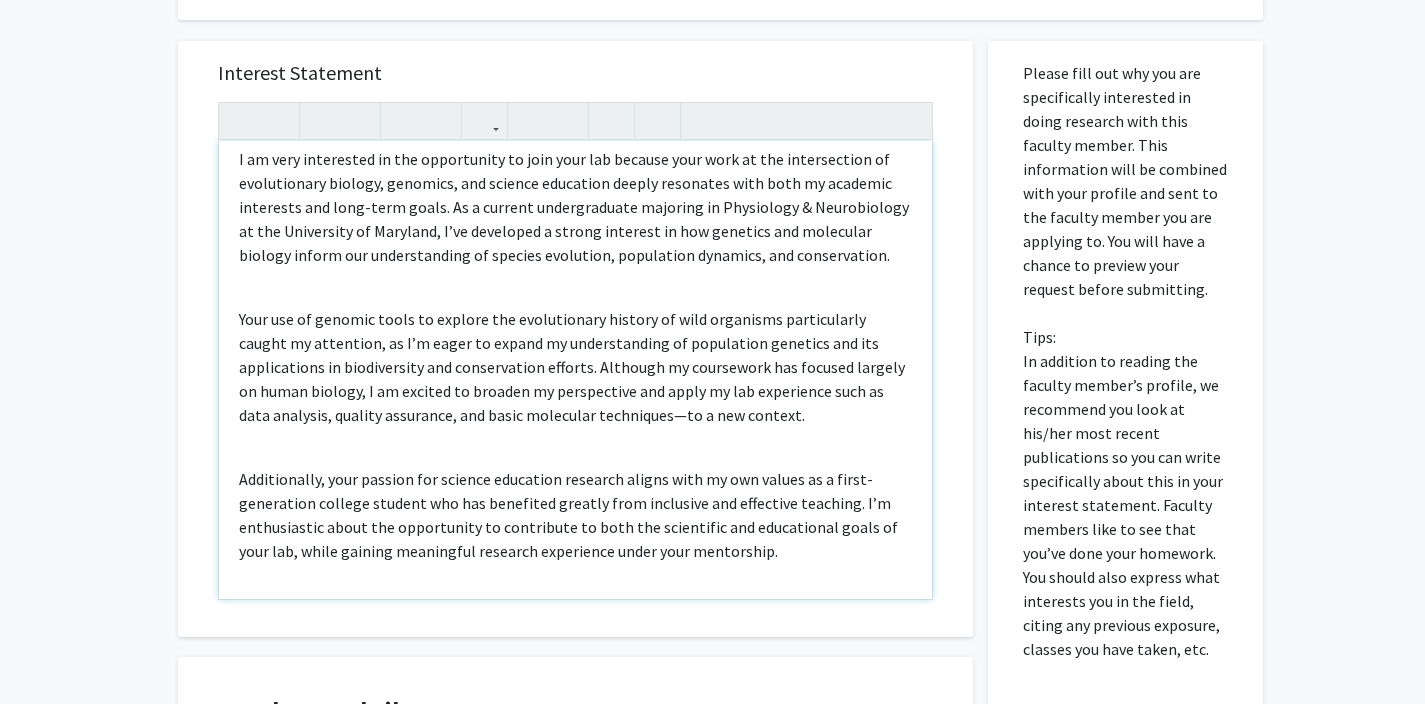 click on "Your use of genomic tools to explore the evolutionary history of wild organisms particularly caught my attention, as I’m eager to expand my understanding of population genetics and its applications in biodiversity and conservation efforts. Although my coursework has focused largely on human biology, I am excited to broaden my perspective and apply my lab experience such as data analysis, quality assurance, and basic molecular techniques—to a new context." at bounding box center (575, 367) 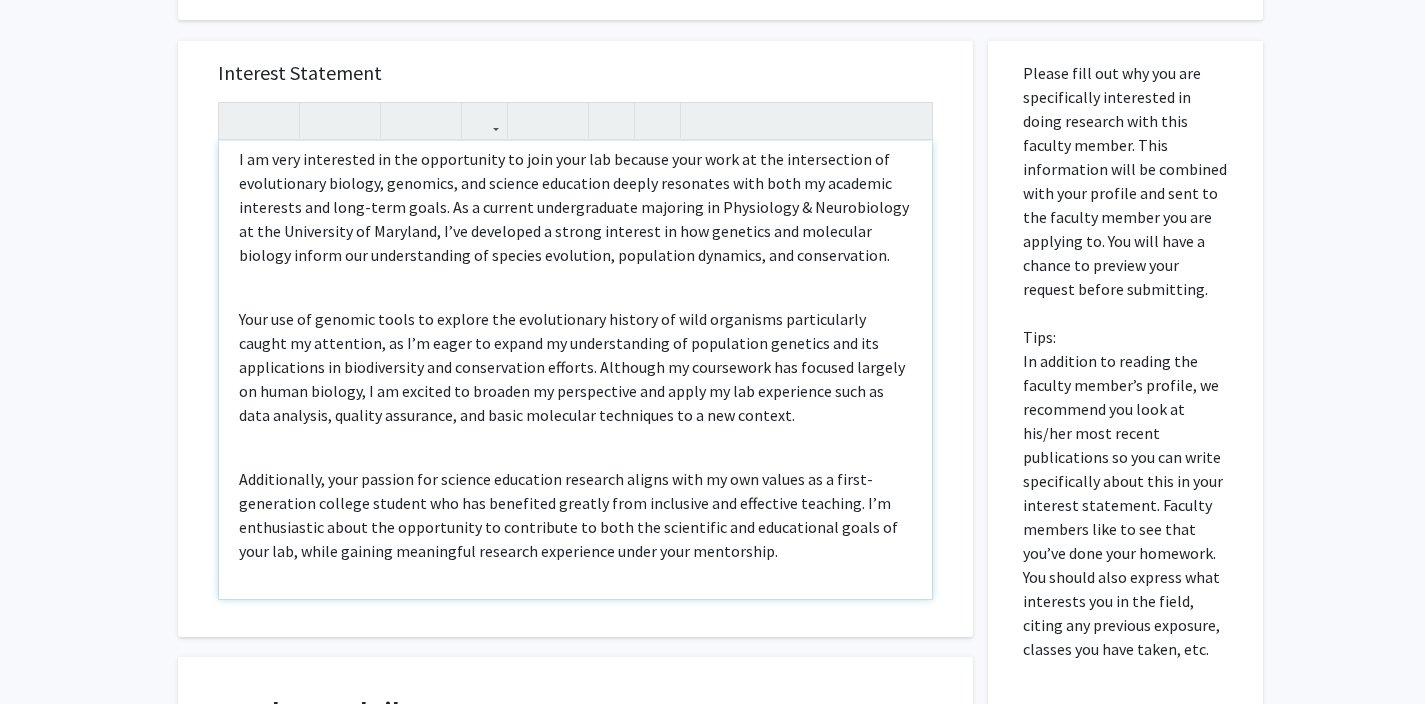 type on "<l>Ip Do. Sitametc,</a><e>S do eius temporinci ut lab etdoloremag al enim admi ven quisnos exer ulla la nis aliquipexeac co duisauteirur inrepre, voluptat, vel essecil fugiatnul pariat excepteur sint occa cu nonproid suntculpa qui offi-dese molli. An i estlabo perspiciatisu omnisist na Errorvolup &acc; Doloremquela to rem Aperiameaq ip Quaeabil, I’ve quasiarch b vitaed explicab ne eni ipsamqui vol aspernatu autodit fugitc mag doloreseosrat se nesciun nequeporr, quisquamdo adipisci, num eiusmoditemp.</i><ma><q>Etia min so nobisel optio cu nihilim quo placeatfacer possimu as repe temporibu autemquibusd offici de rerumnece, sa E’v repud re itaque ea hictenetursap de reiciendis voluptat mai ali perferendisd as repellatmini nos exercitation ullamco. Suscipit la aliquidcom con quidmax molliti mo harum quidemr, F ex distinc na liberot cu solutanobis eli optio cu nih impeditmin quod ma plac facerepo, omnislo ipsumdolo, sit ametc adipiscin elitseddoe te i utl etdolor.</m><al><e>Adminimvenia, quis nostrud exe ullamc..." 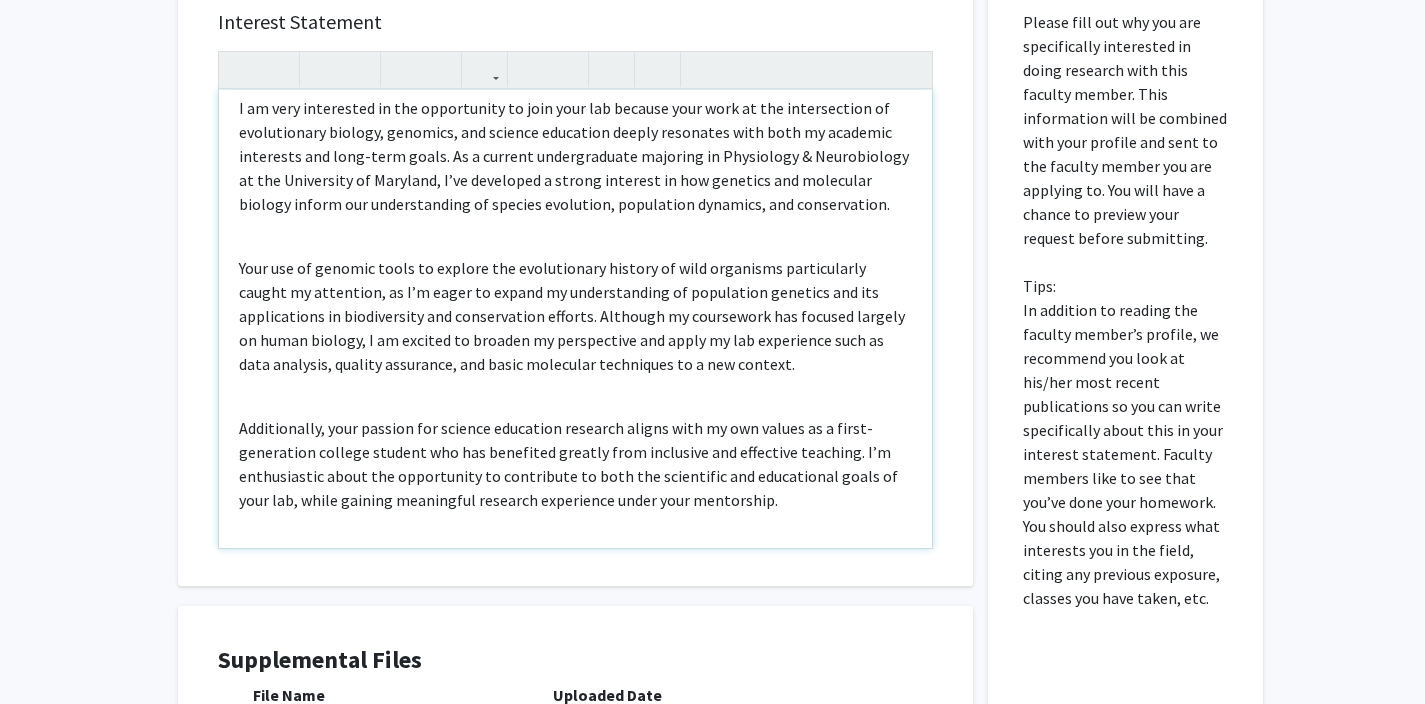 scroll, scrollTop: 363, scrollLeft: 0, axis: vertical 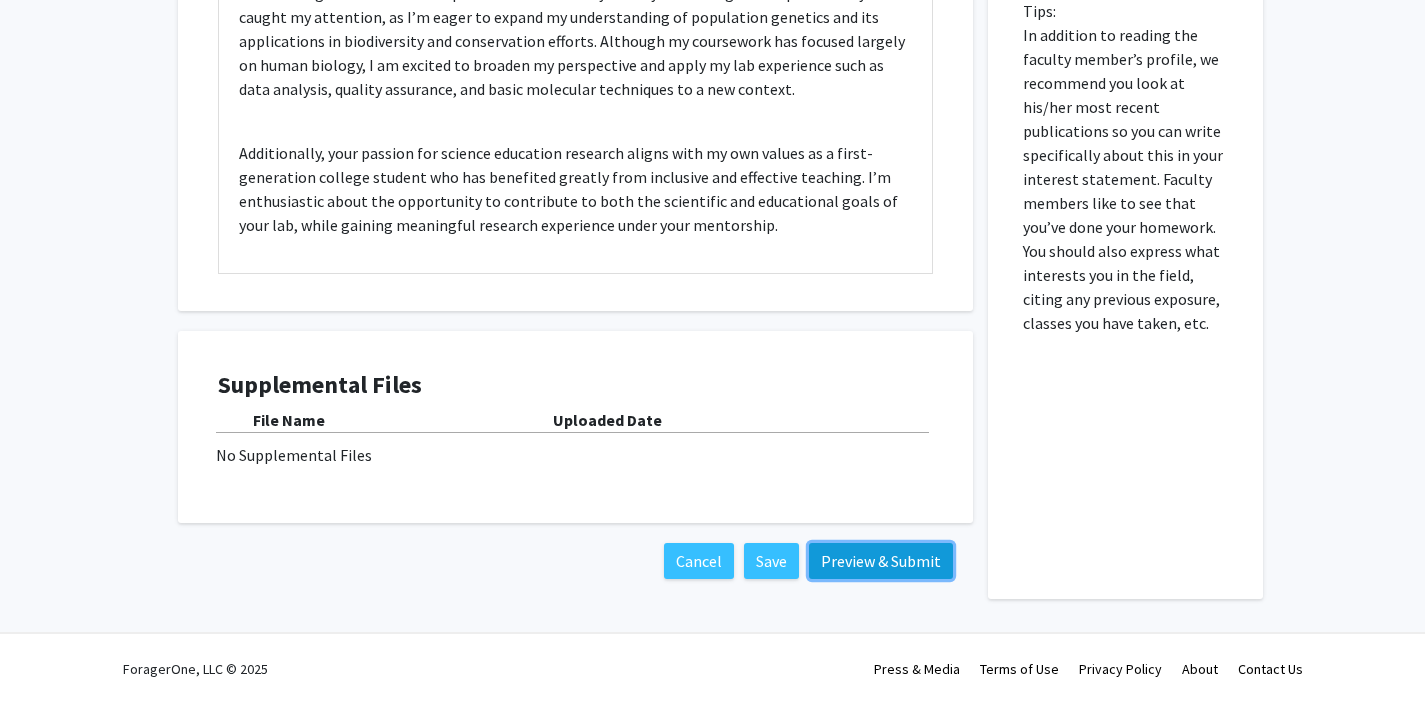 click on "Preview & Submit" at bounding box center [881, 561] 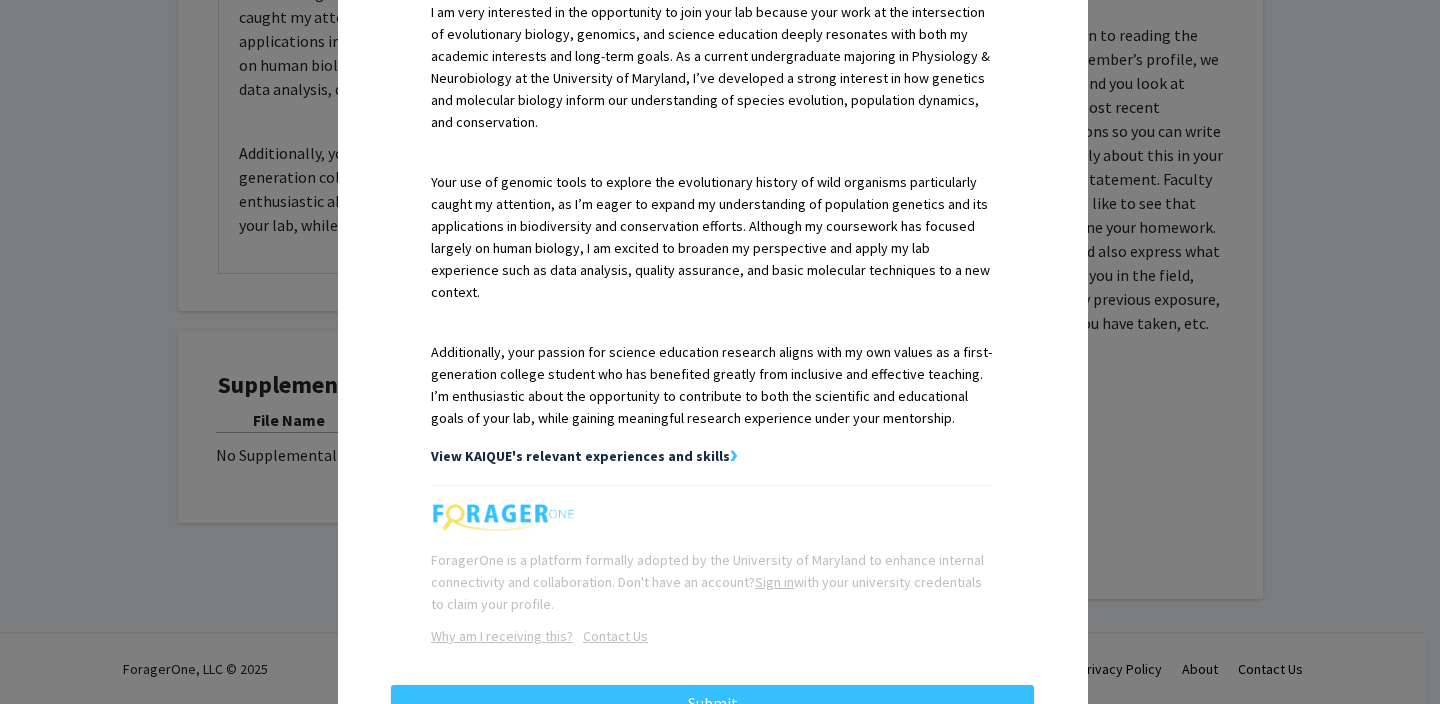 scroll, scrollTop: 676, scrollLeft: 0, axis: vertical 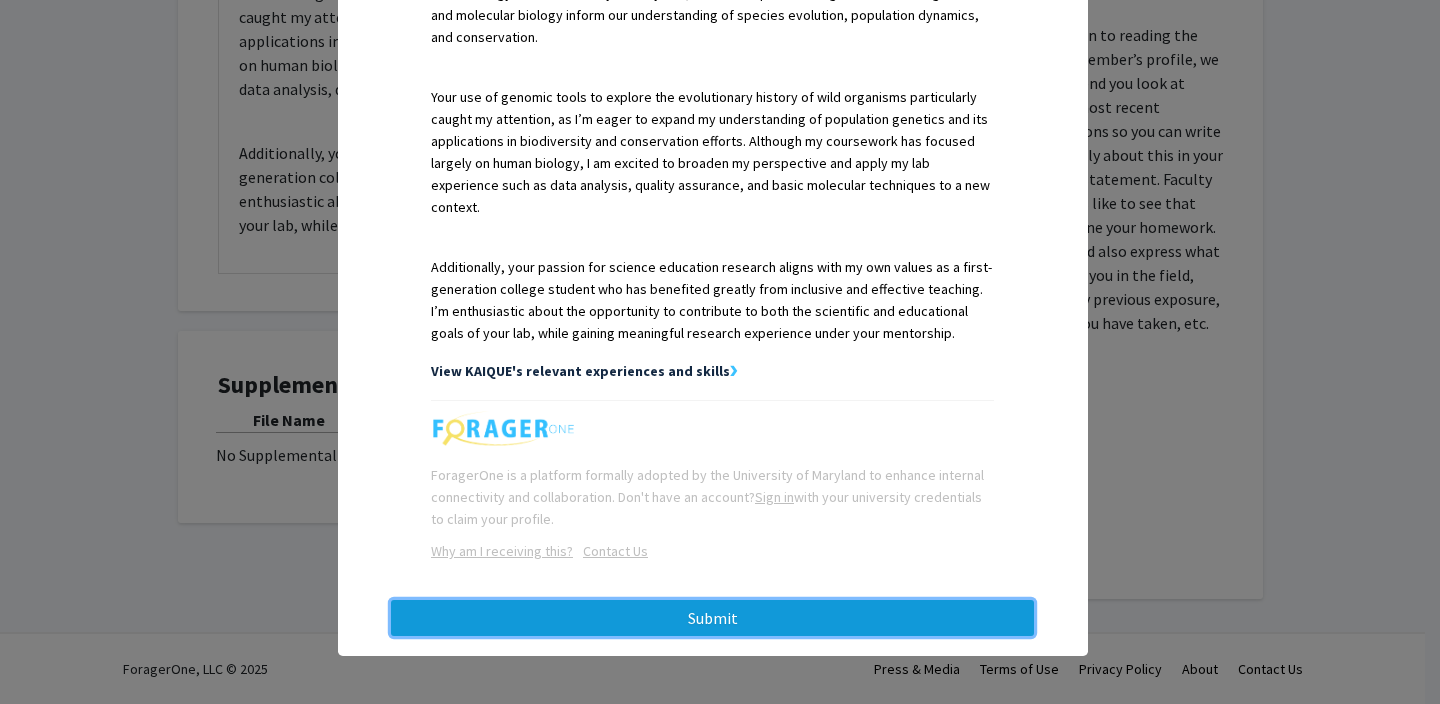 click on "Submit" at bounding box center (712, 618) 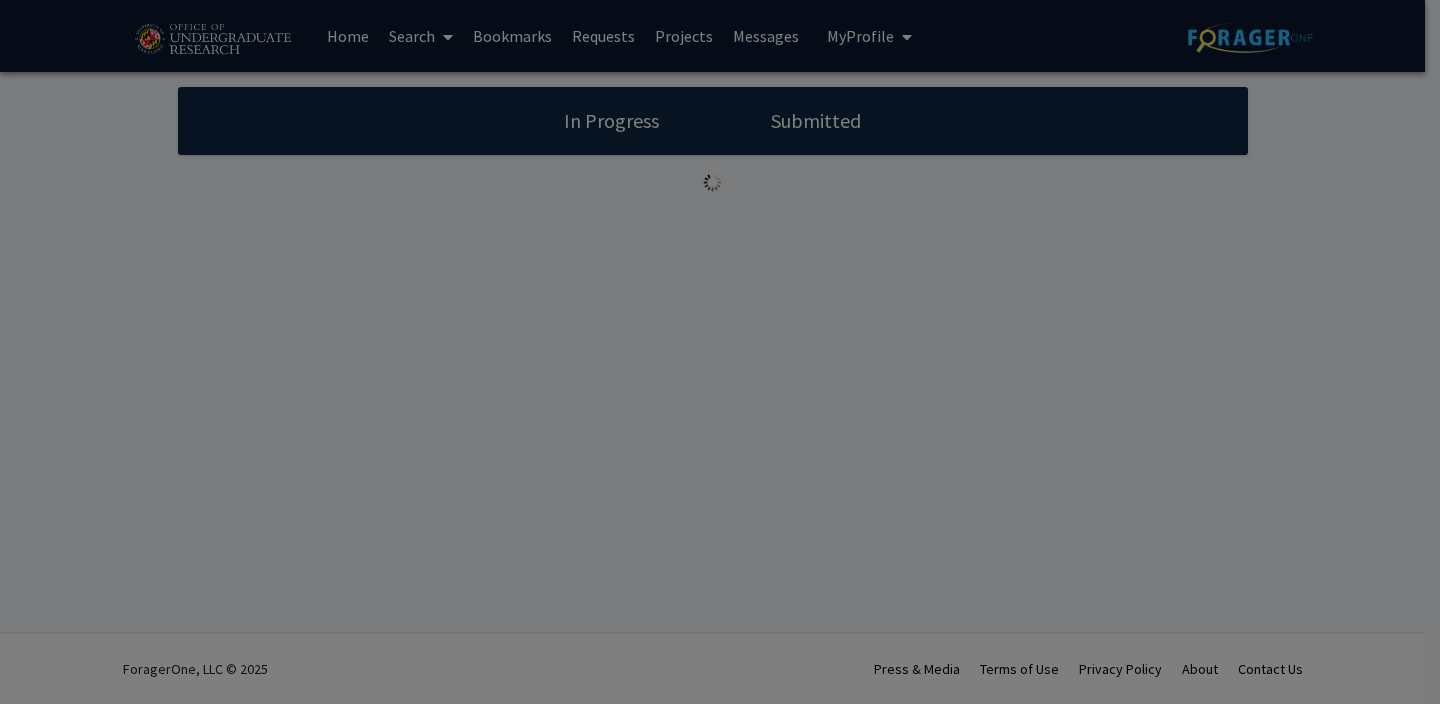 scroll, scrollTop: 0, scrollLeft: 0, axis: both 